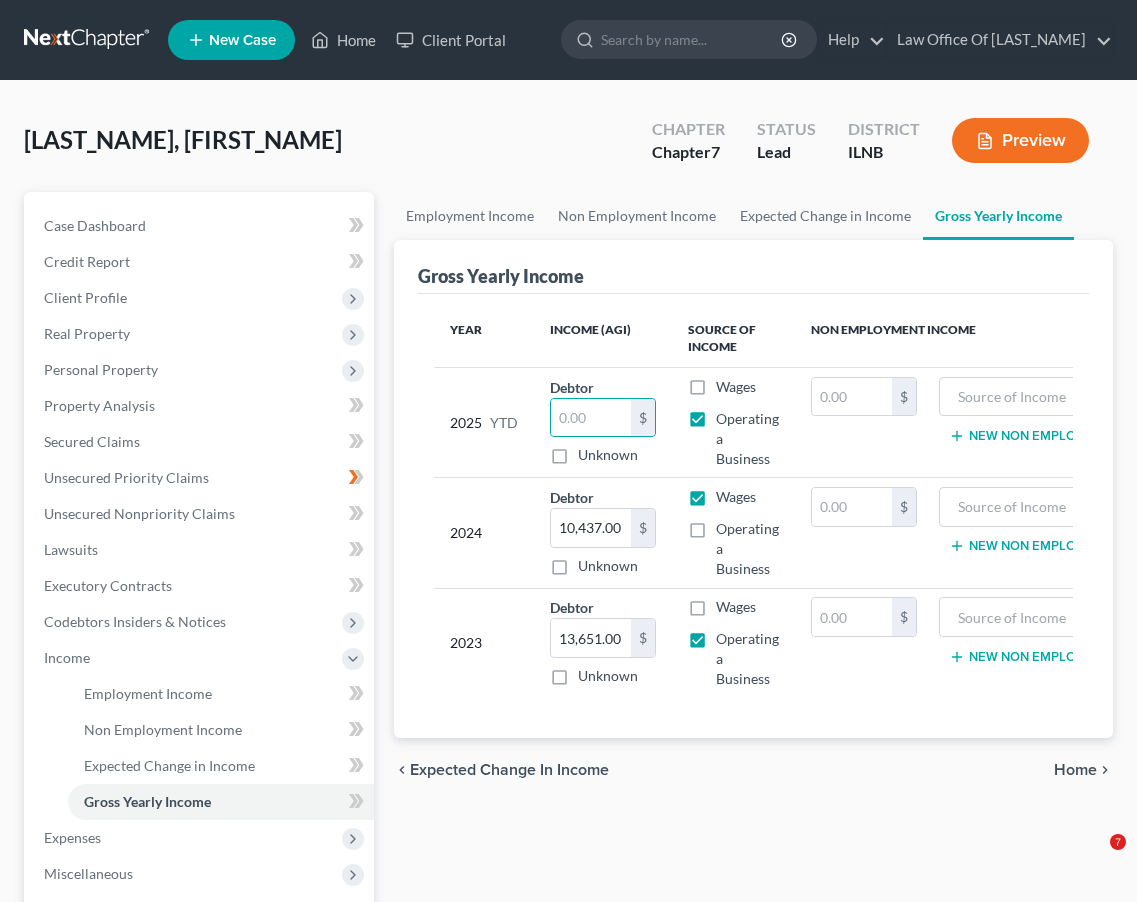 scroll, scrollTop: 223, scrollLeft: 0, axis: vertical 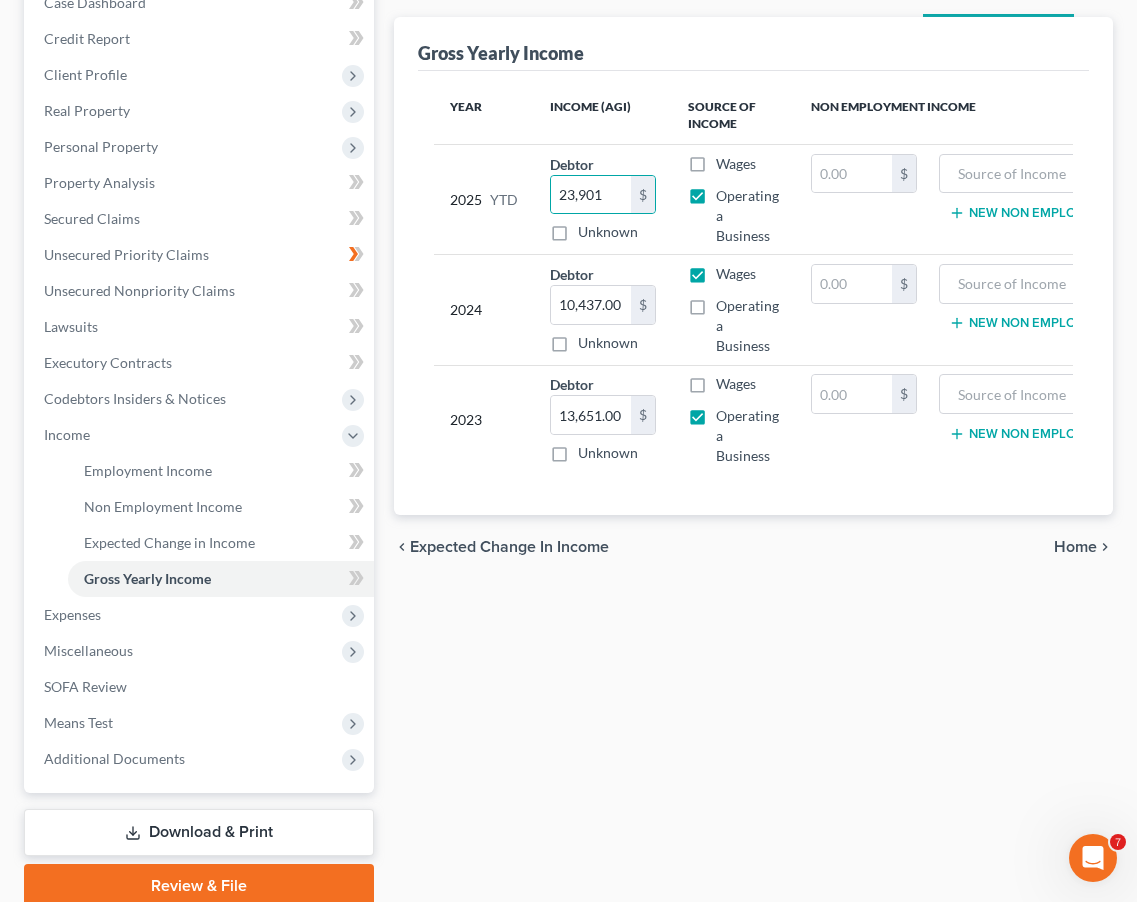 type on "23,901" 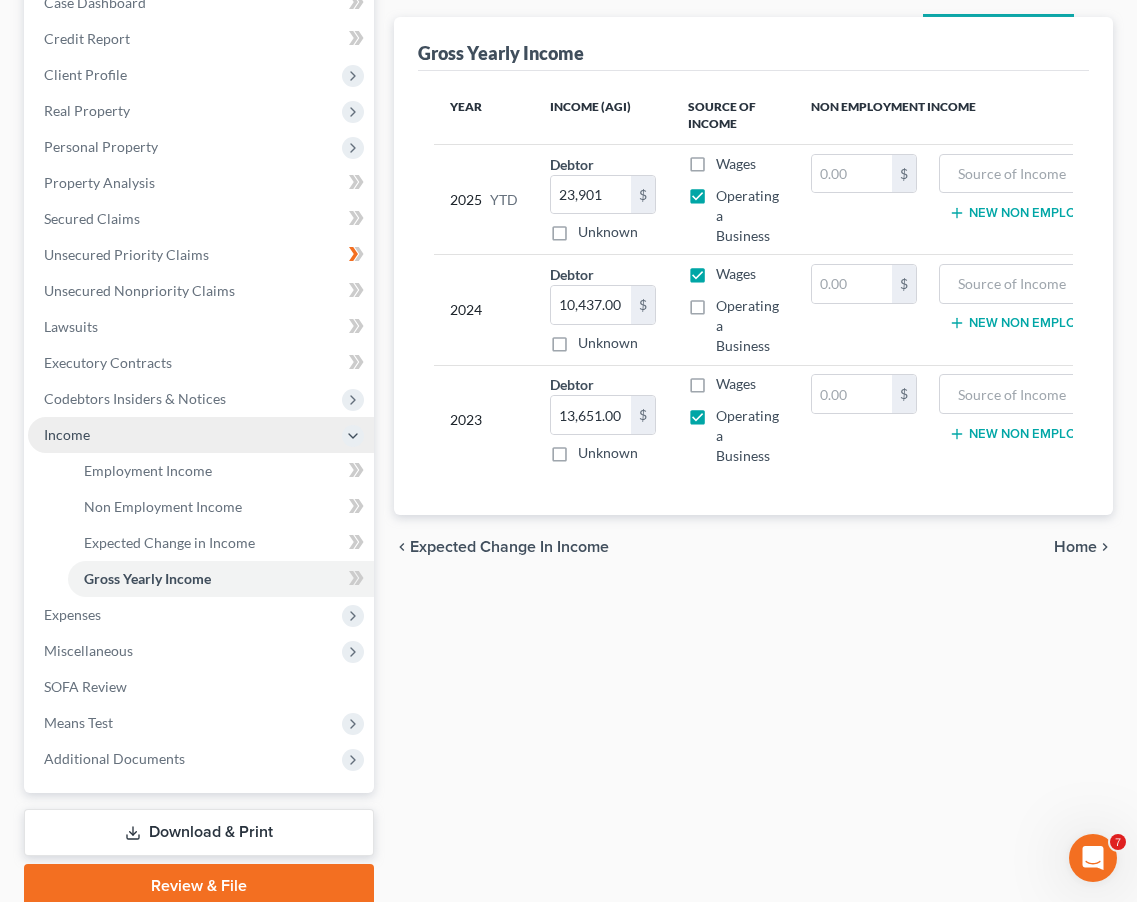 click on "Income" at bounding box center [201, 435] 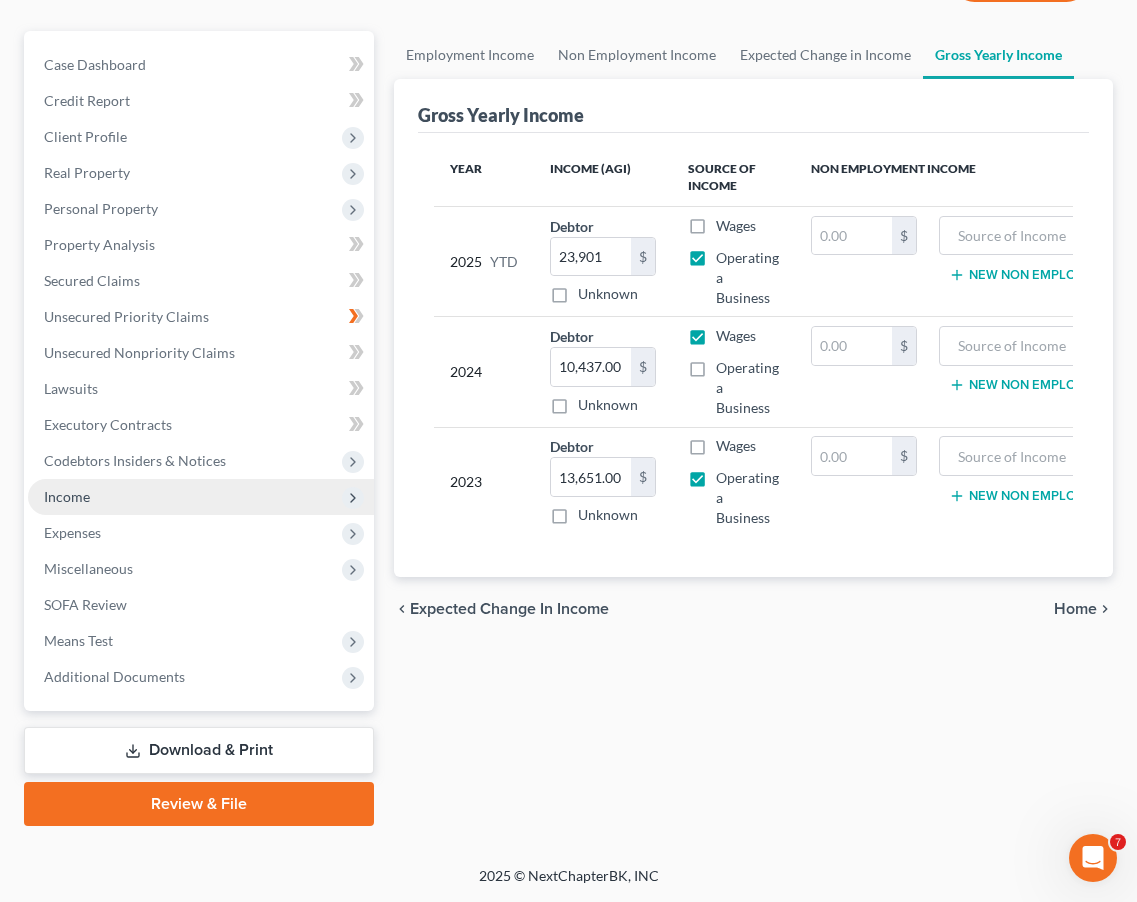 click on "Income" at bounding box center [201, 497] 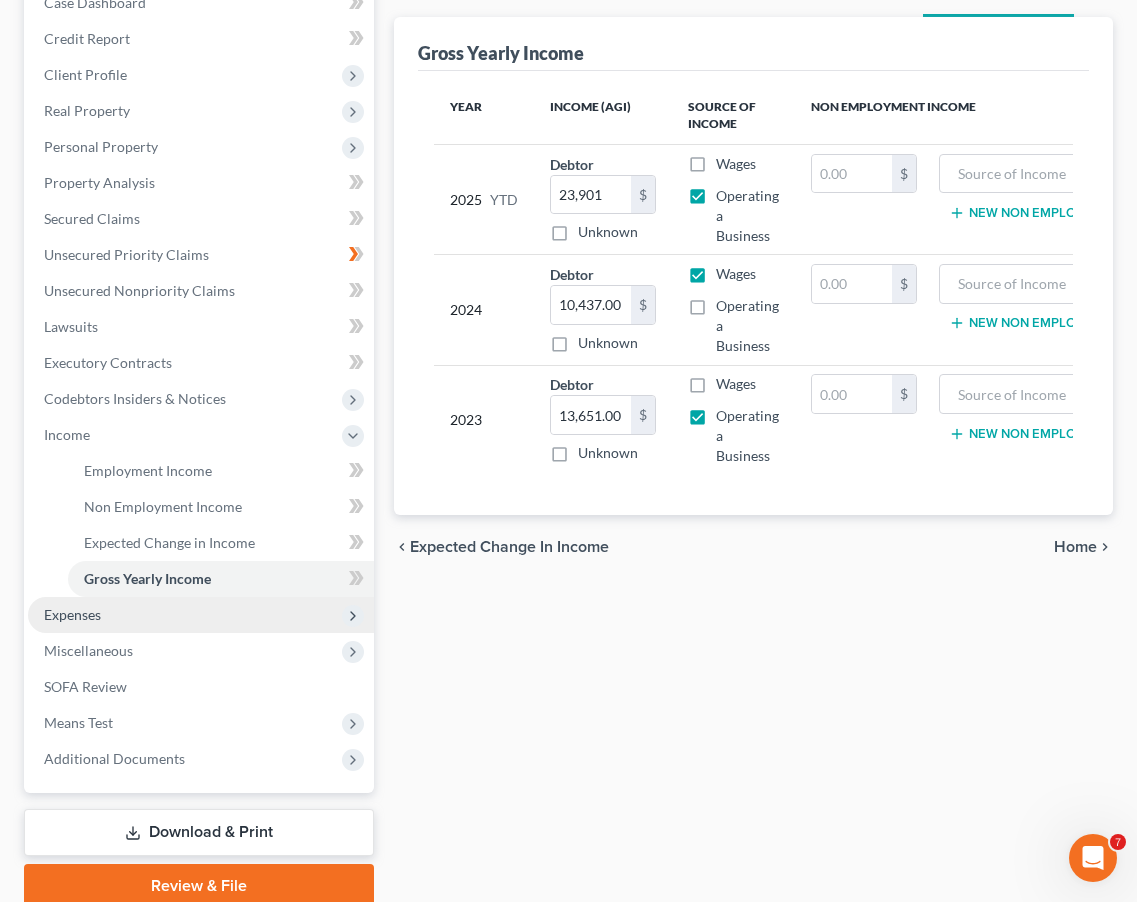 click on "Expenses" at bounding box center [201, 615] 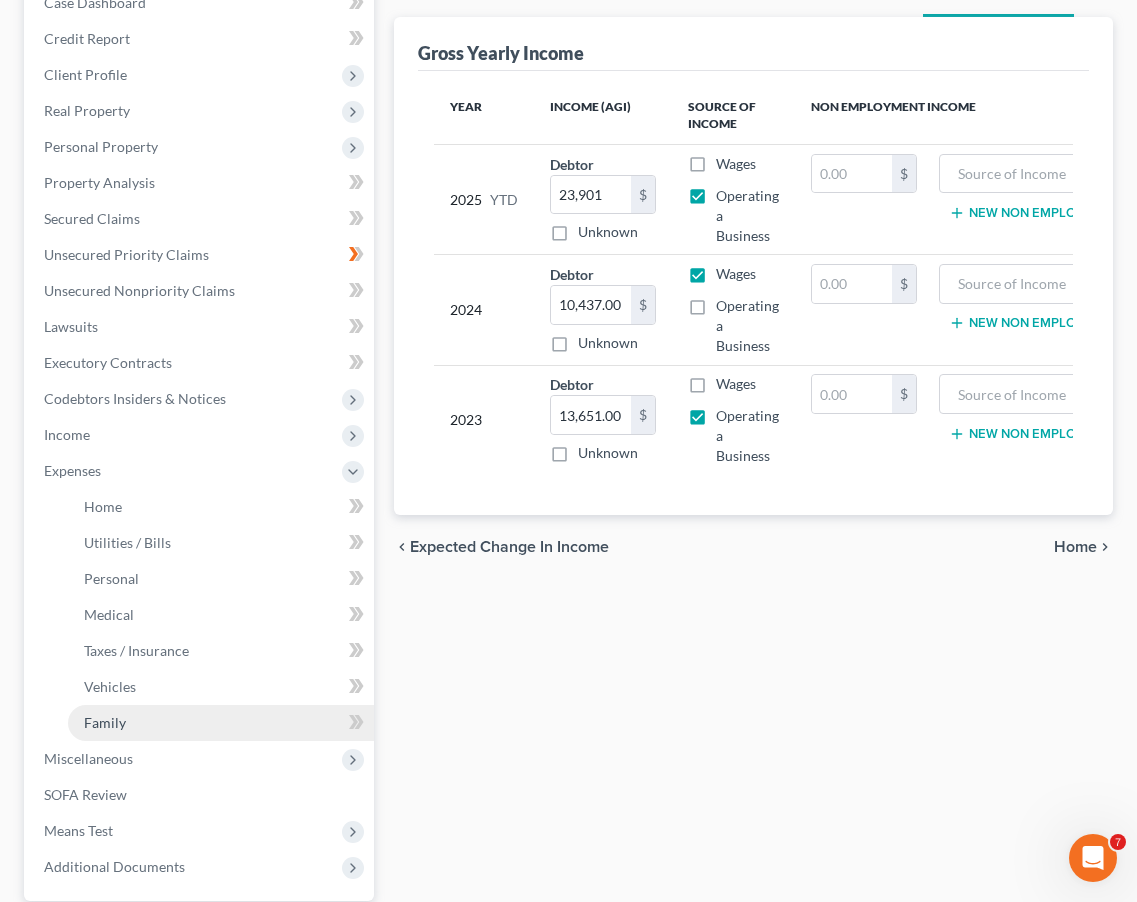 click on "Family" at bounding box center [221, 723] 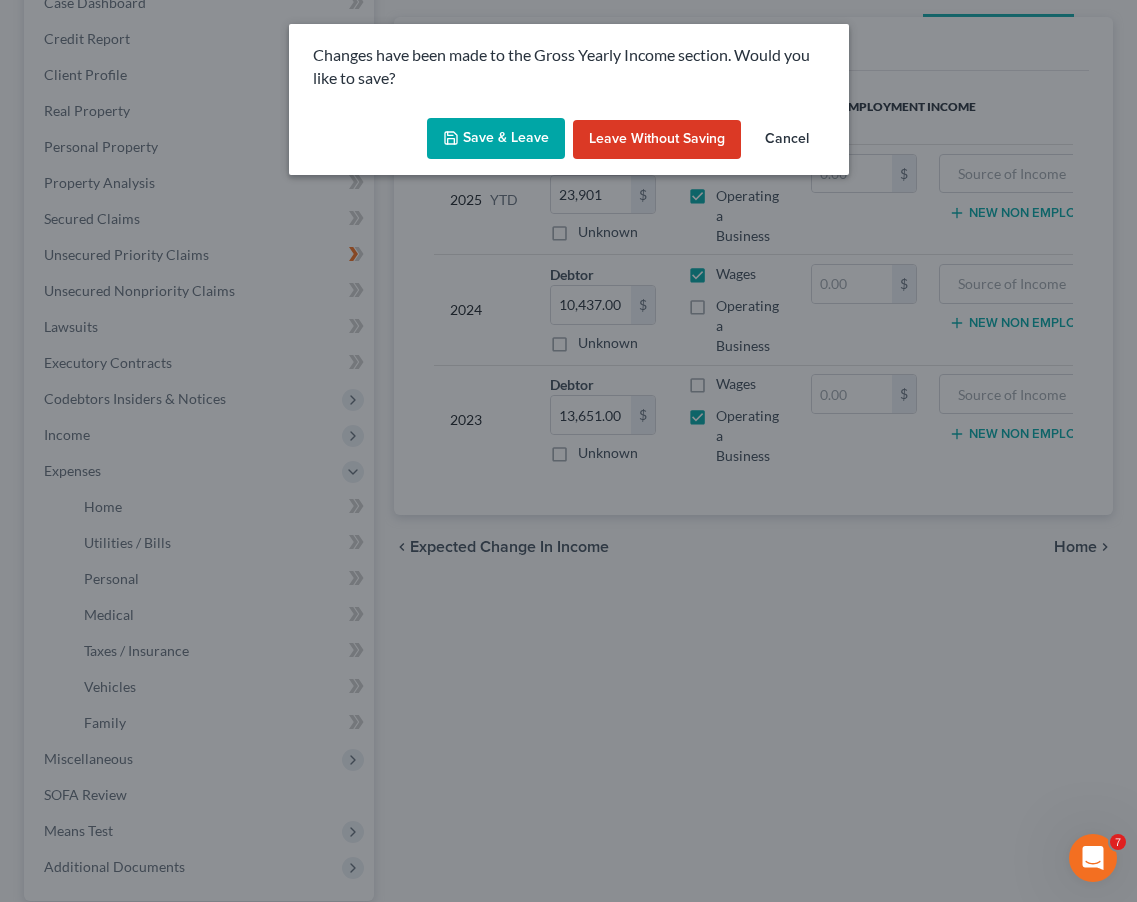 click on "Cancel" at bounding box center [787, 140] 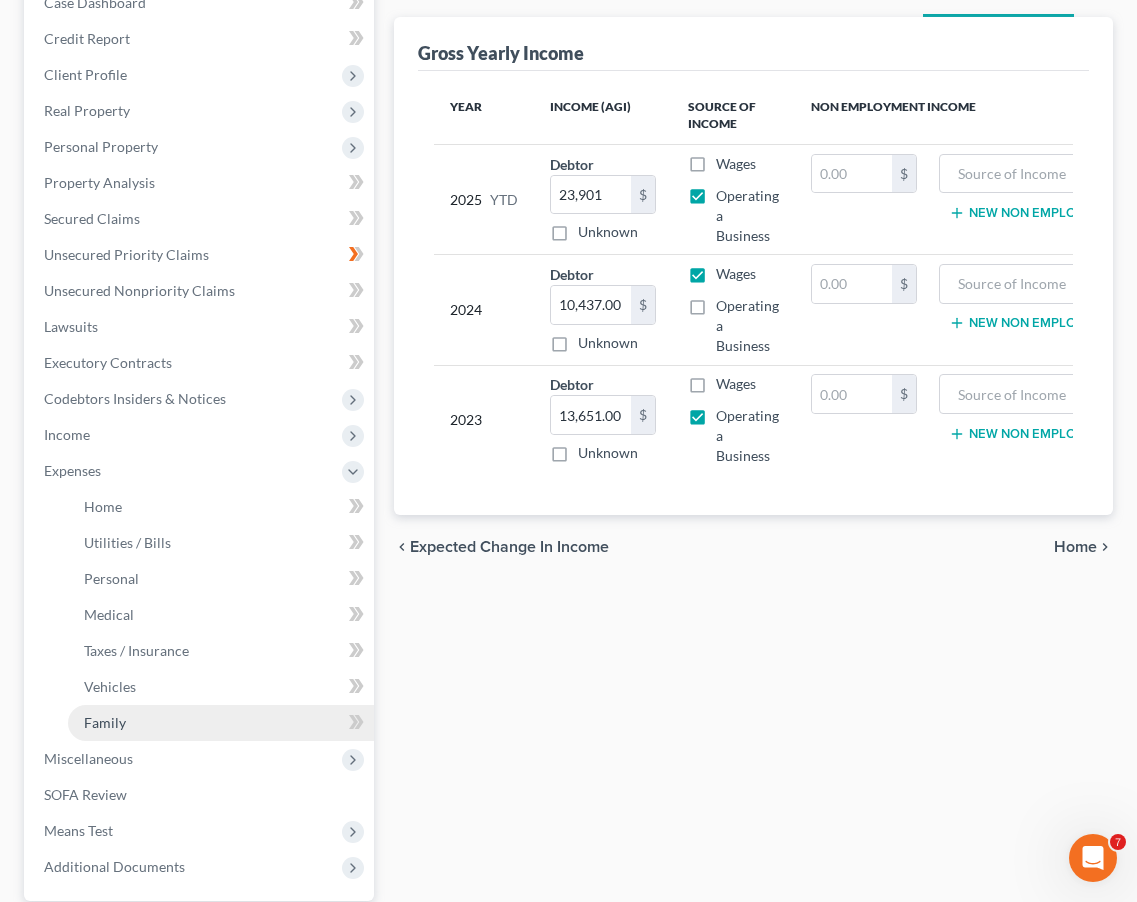 click on "Family" at bounding box center [221, 723] 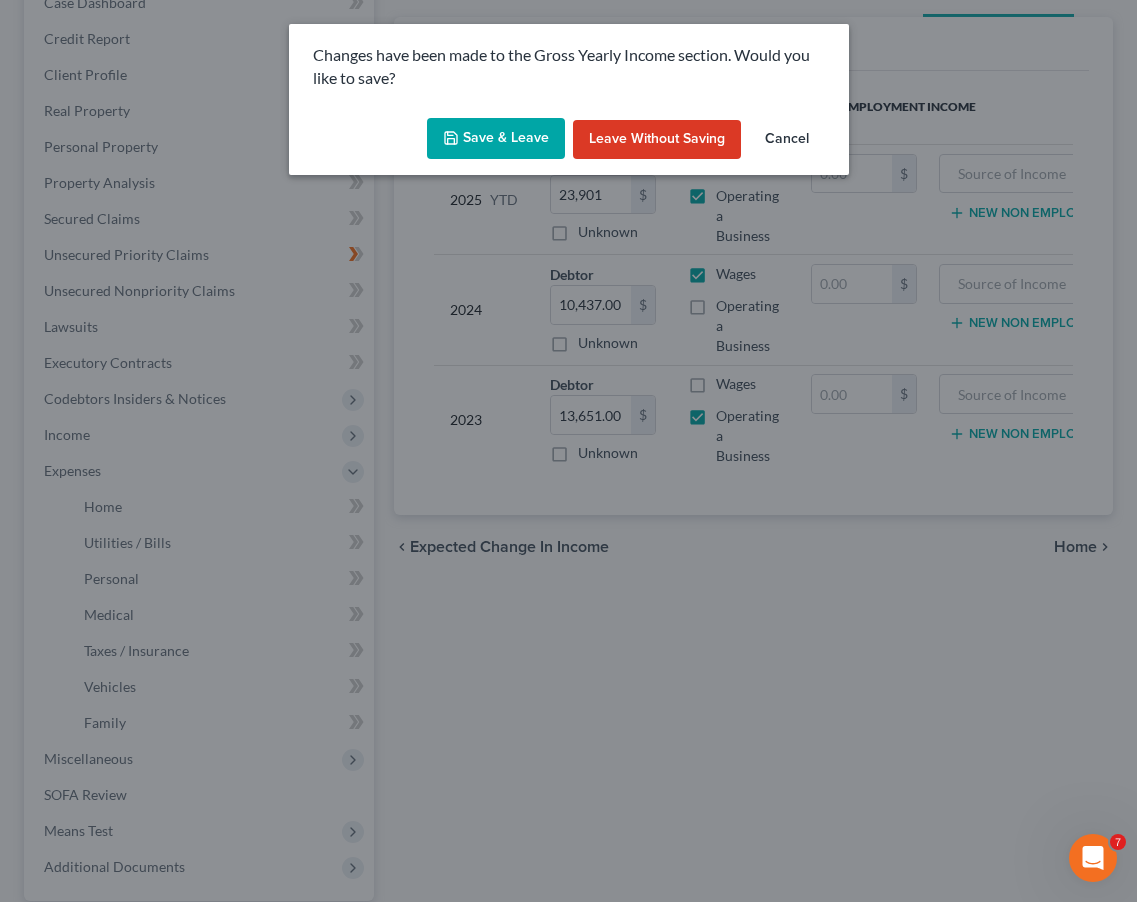click on "Save & Leave" at bounding box center (496, 139) 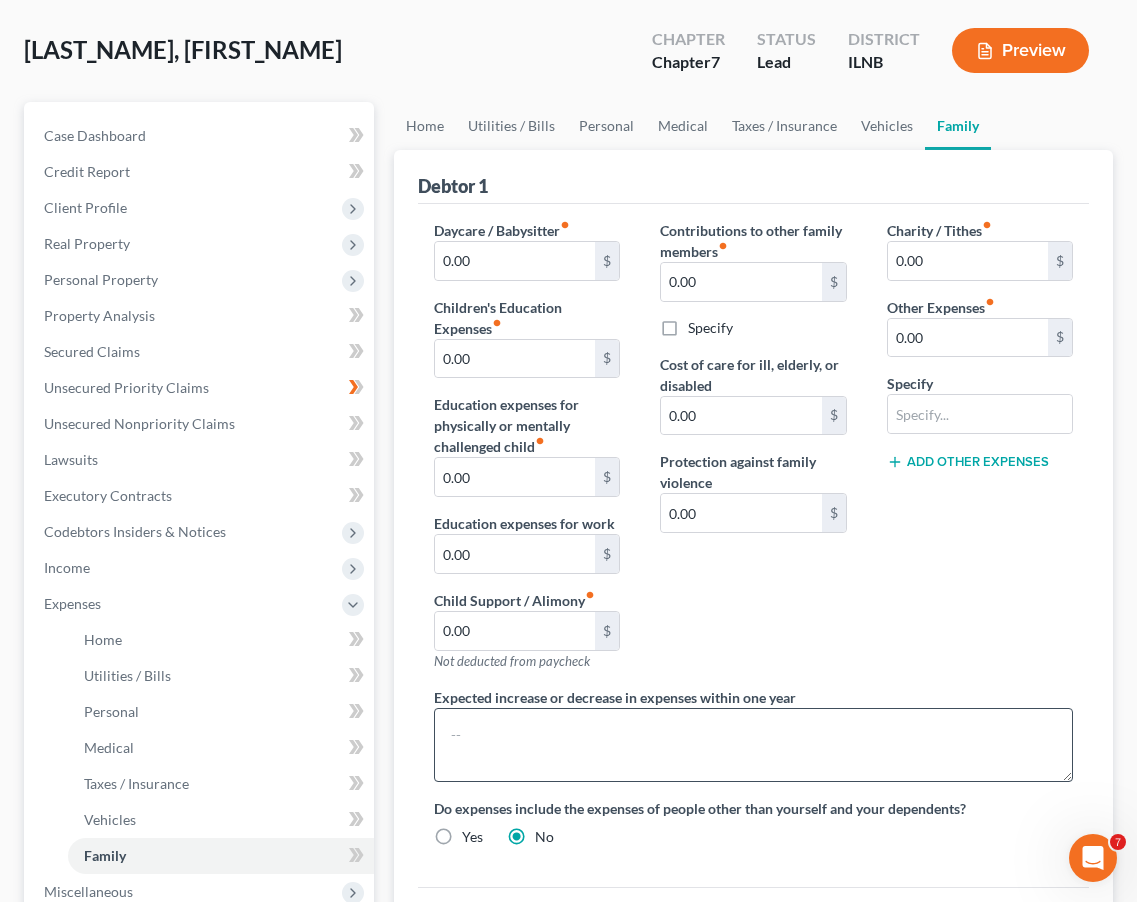 scroll, scrollTop: 91, scrollLeft: 0, axis: vertical 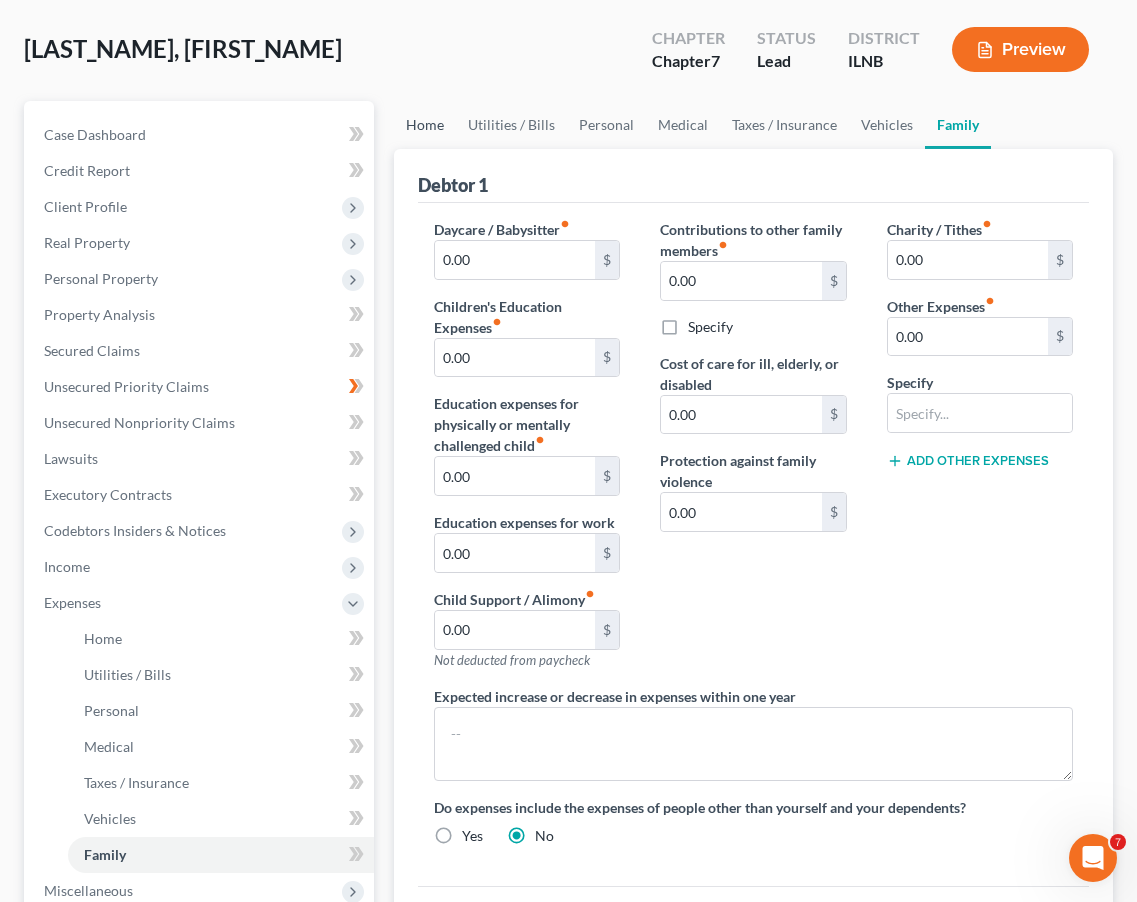 click on "Home" at bounding box center [425, 125] 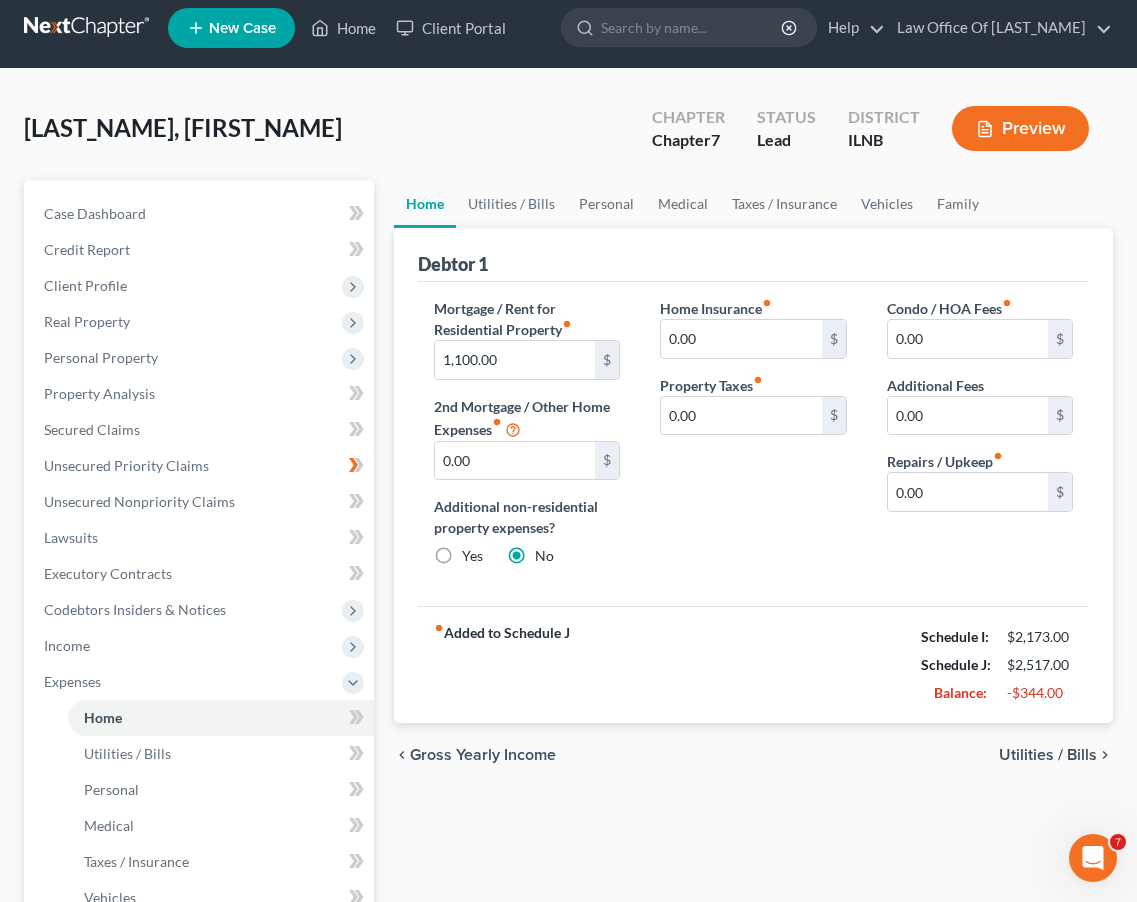 scroll, scrollTop: 0, scrollLeft: 0, axis: both 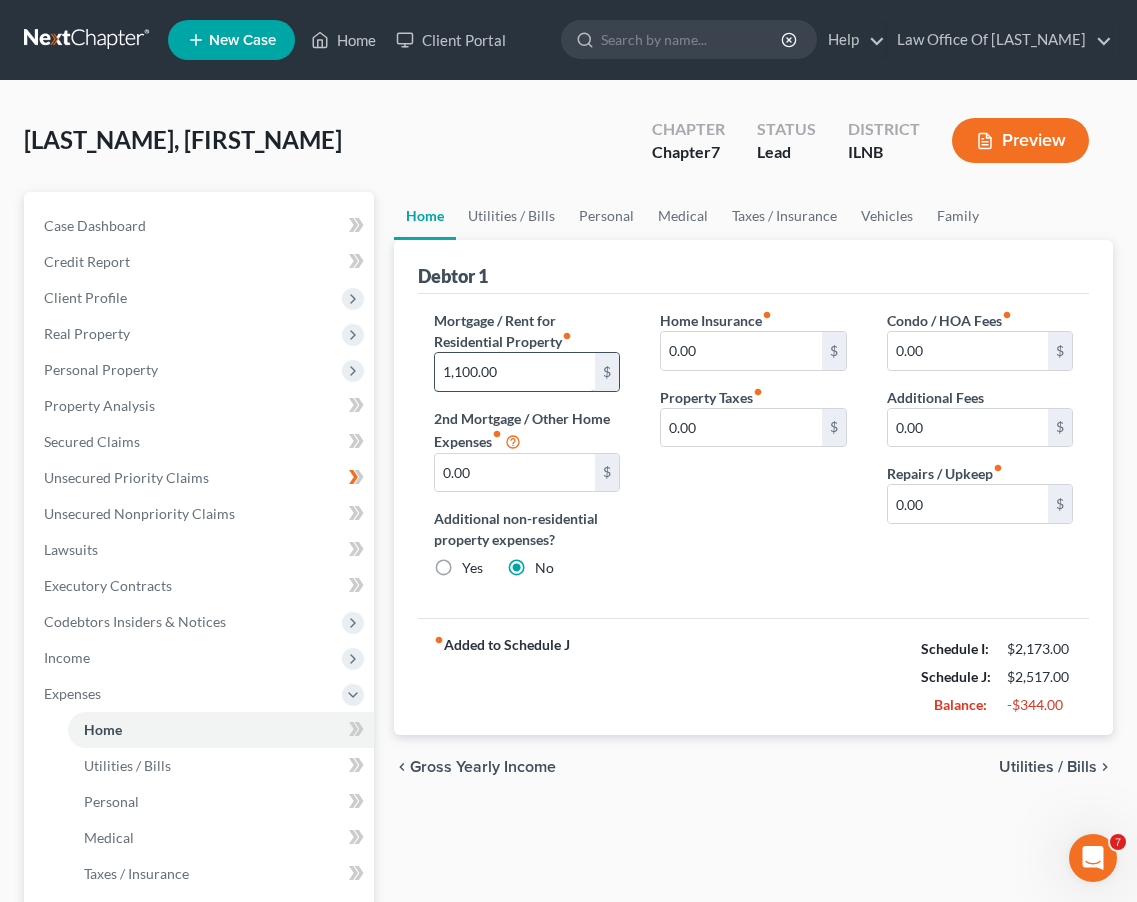 click on "1,100.00" at bounding box center [515, 372] 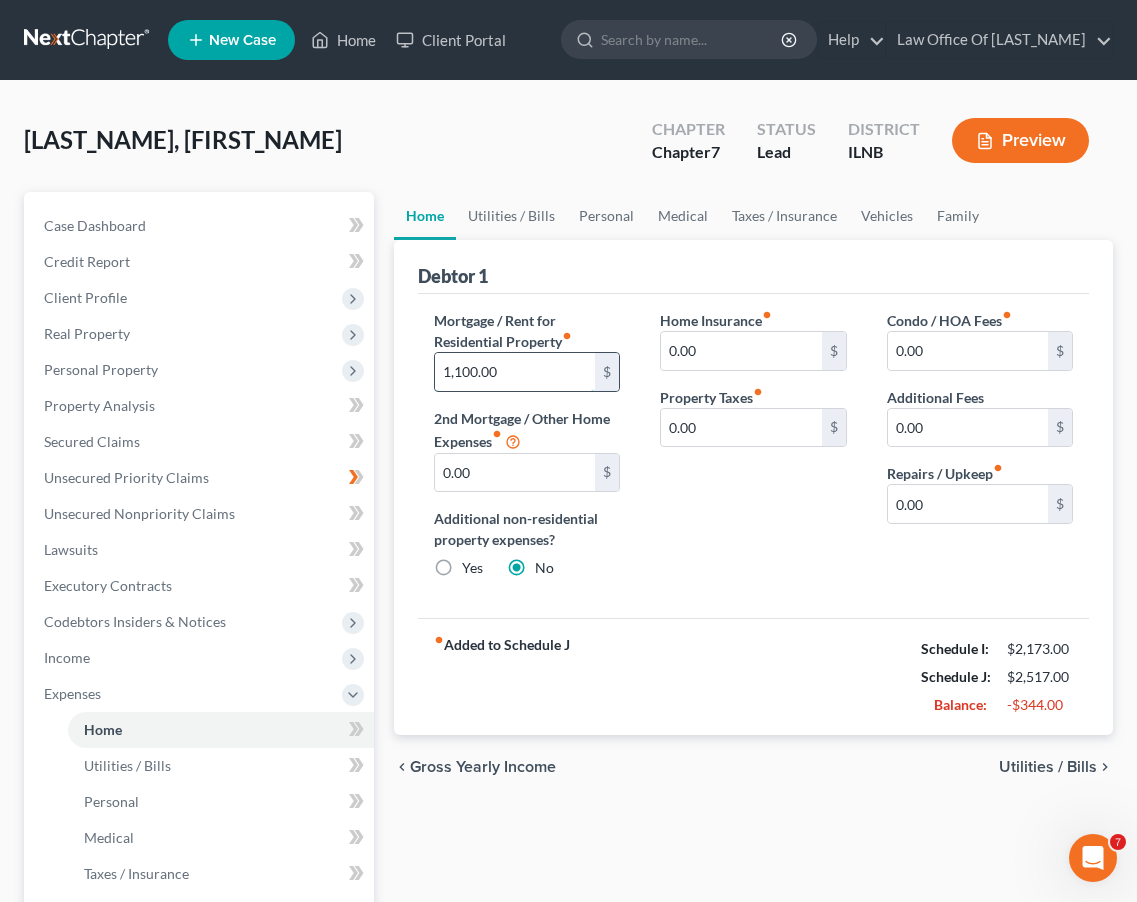 click on "1,100.00" at bounding box center (515, 372) 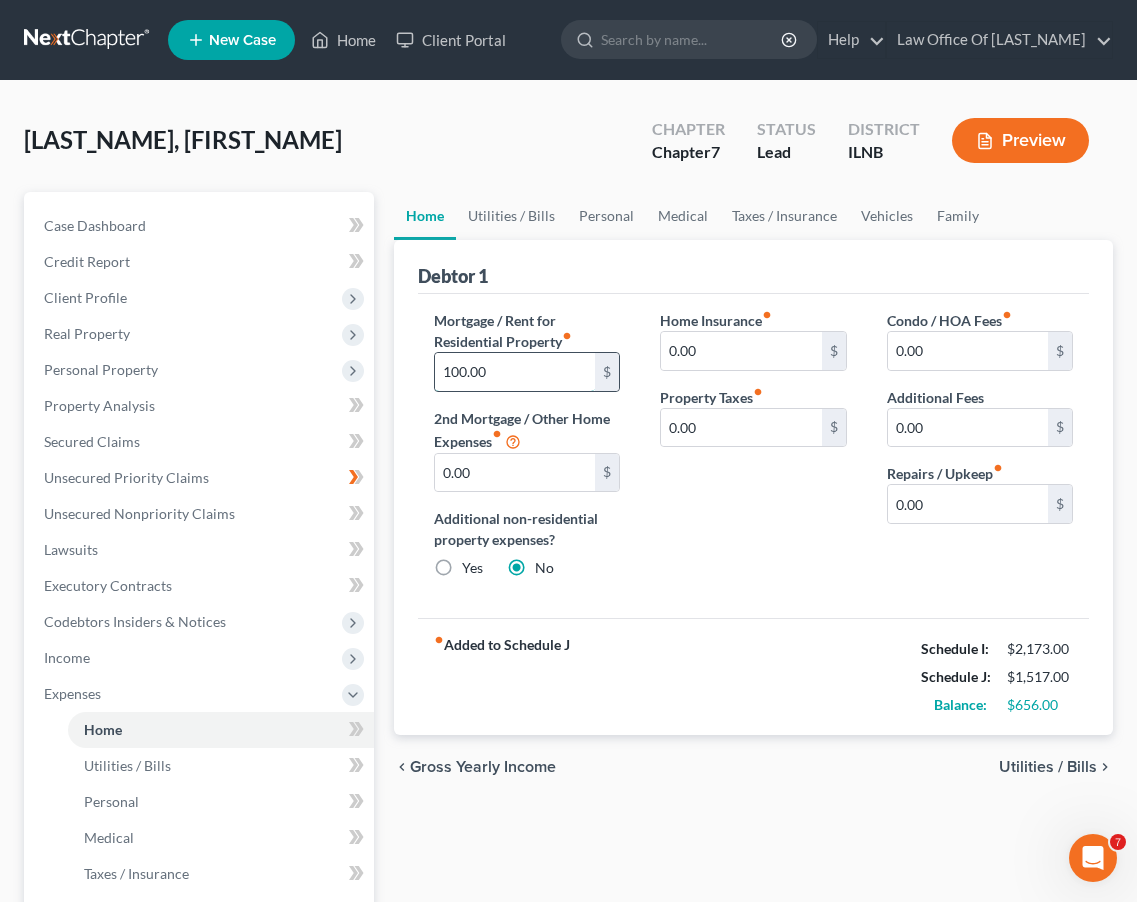 click on "100.00" at bounding box center (515, 372) 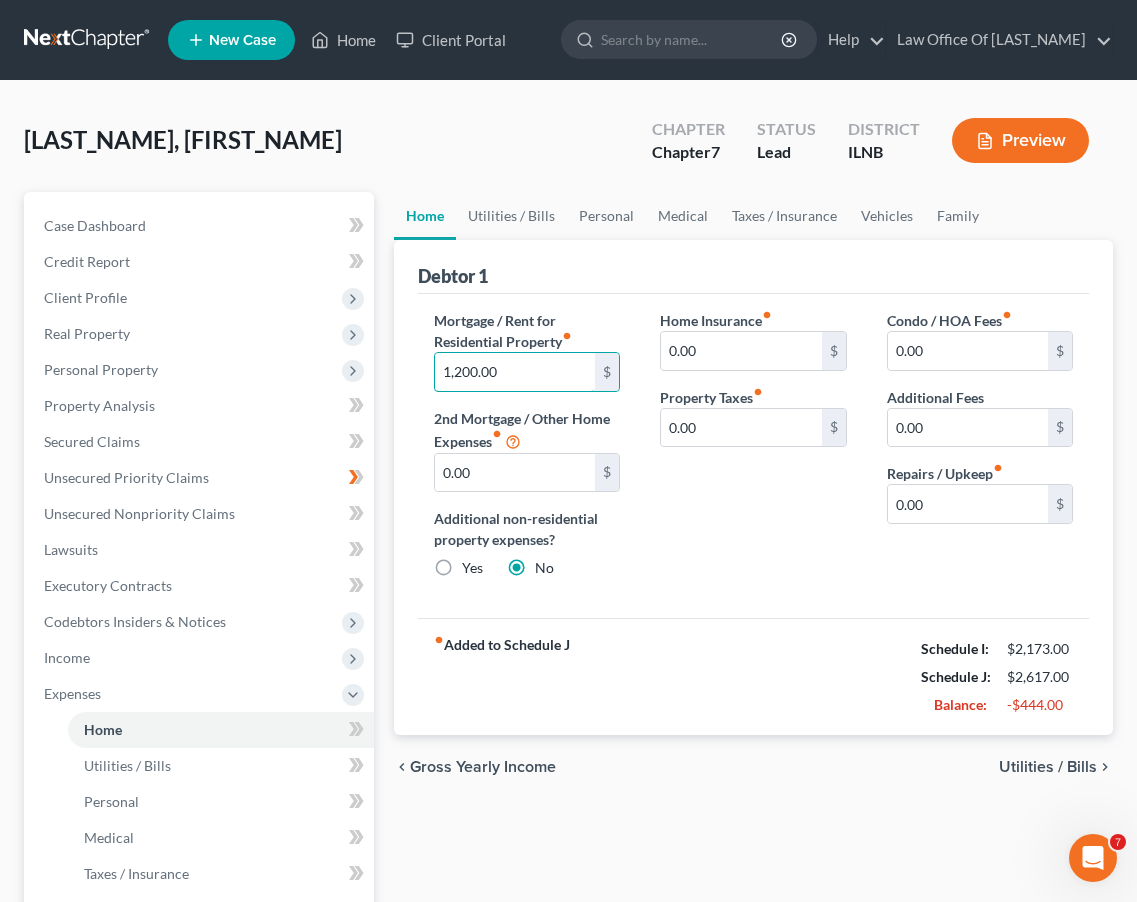 type on "1,200.00" 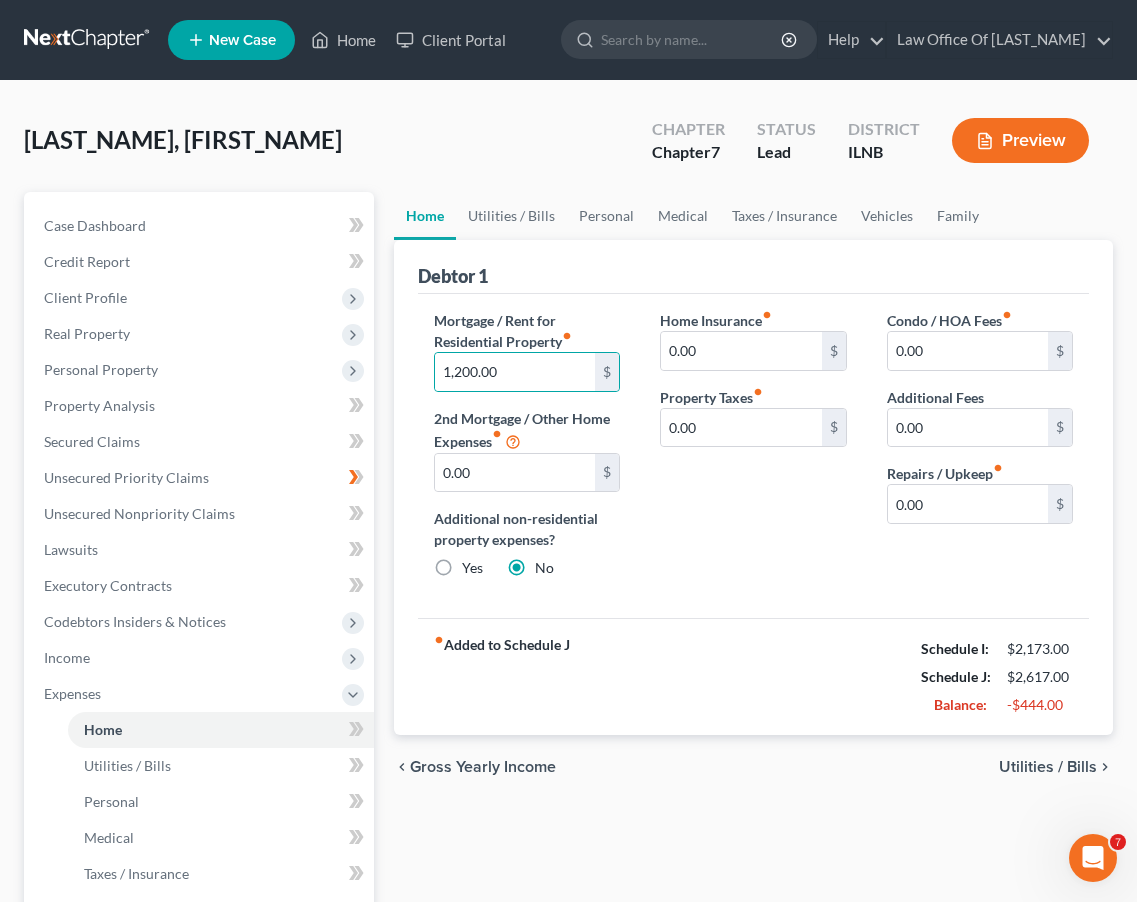 click on "Home Insurance  fiber_manual_record 0.00 $ Property Taxes  fiber_manual_record 0.00 $" at bounding box center [753, 452] 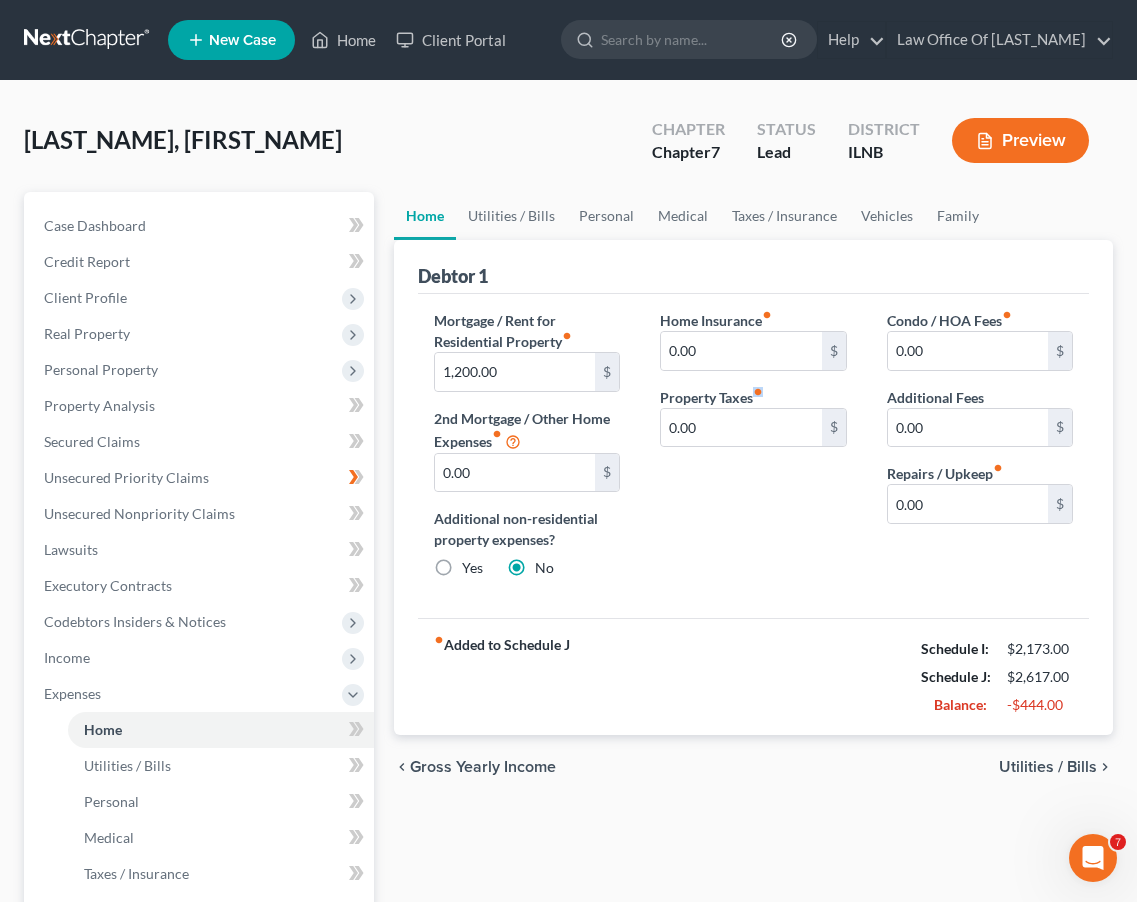 click on "Home Insurance  fiber_manual_record 0.00 $ Property Taxes  fiber_manual_record 0.00 $" at bounding box center [753, 452] 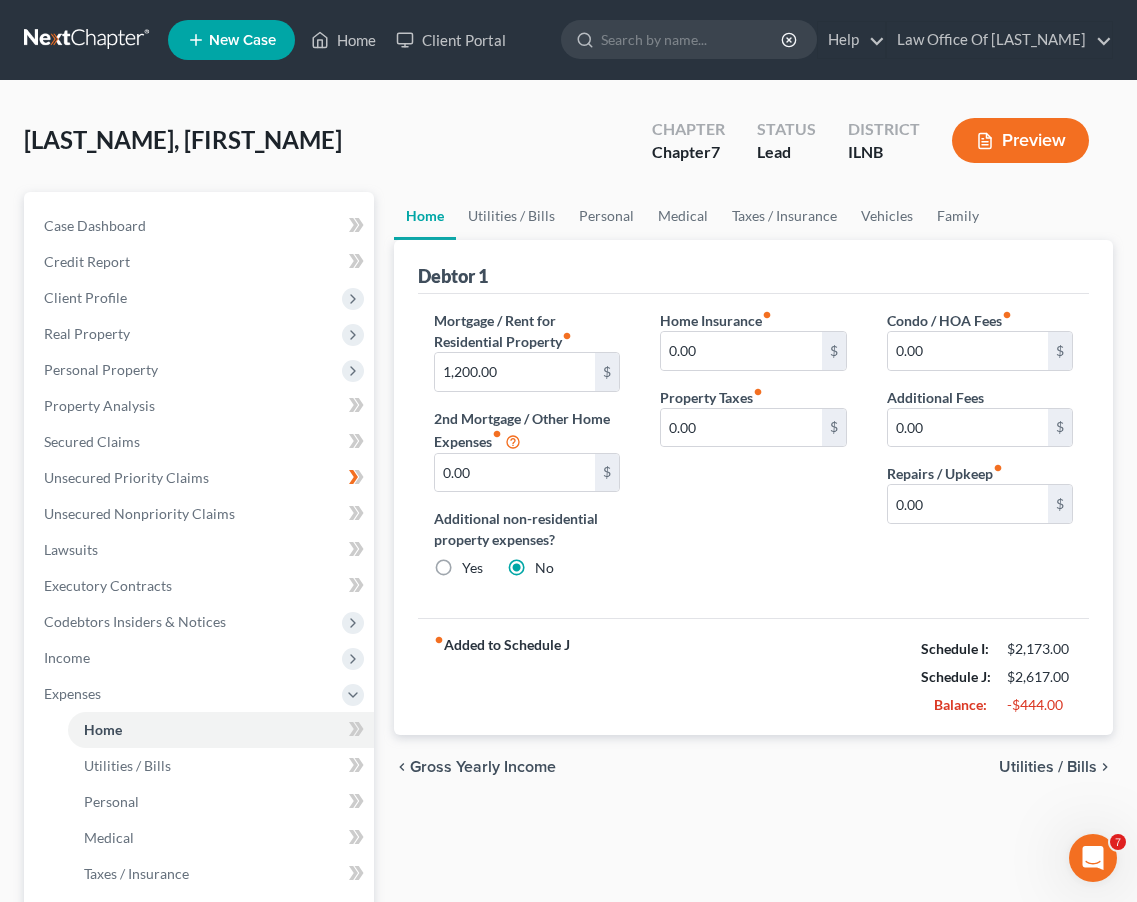 click on "Home Insurance  fiber_manual_record 0.00 $ Property Taxes  fiber_manual_record 0.00 $" at bounding box center (753, 452) 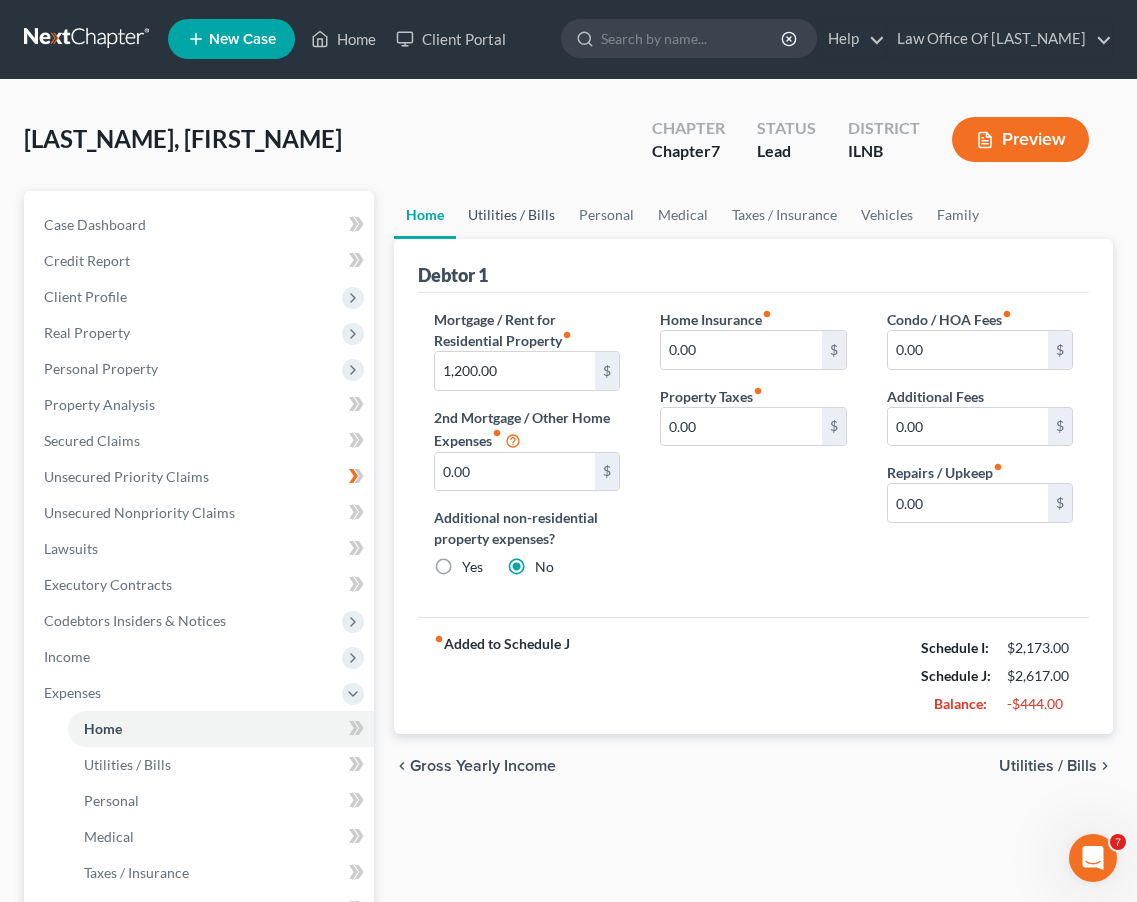 click on "Utilities / Bills" at bounding box center (511, 215) 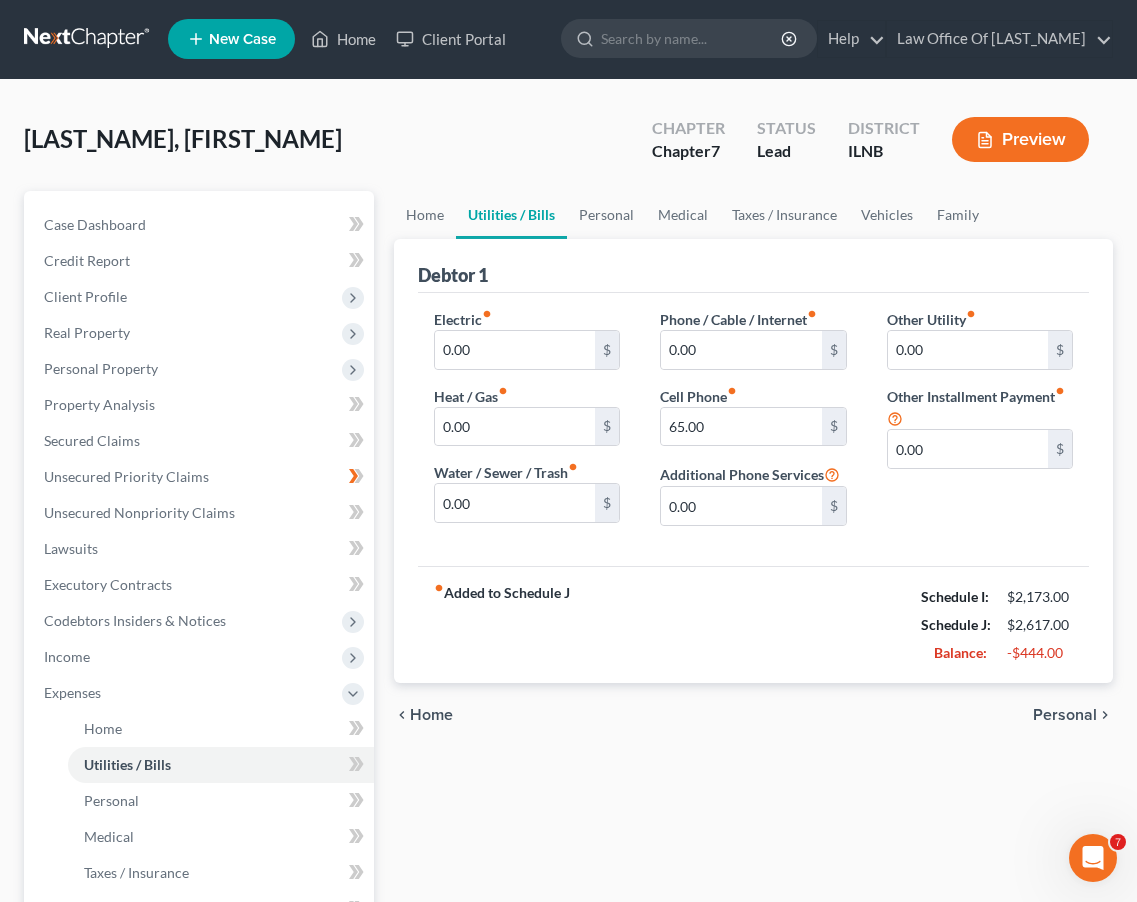 scroll, scrollTop: 0, scrollLeft: 0, axis: both 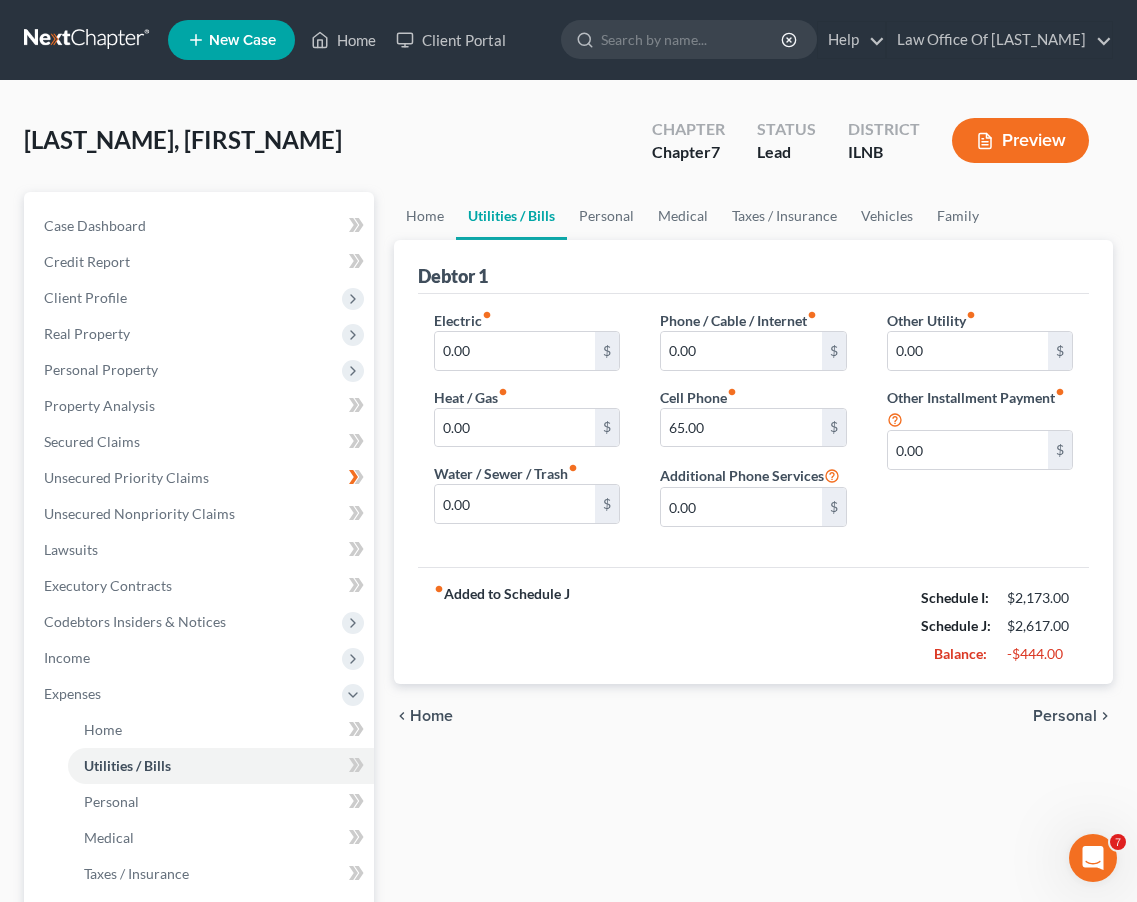 click on "fiber_manual_record  Added to Schedule J Schedule I: $2,173.00 Schedule J: $2,617.00 Balance: -$444.00" at bounding box center (753, 625) 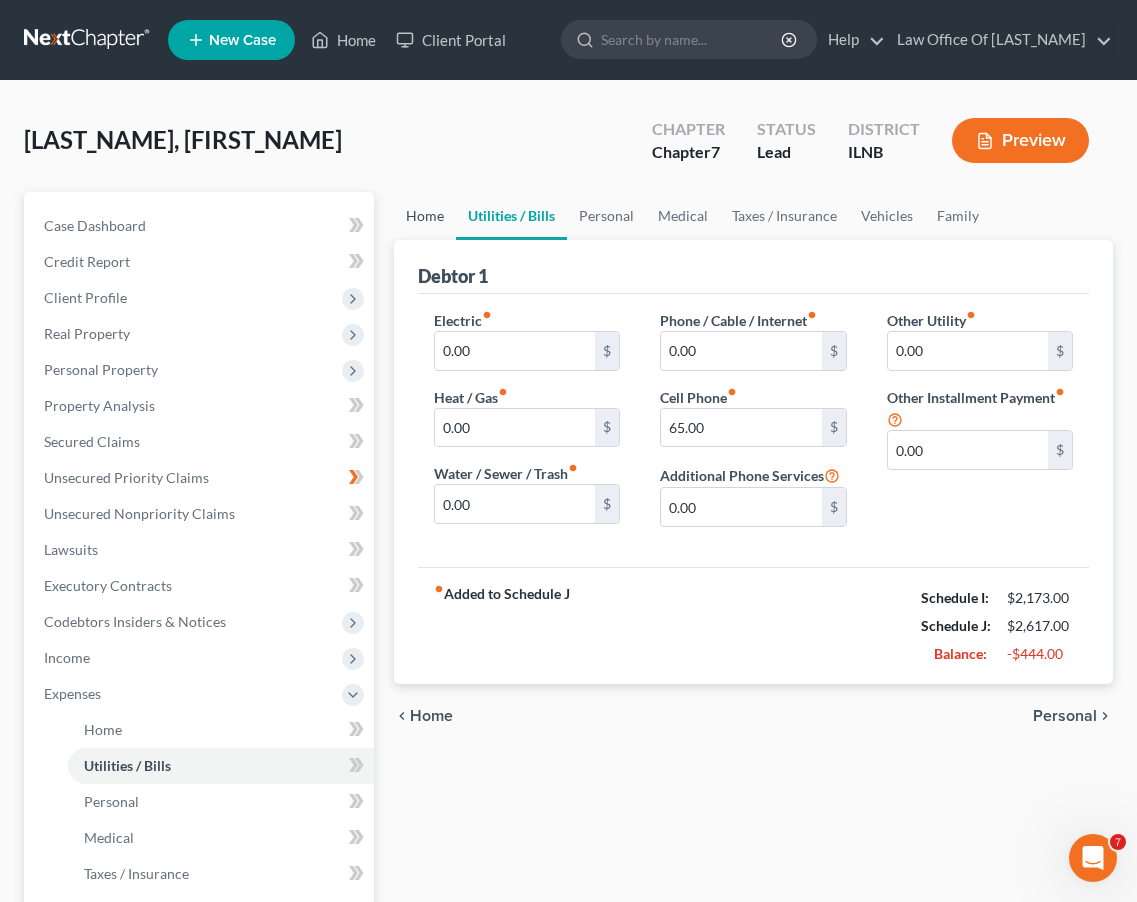 click on "Home" at bounding box center [425, 216] 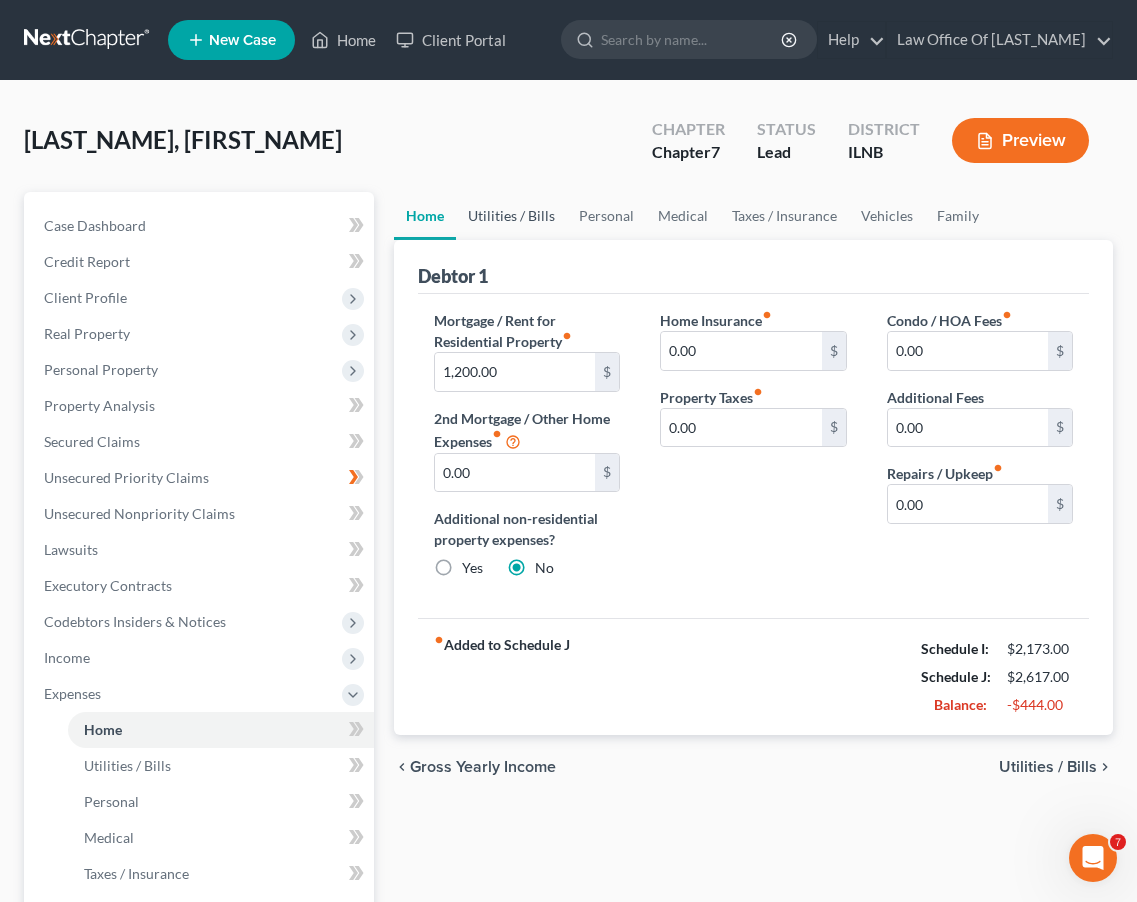 click on "Utilities / Bills" at bounding box center (511, 216) 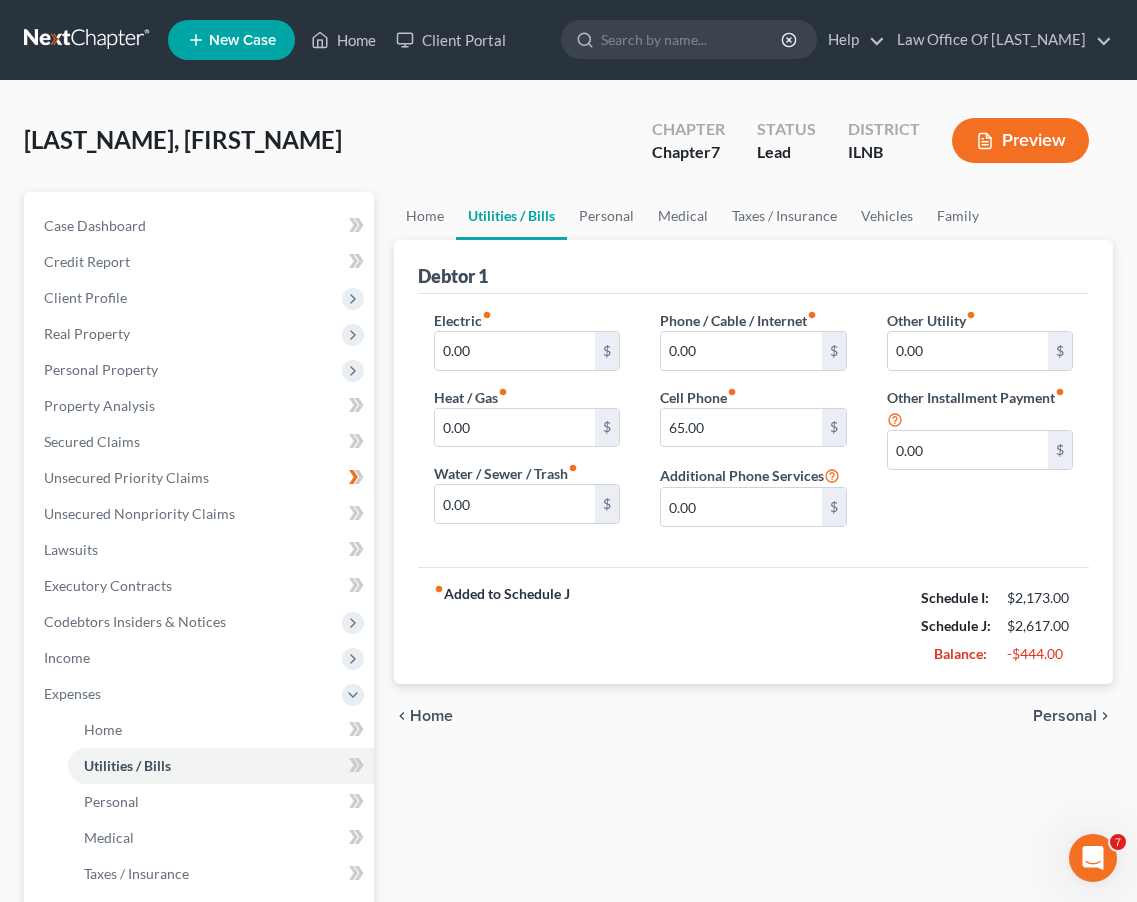 click on "Utilities / Bills" at bounding box center [511, 216] 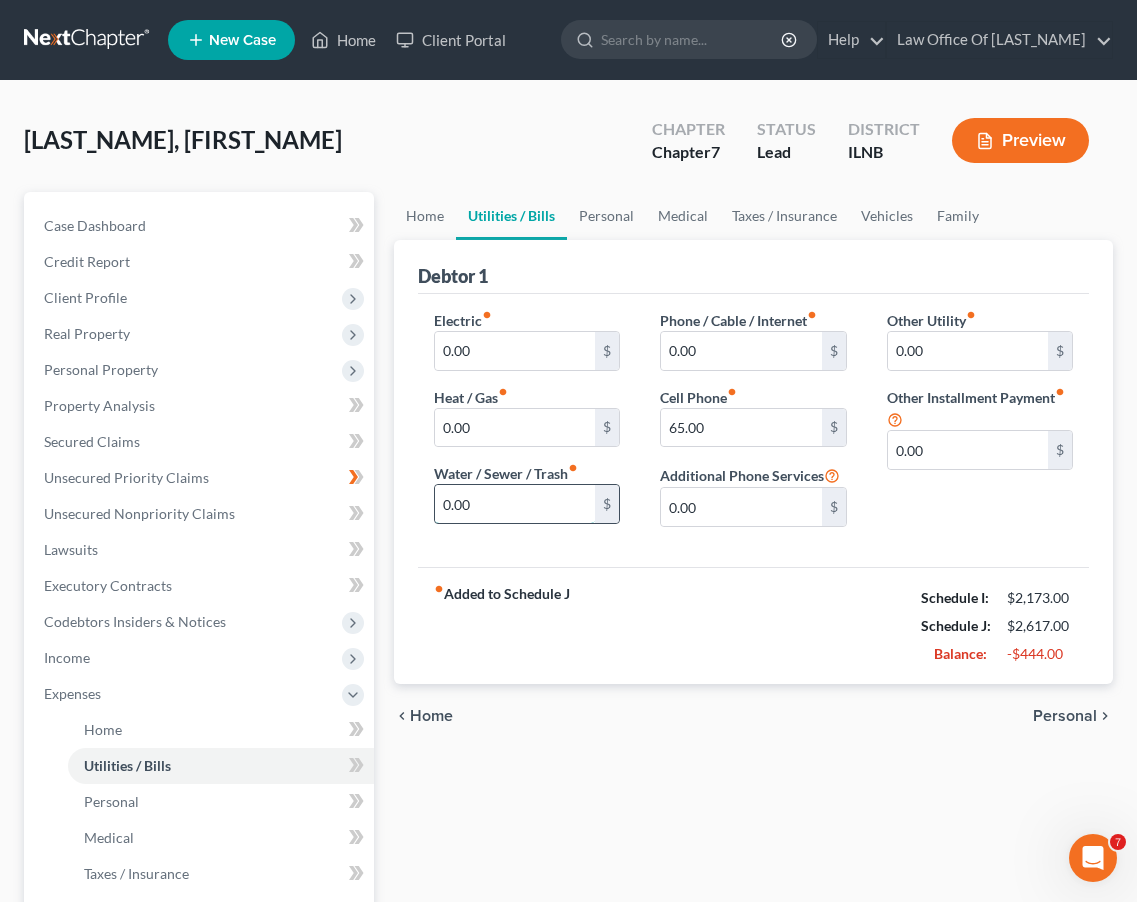 click on "0.00" at bounding box center [515, 504] 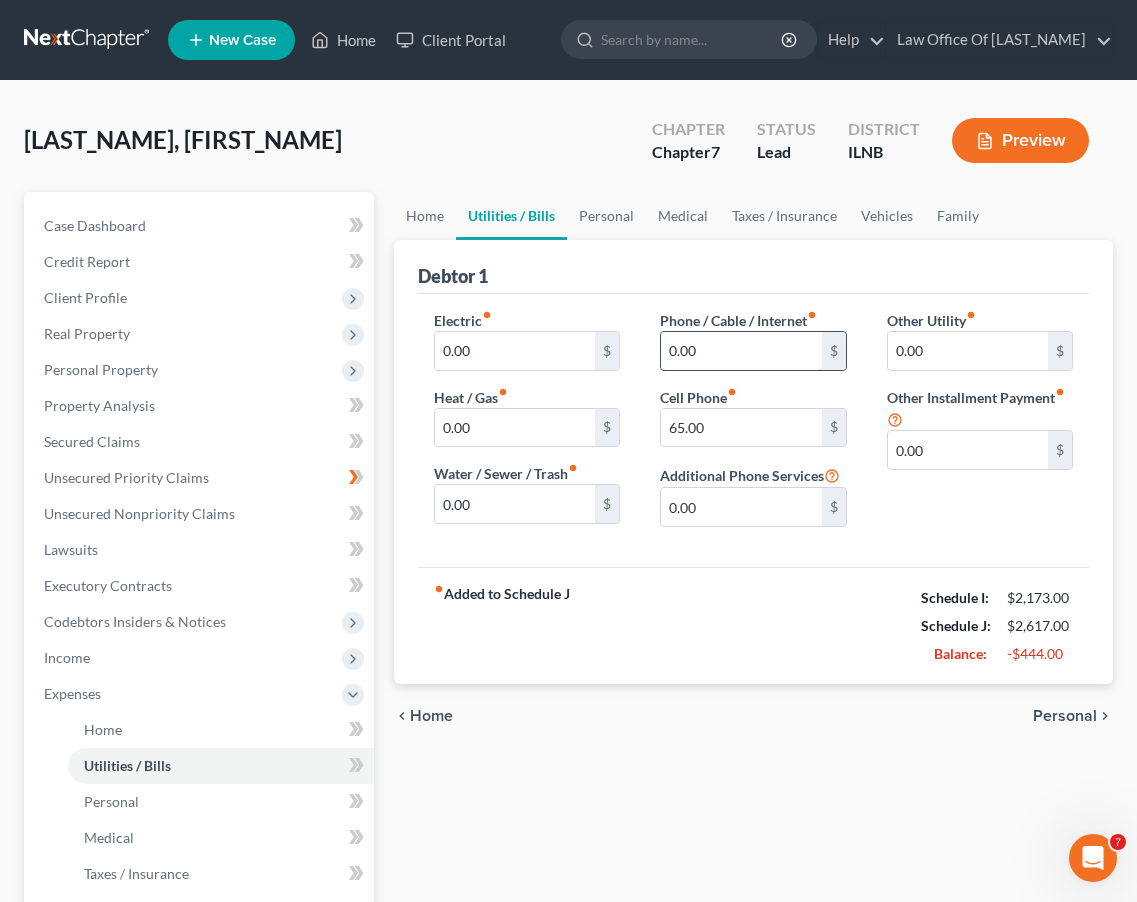 click on "0.00" at bounding box center (741, 351) 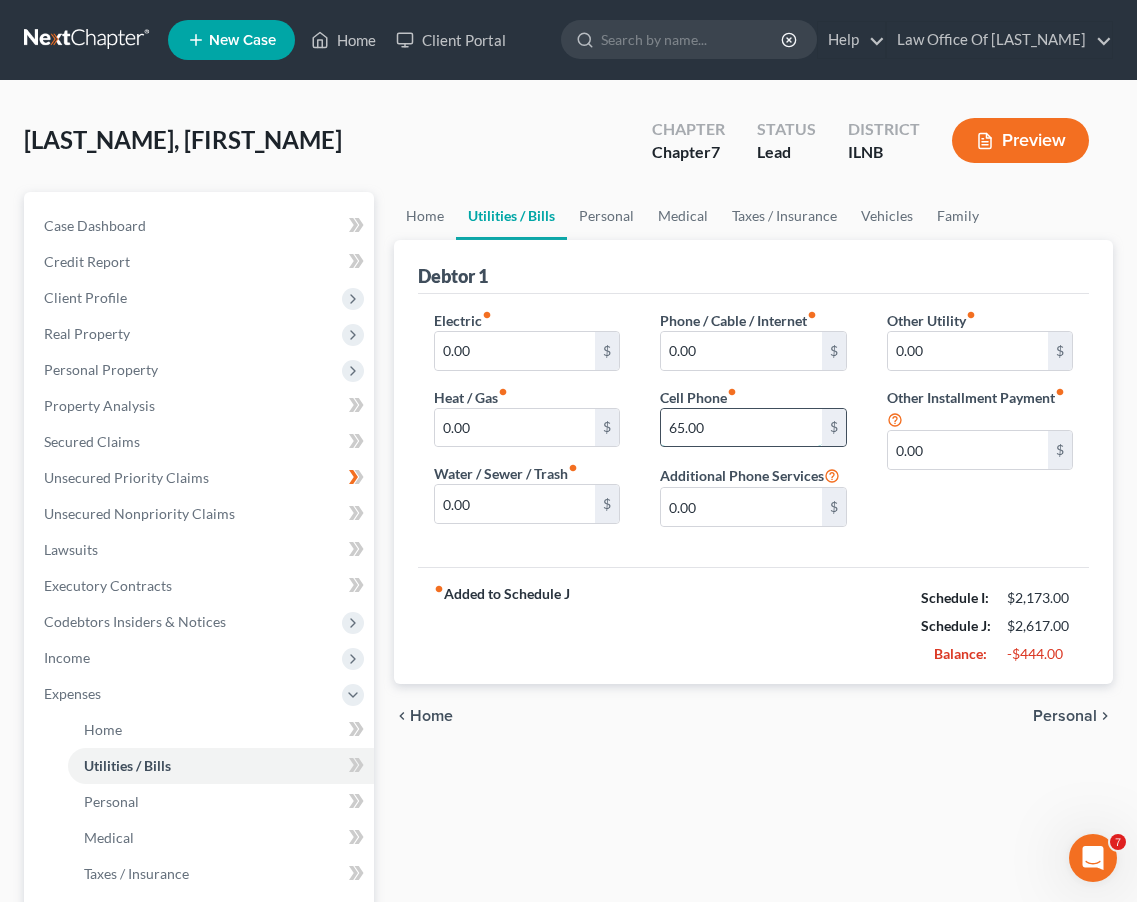 click on "65.00" at bounding box center (741, 428) 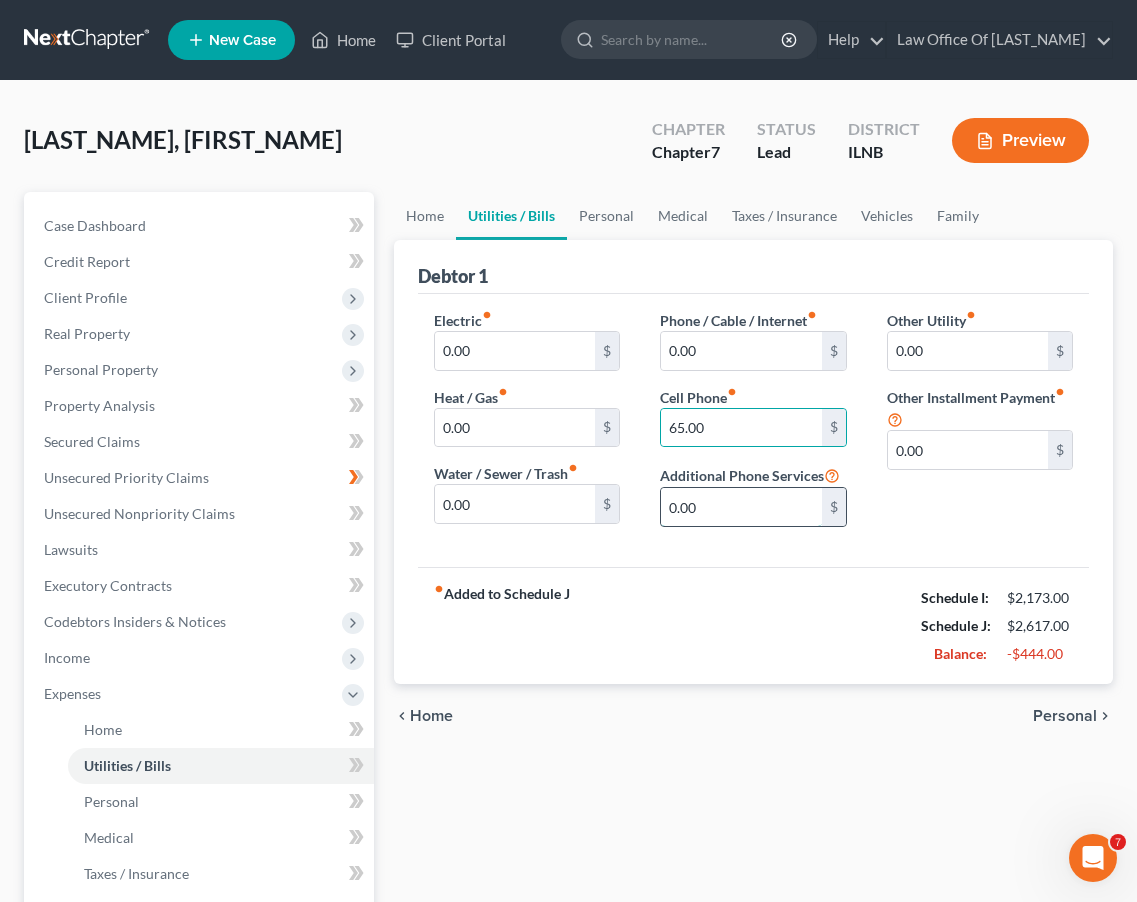 click on "0.00" at bounding box center (741, 507) 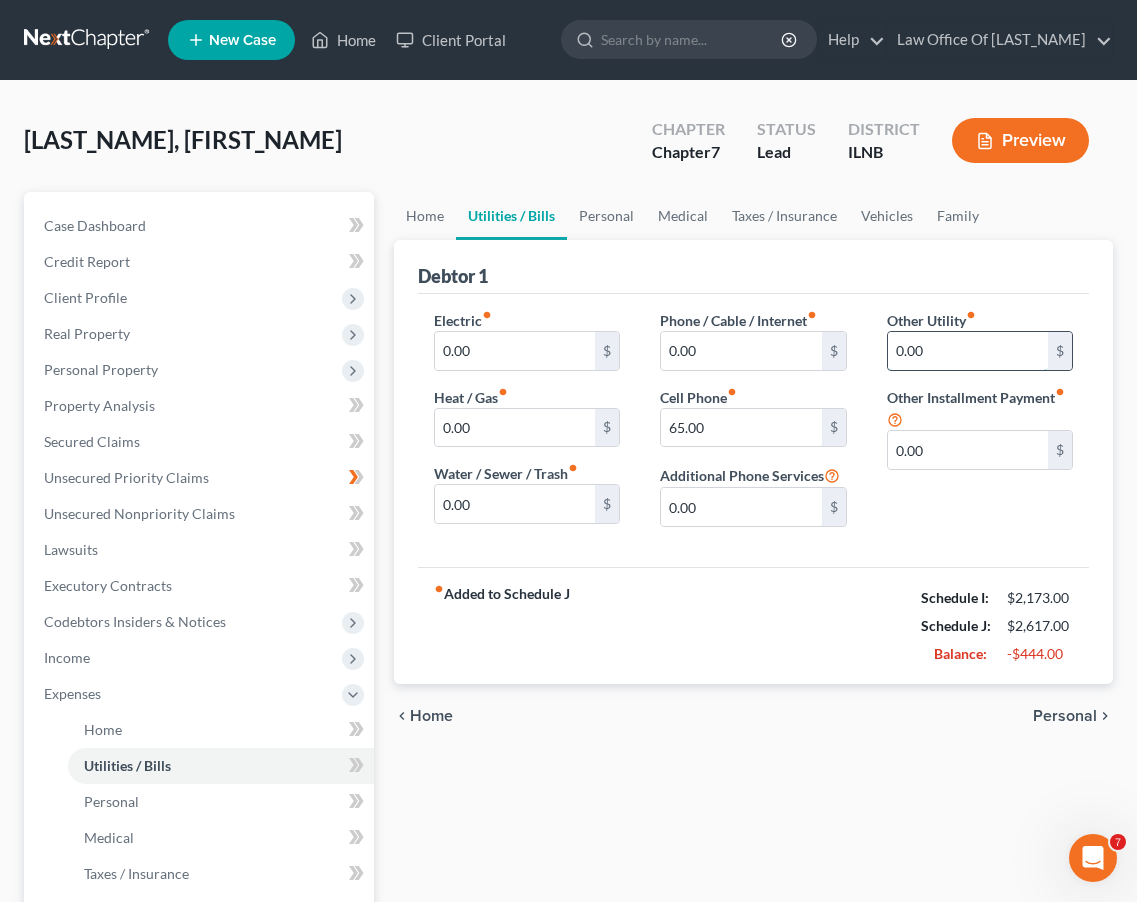 click on "0.00" at bounding box center [968, 351] 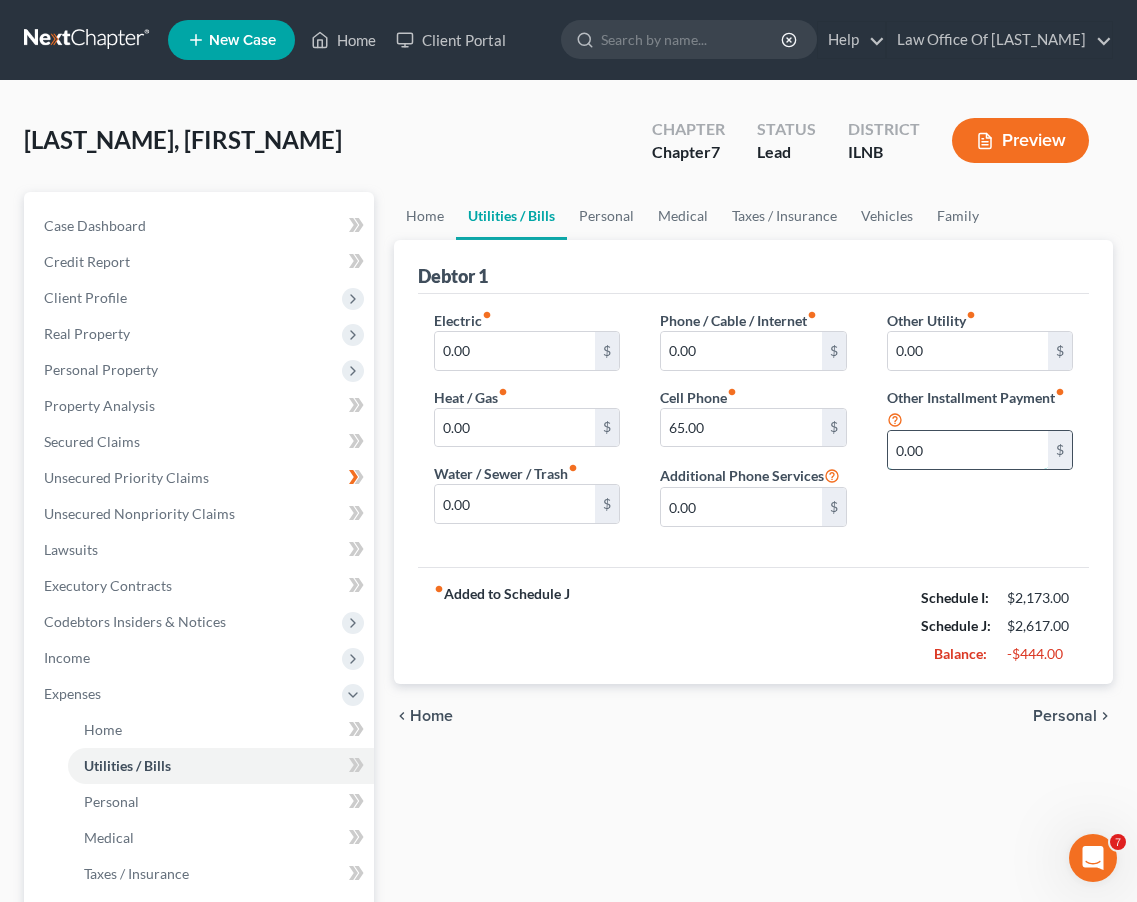 click on "0.00" at bounding box center [968, 450] 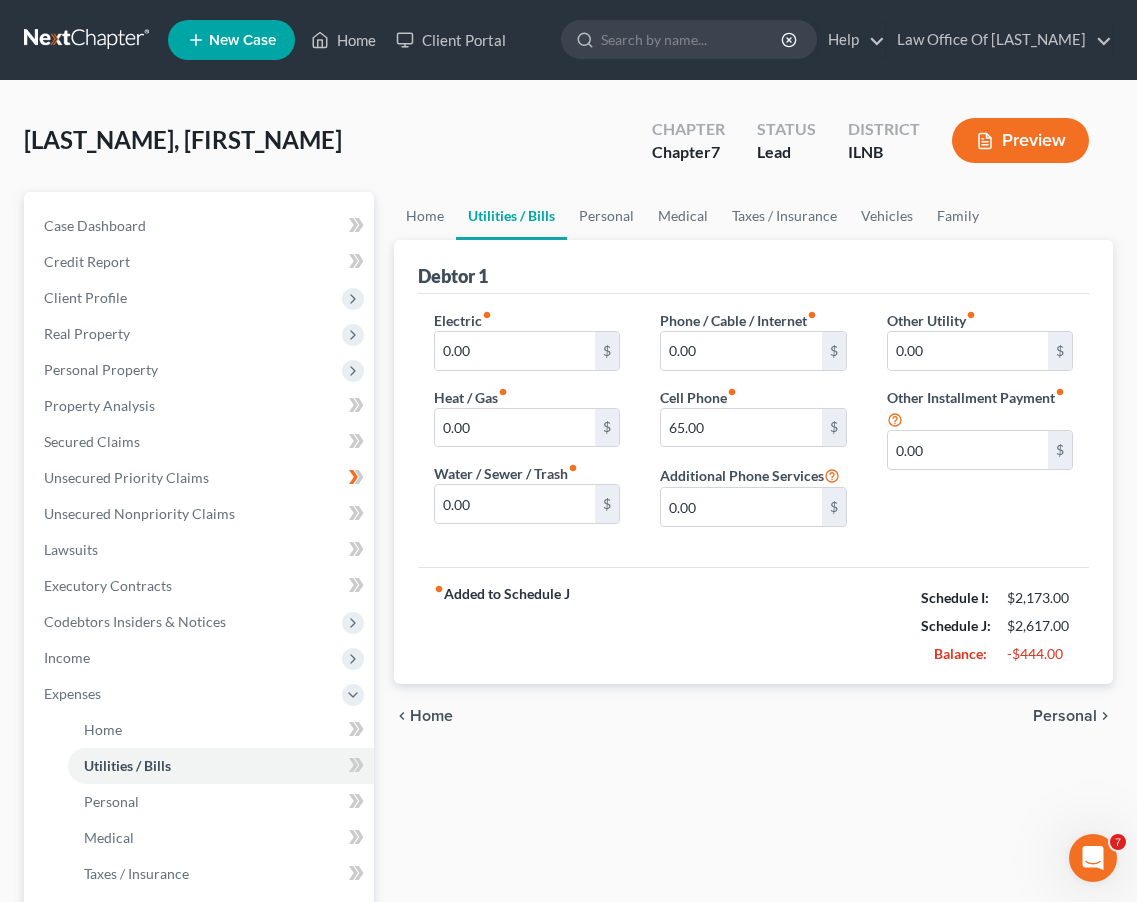click on "Other Utility  fiber_manual_record 0.00 $ Other Installment Payment  fiber_manual_record   0.00 $" at bounding box center [980, 426] 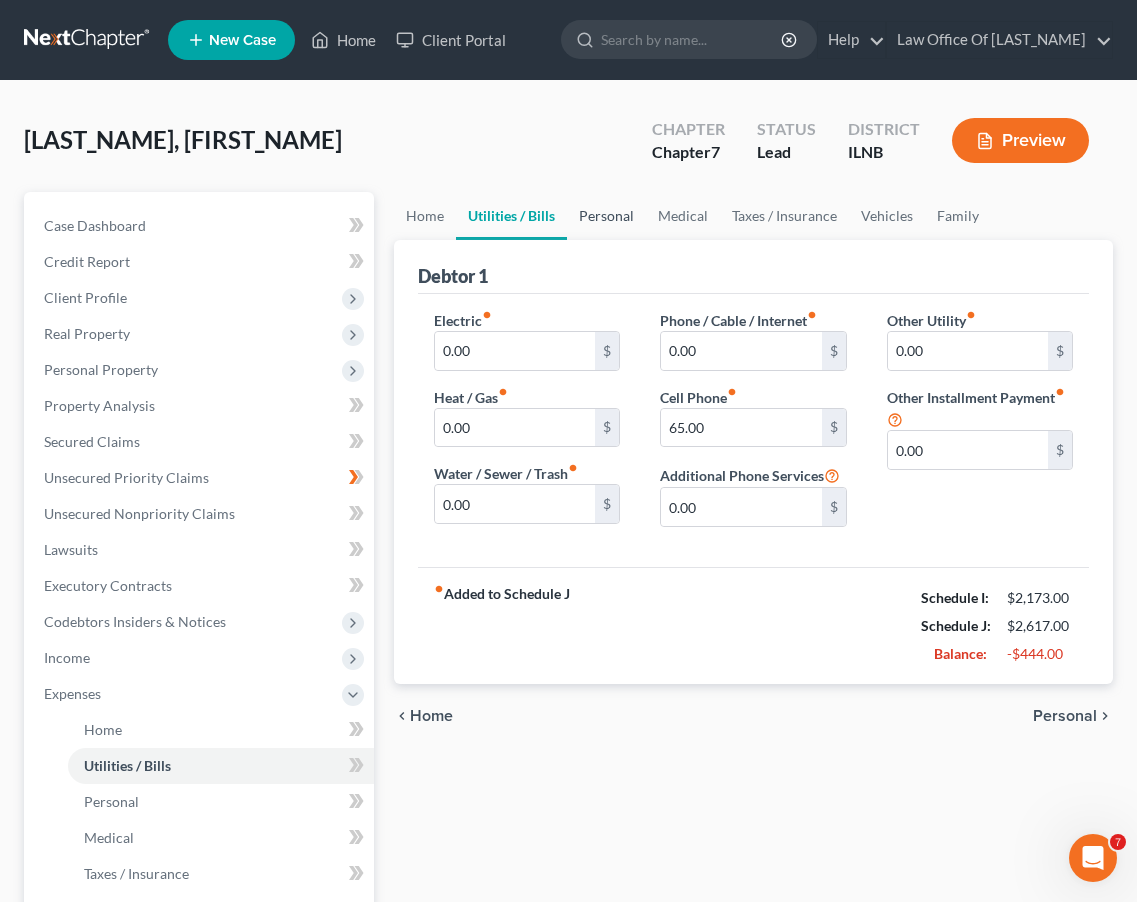 click on "Personal" at bounding box center (606, 216) 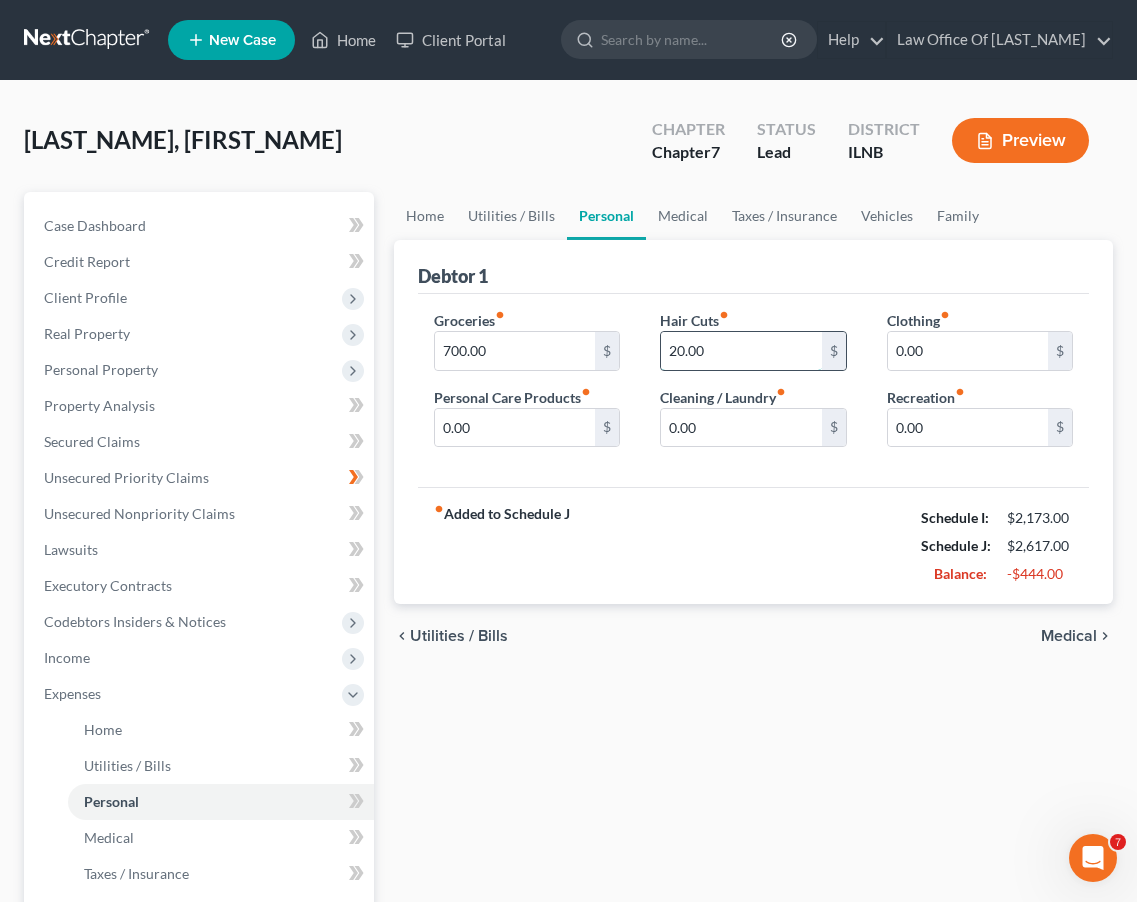 click on "20.00" at bounding box center [741, 351] 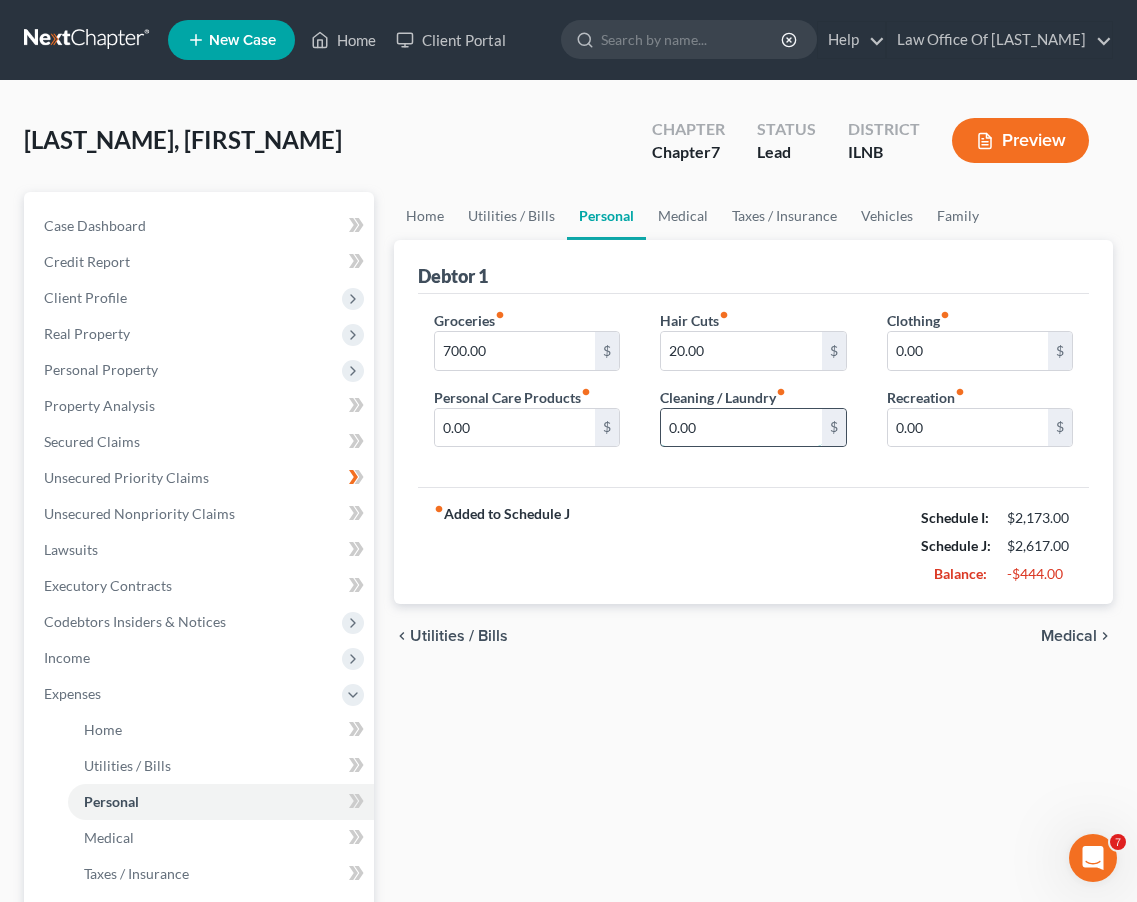 click on "0.00" at bounding box center [741, 428] 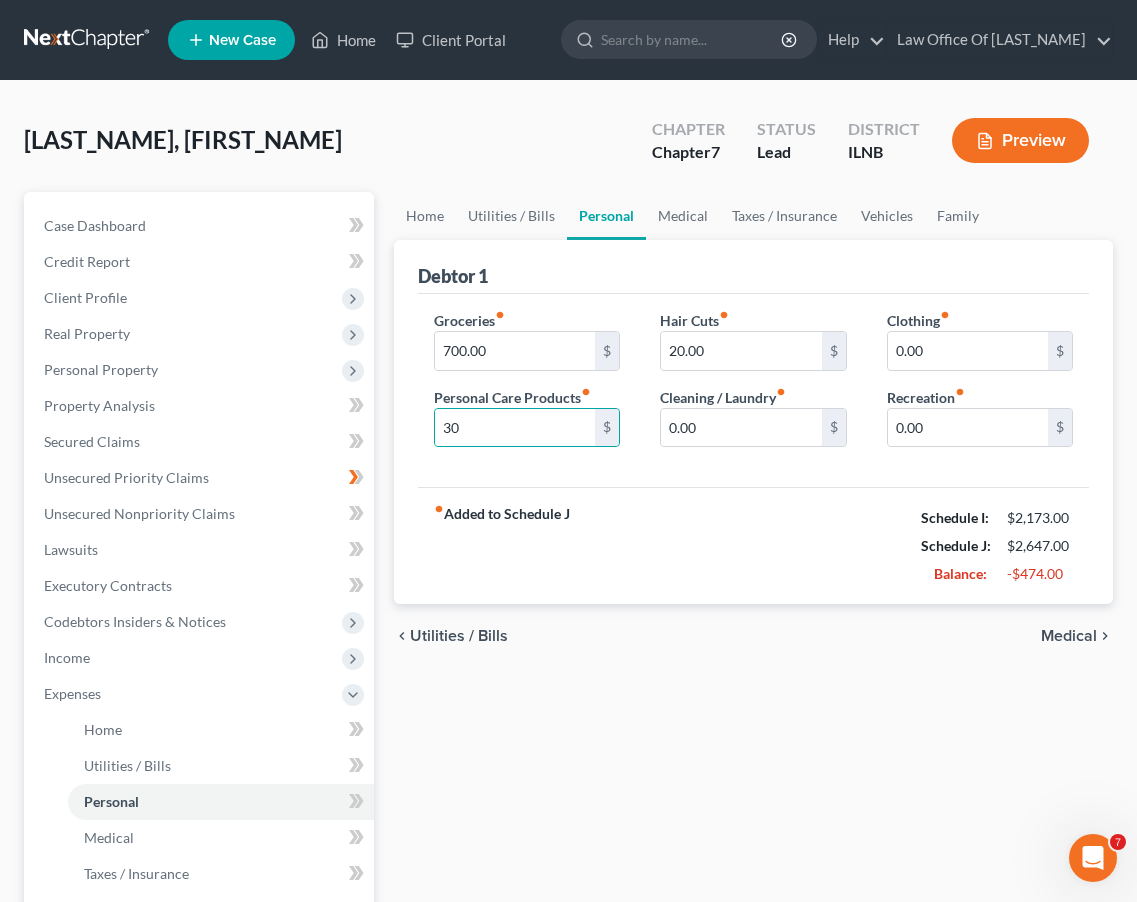 click on "fiber_manual_record  Added to Schedule J Schedule I: $[AMOUNT] Schedule J: $[AMOUNT] Balance: $[AMOUNT]" at bounding box center [753, 545] 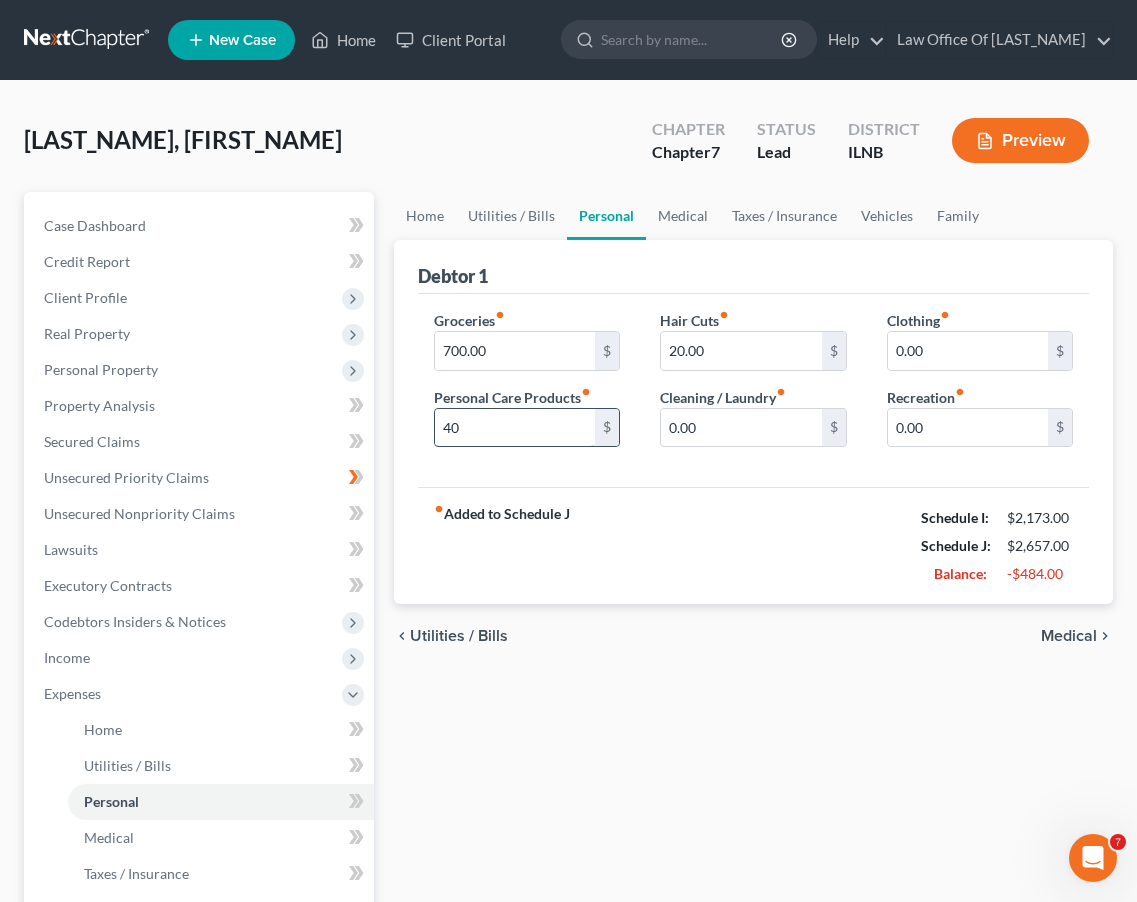 type on "40.00" 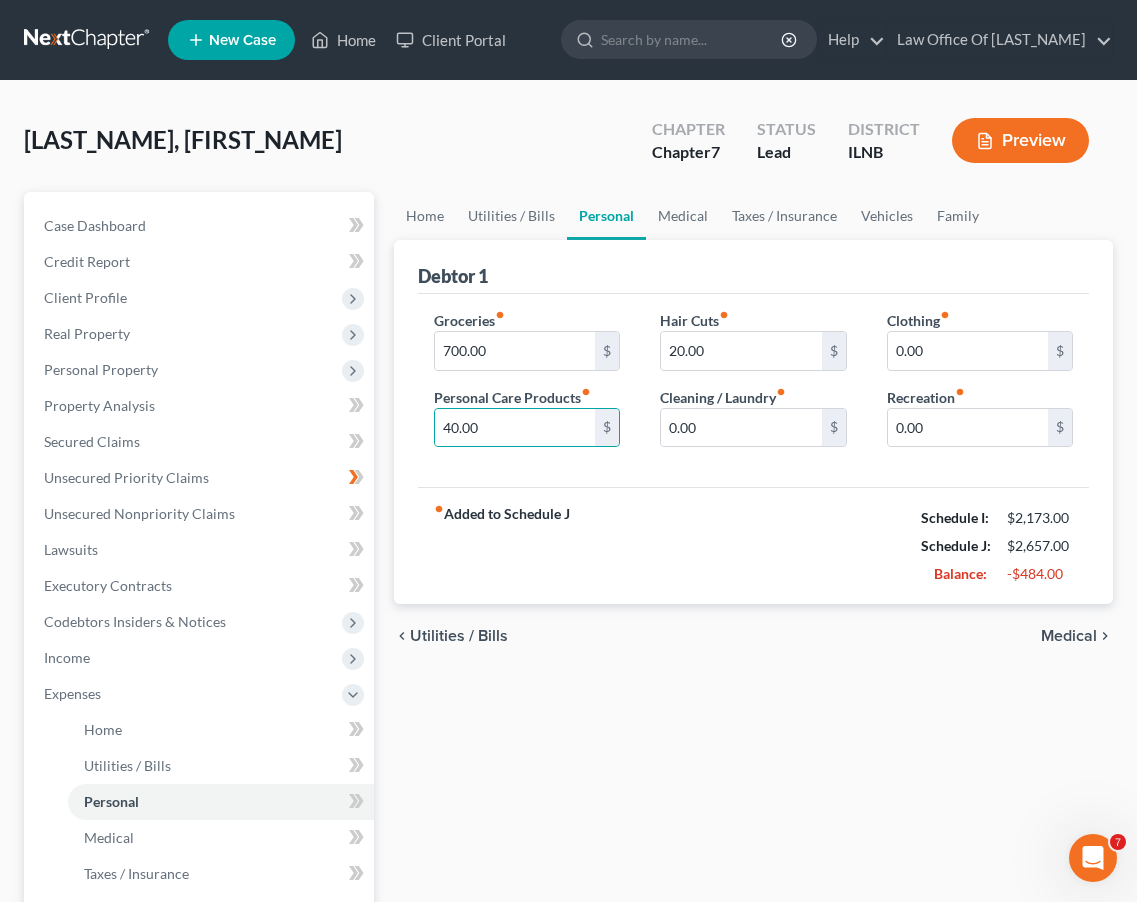 click on "fiber_manual_record  Added to Schedule J Schedule I: $[AMOUNT] Schedule J: $[AMOUNT] Balance: $[AMOUNT]" at bounding box center [753, 545] 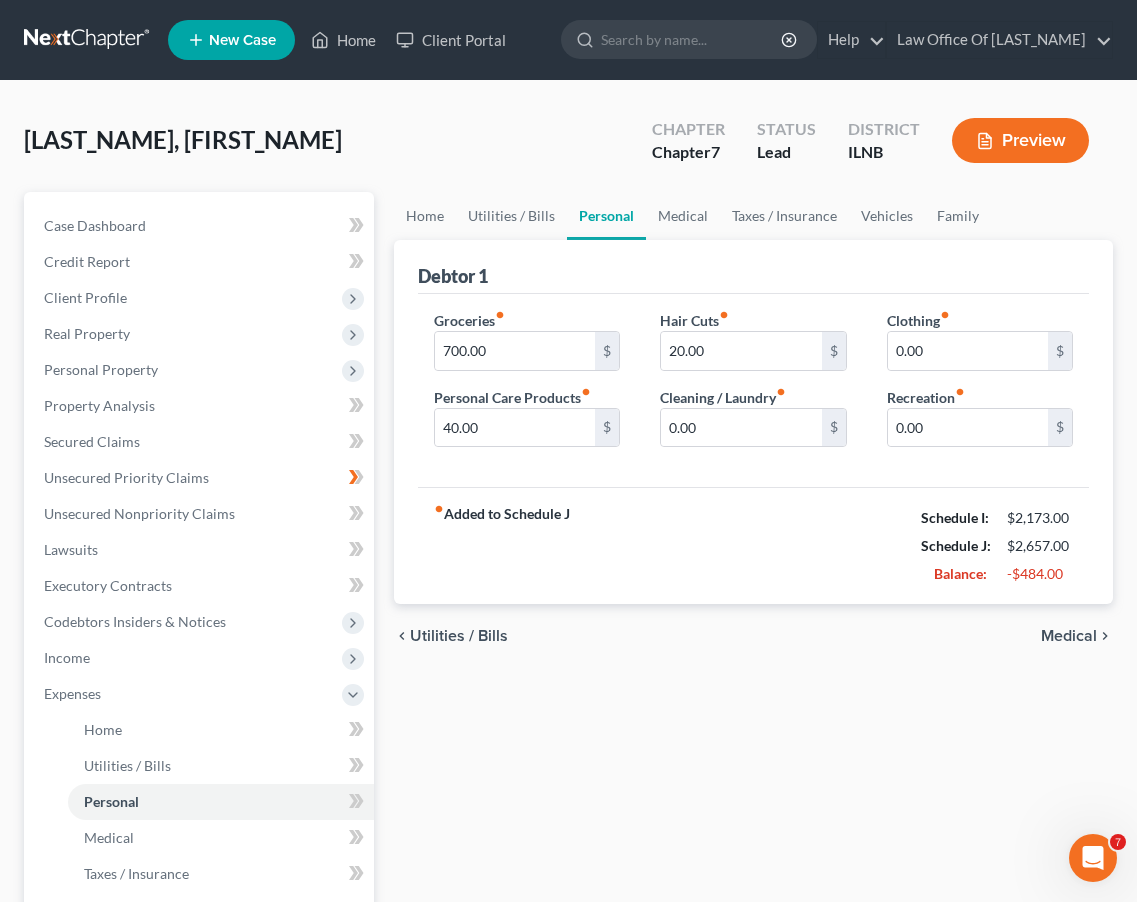 click on "Groceries  fiber_manual_record [AMOUNT] $ Personal Care Products  fiber_manual_record [AMOUNT] $ Hair Cuts  fiber_manual_record [AMOUNT] $ Cleaning / Laundry  fiber_manual_record [AMOUNT] $ Clothing  fiber_manual_record [AMOUNT] $ Recreation  fiber_manual_record [AMOUNT] $" at bounding box center [753, 391] 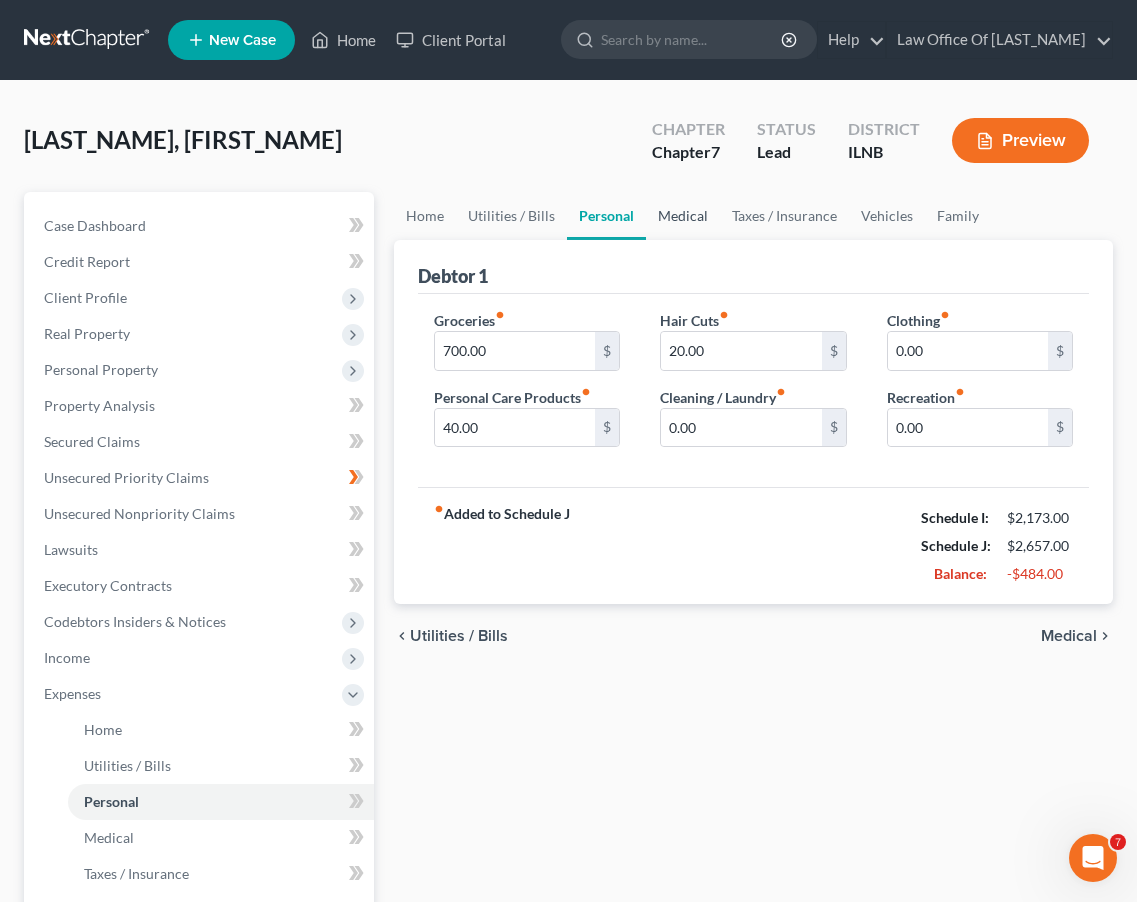 click on "Medical" at bounding box center [683, 216] 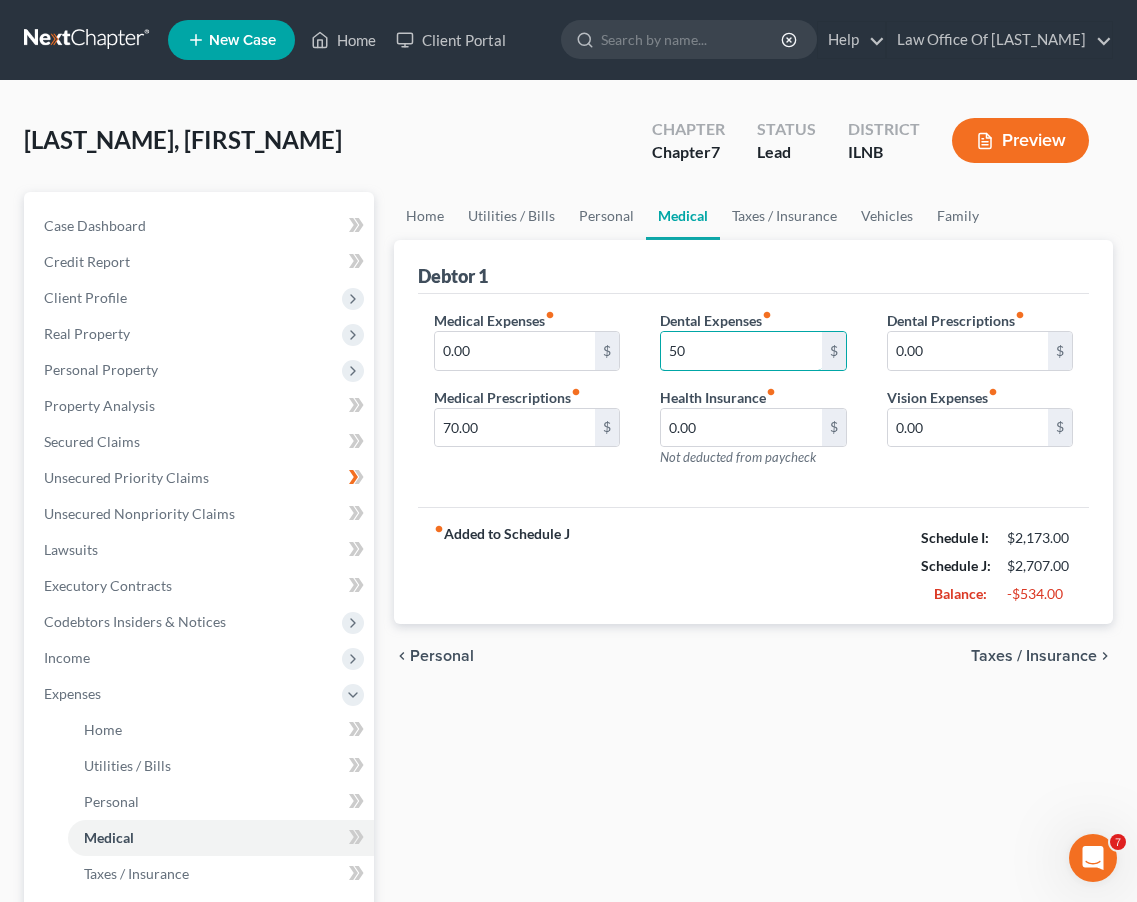 type on "50" 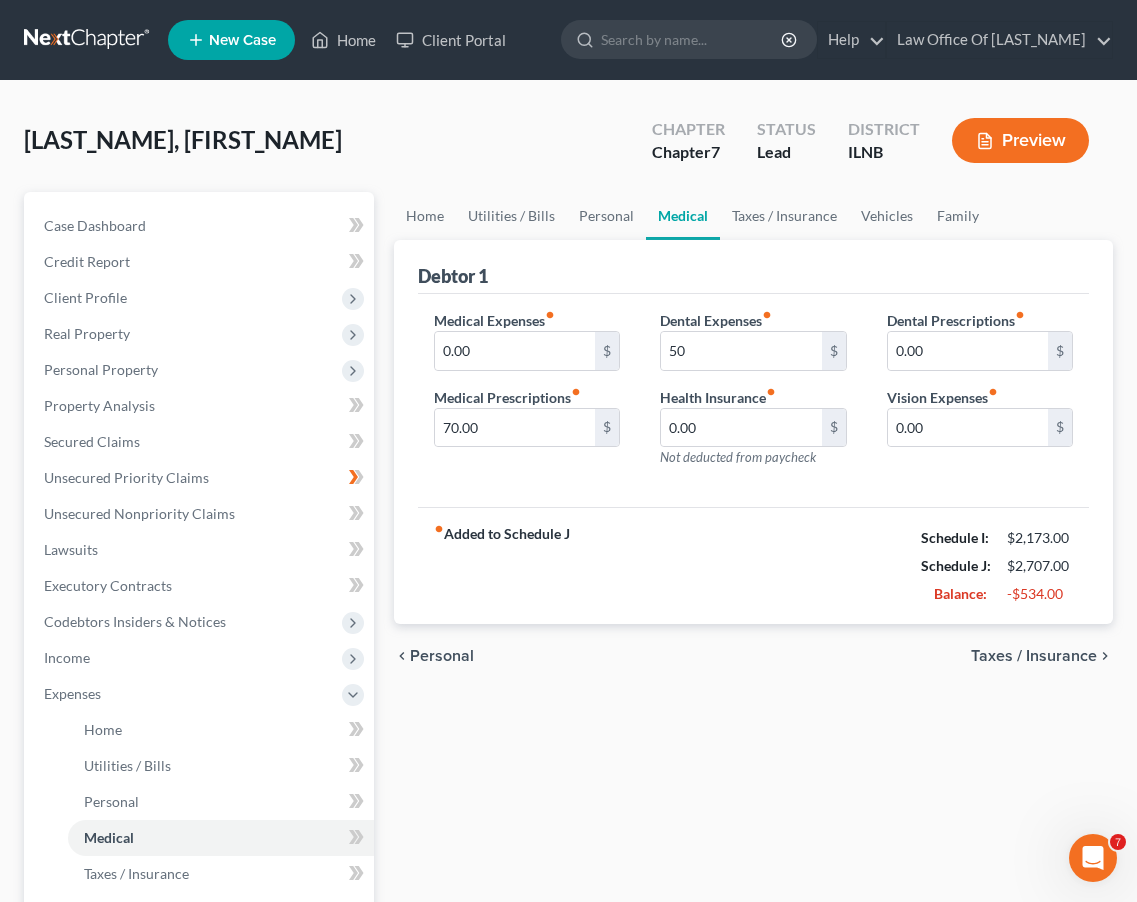 click on "fiber_manual_record  Added to Schedule J Schedule I: $2,173.00 Schedule J: $2,707.00 Balance: -$534.00" at bounding box center [753, 565] 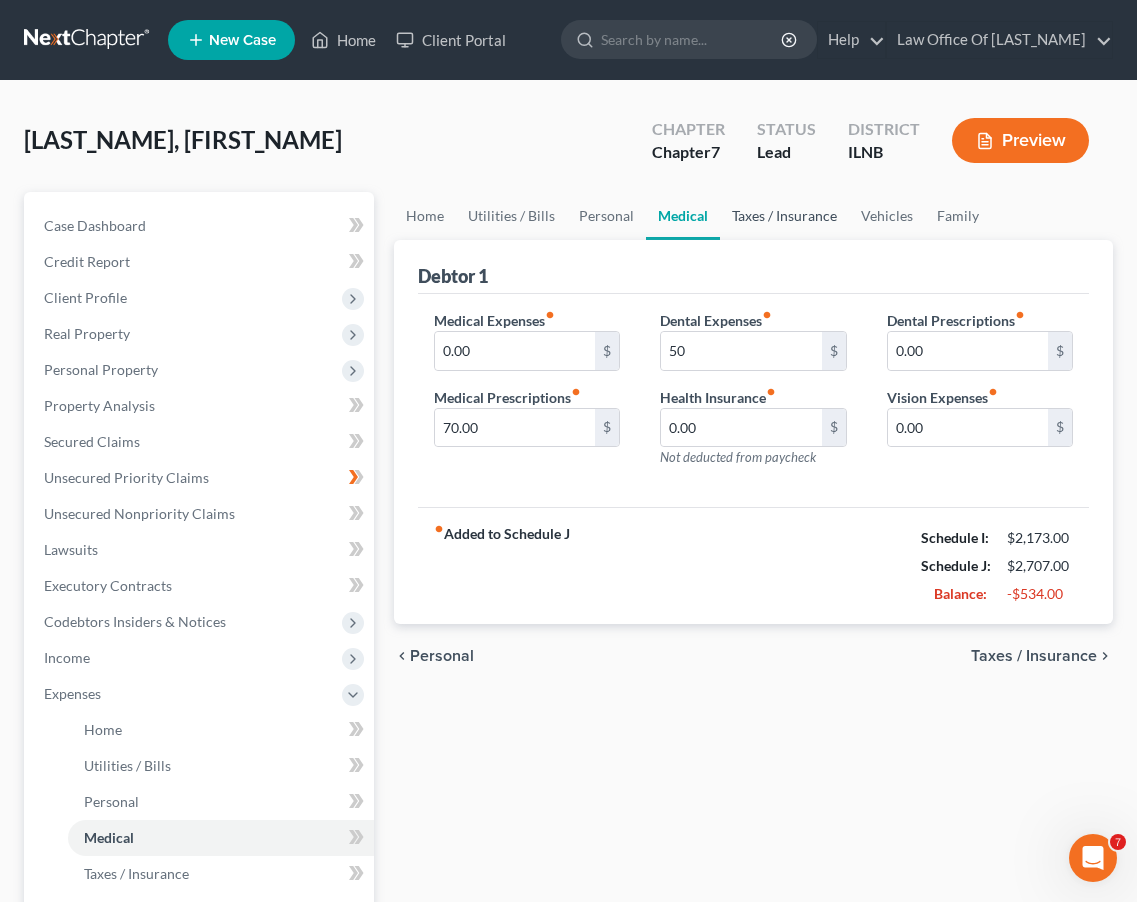 click on "Taxes / Insurance" at bounding box center [784, 216] 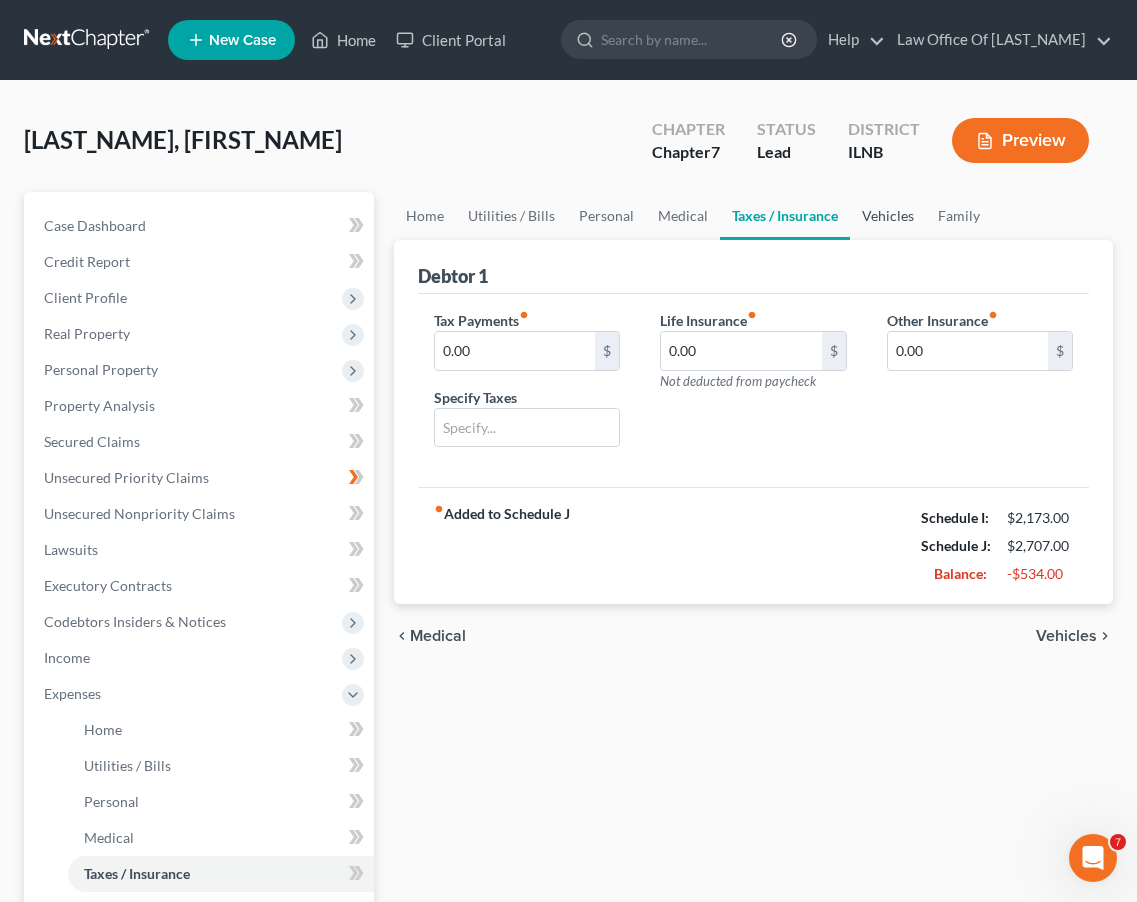 click on "Vehicles" at bounding box center [888, 216] 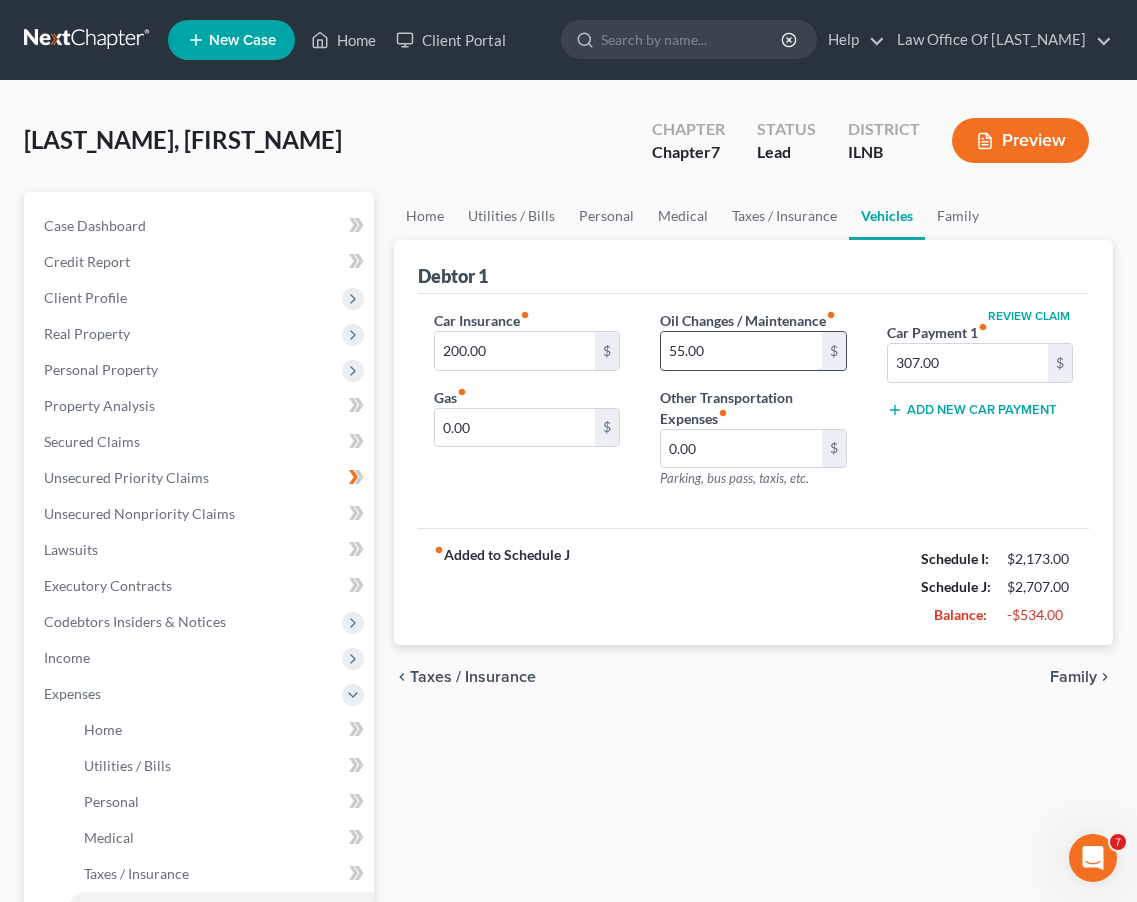 click on "55.00" at bounding box center [741, 351] 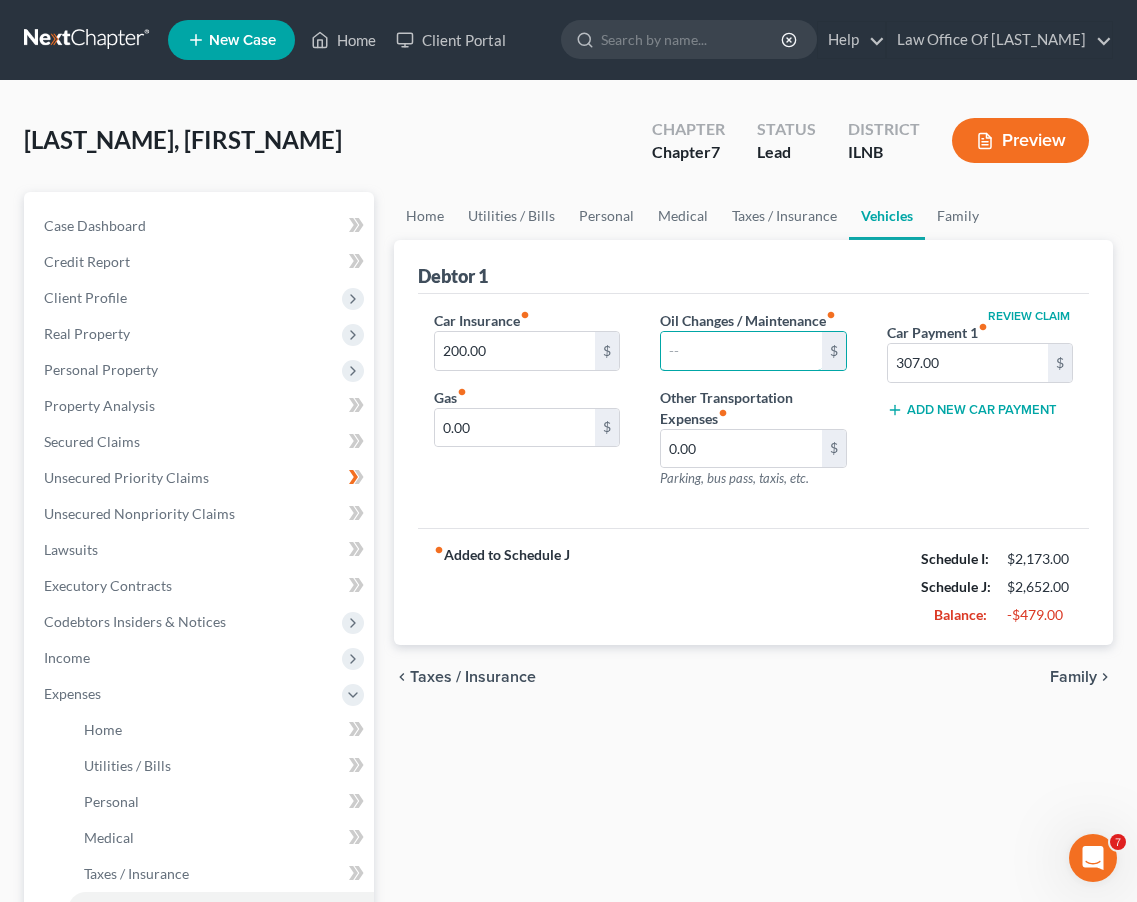type 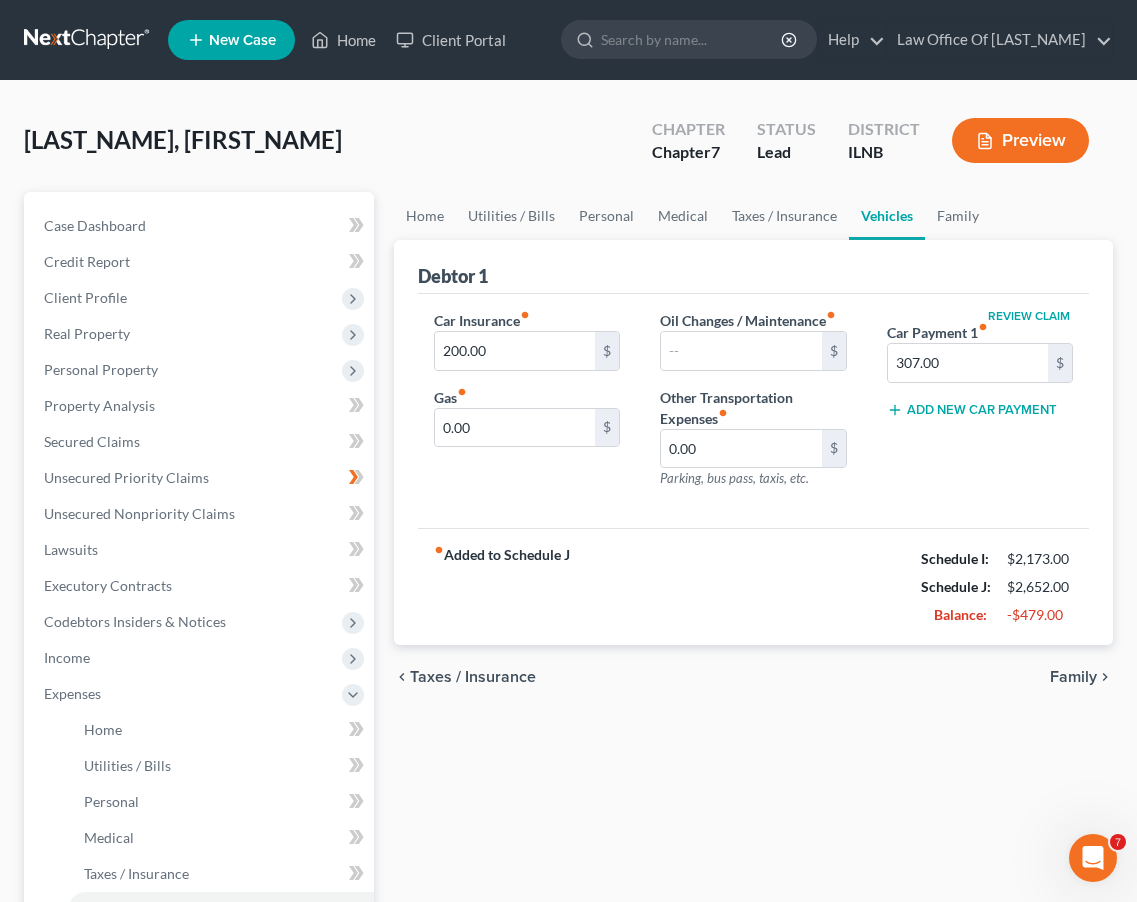 click on "Review Claim Car Payment 1  fiber_manual_record [AMOUNT] $ Add New Car Payment" at bounding box center (980, 407) 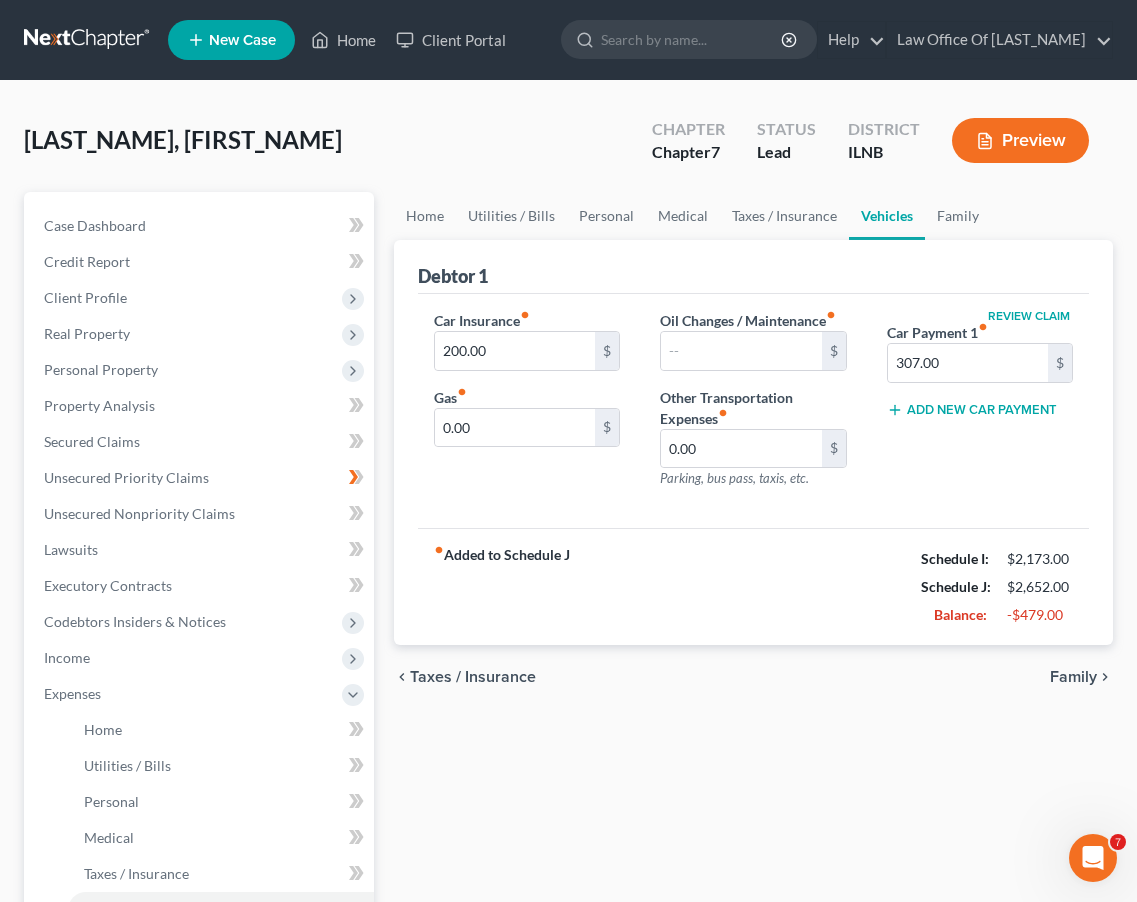 click on "Review Claim Car Payment 1  fiber_manual_record [AMOUNT] $ Add New Car Payment" at bounding box center (980, 407) 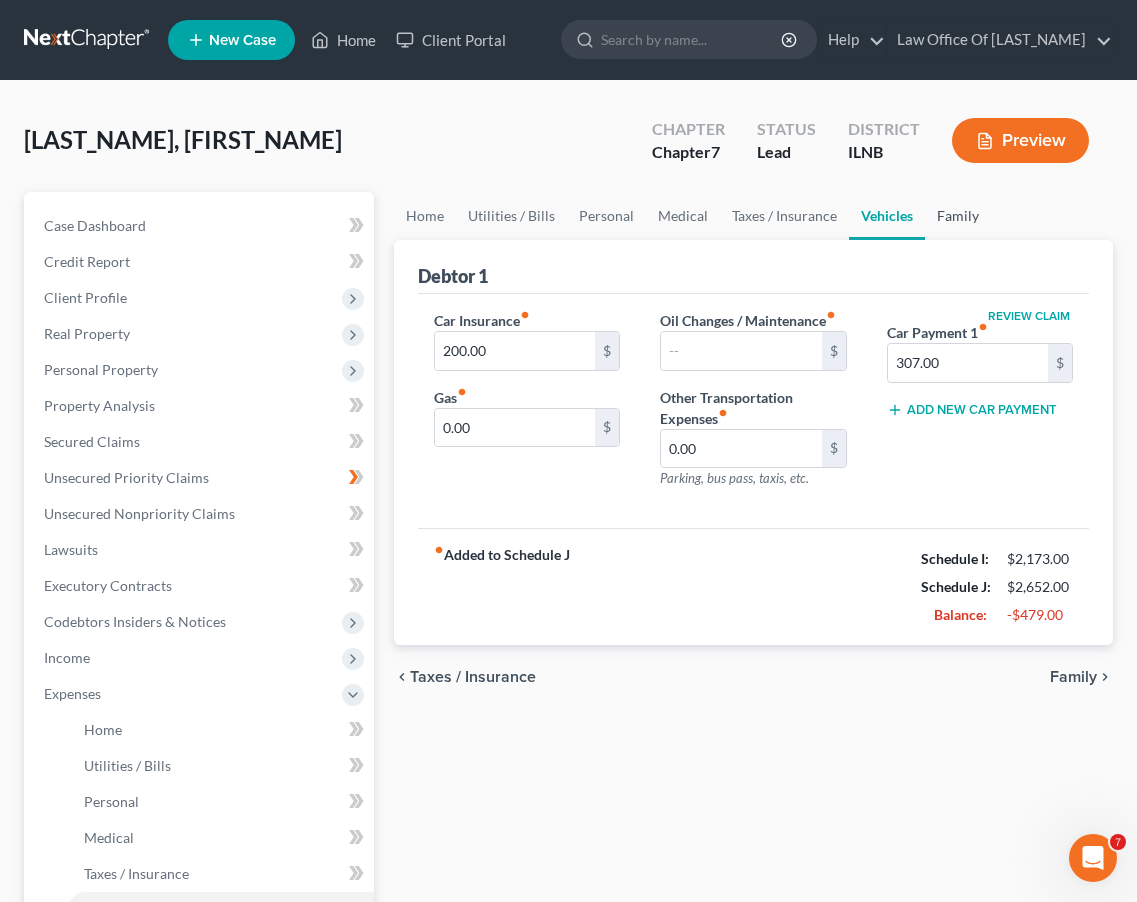 click on "Family" at bounding box center (958, 216) 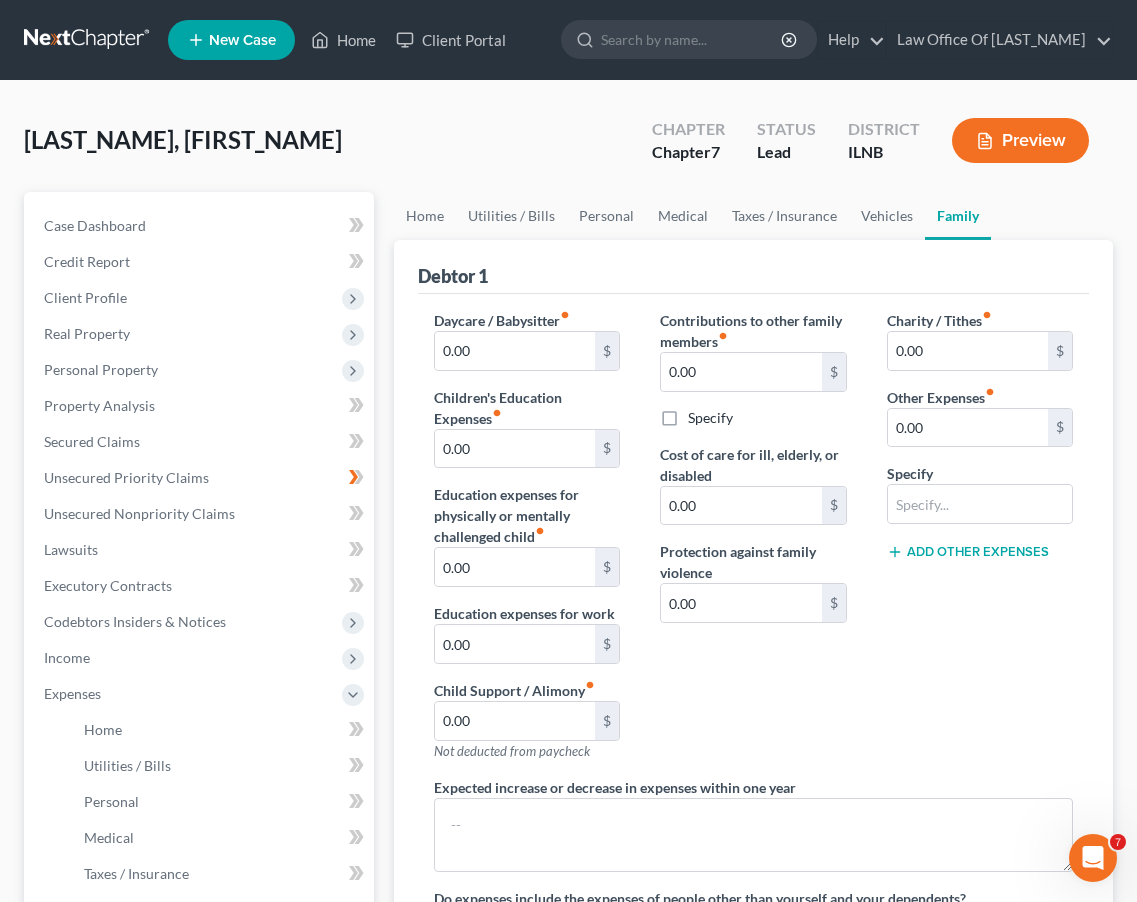 click on "Charity / Tithes  fiber_manual_record 0.00 $ Other Expenses  fiber_manual_record 0.00 $ Specify Add Other Expenses" at bounding box center (980, 543) 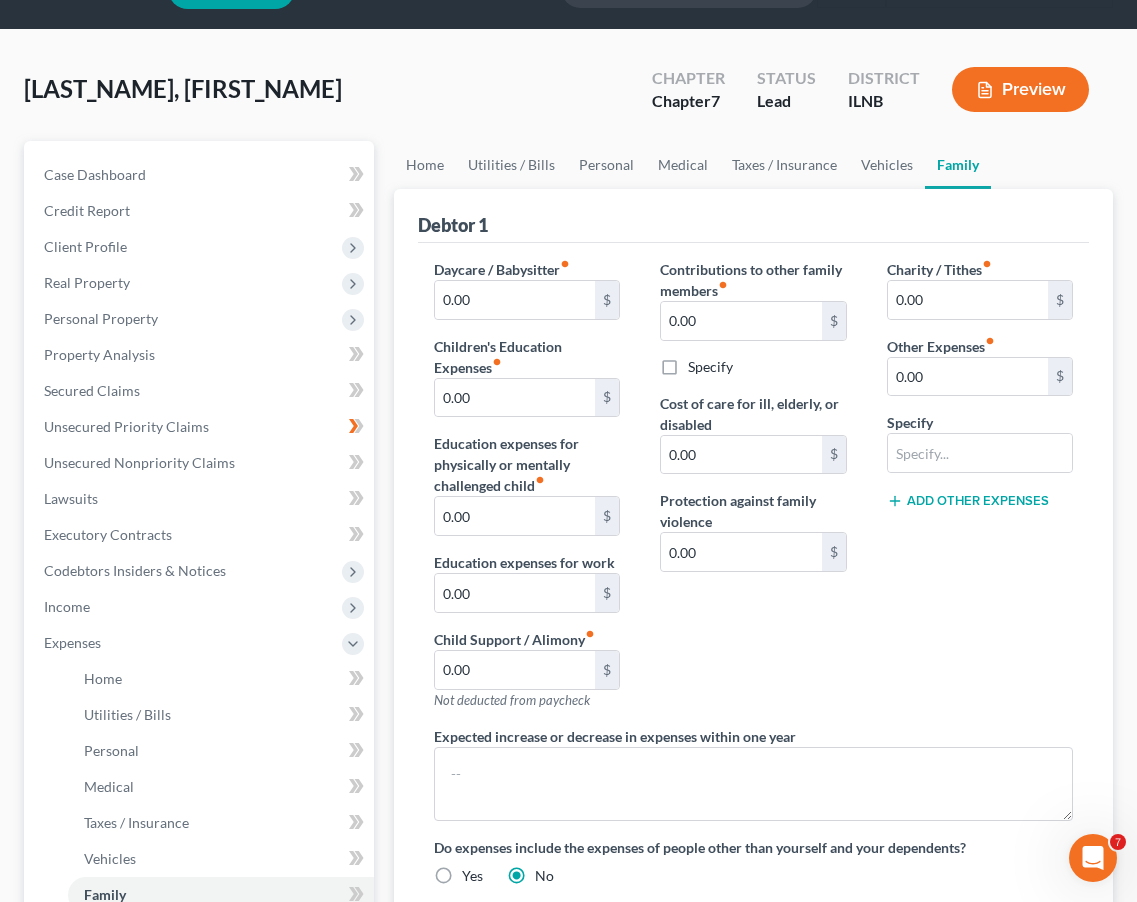 scroll, scrollTop: 0, scrollLeft: 0, axis: both 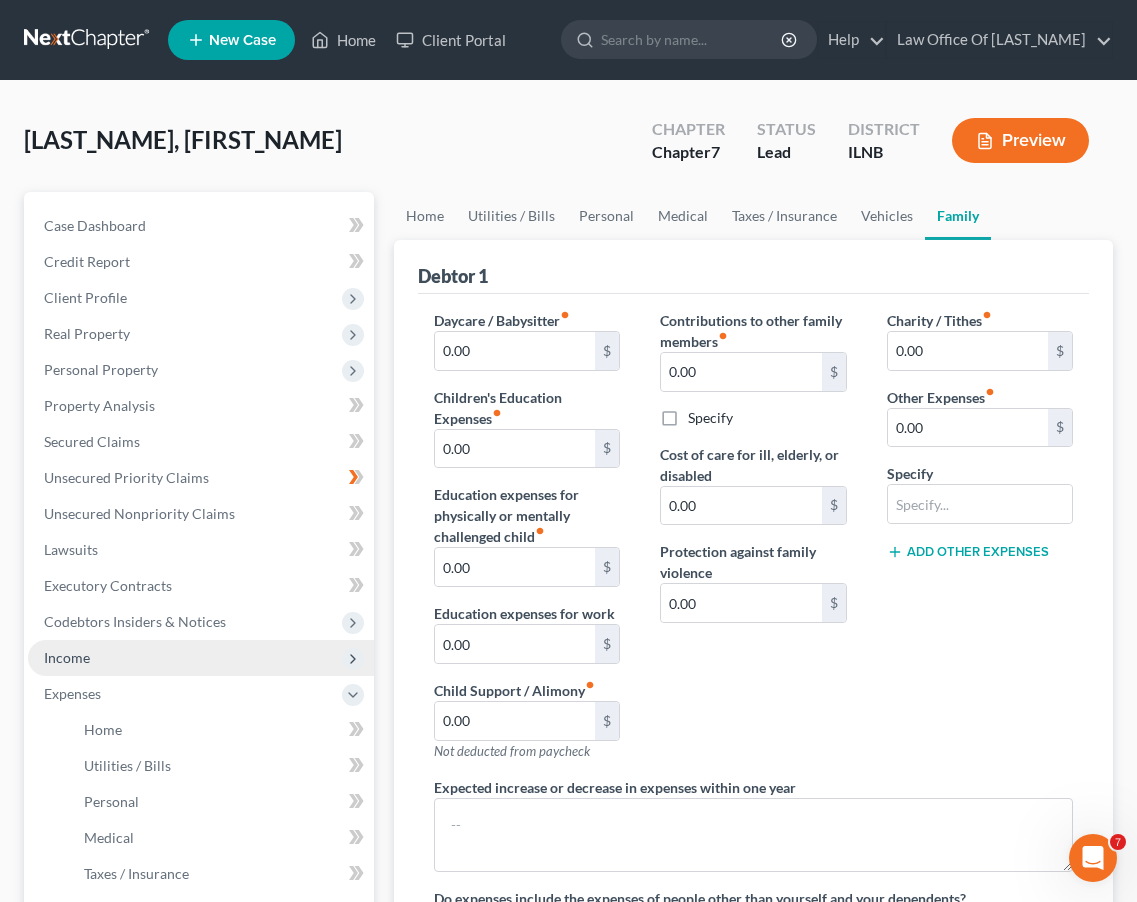 click on "Income" at bounding box center [201, 658] 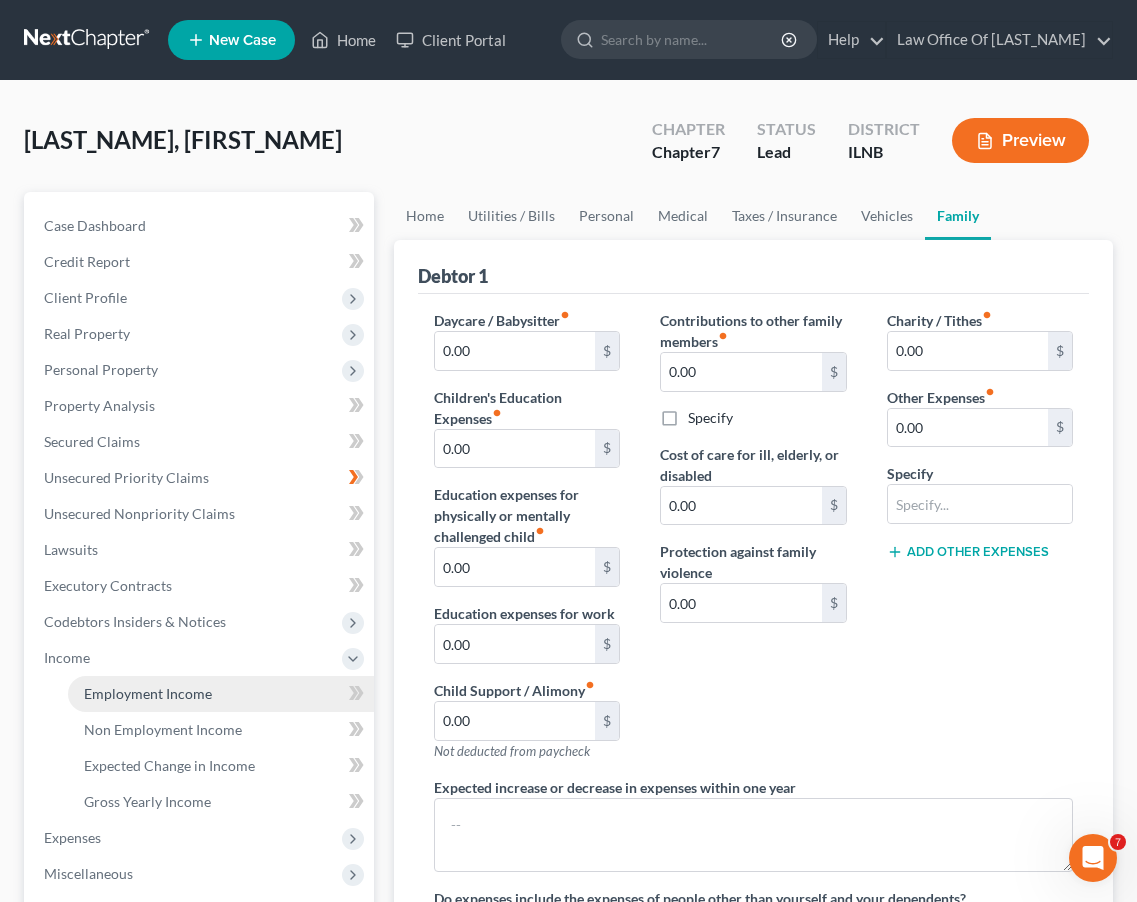 click on "Employment Income" at bounding box center [148, 693] 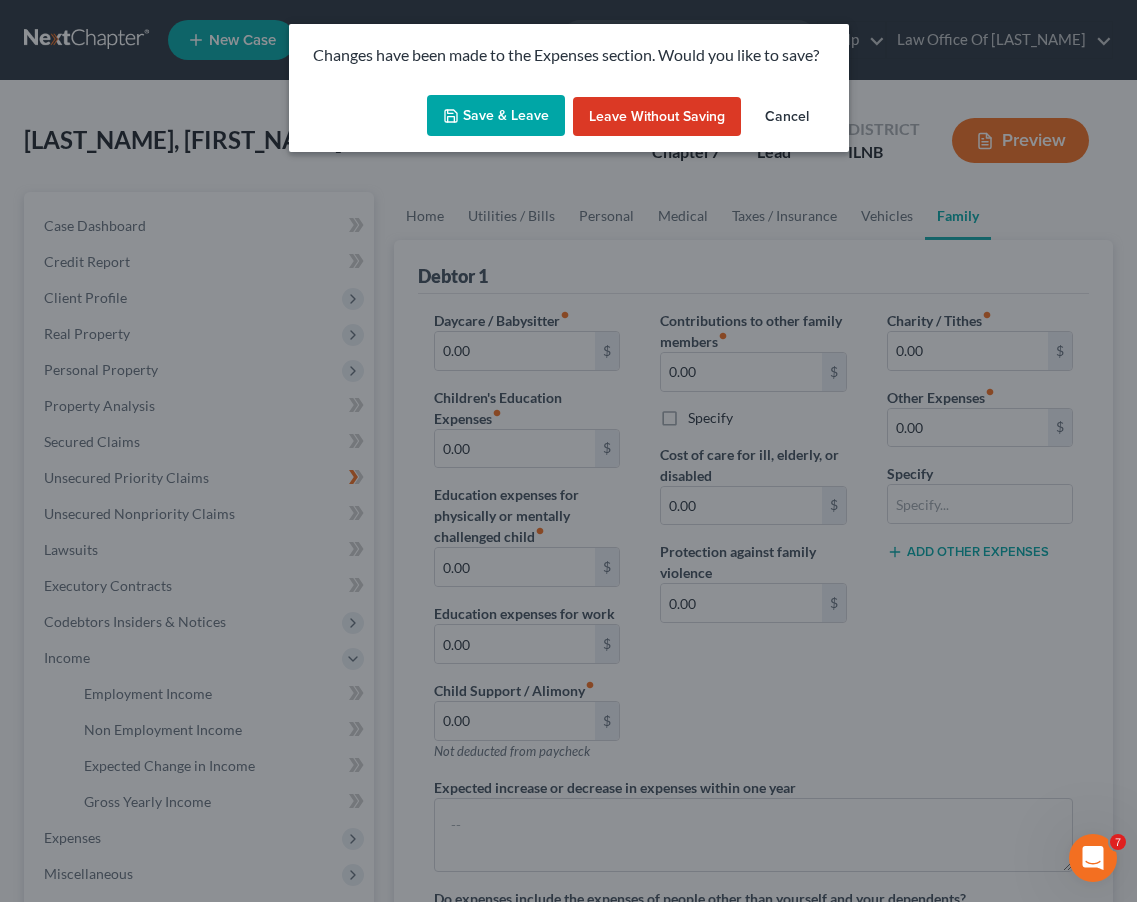click on "Save & Leave" at bounding box center (496, 116) 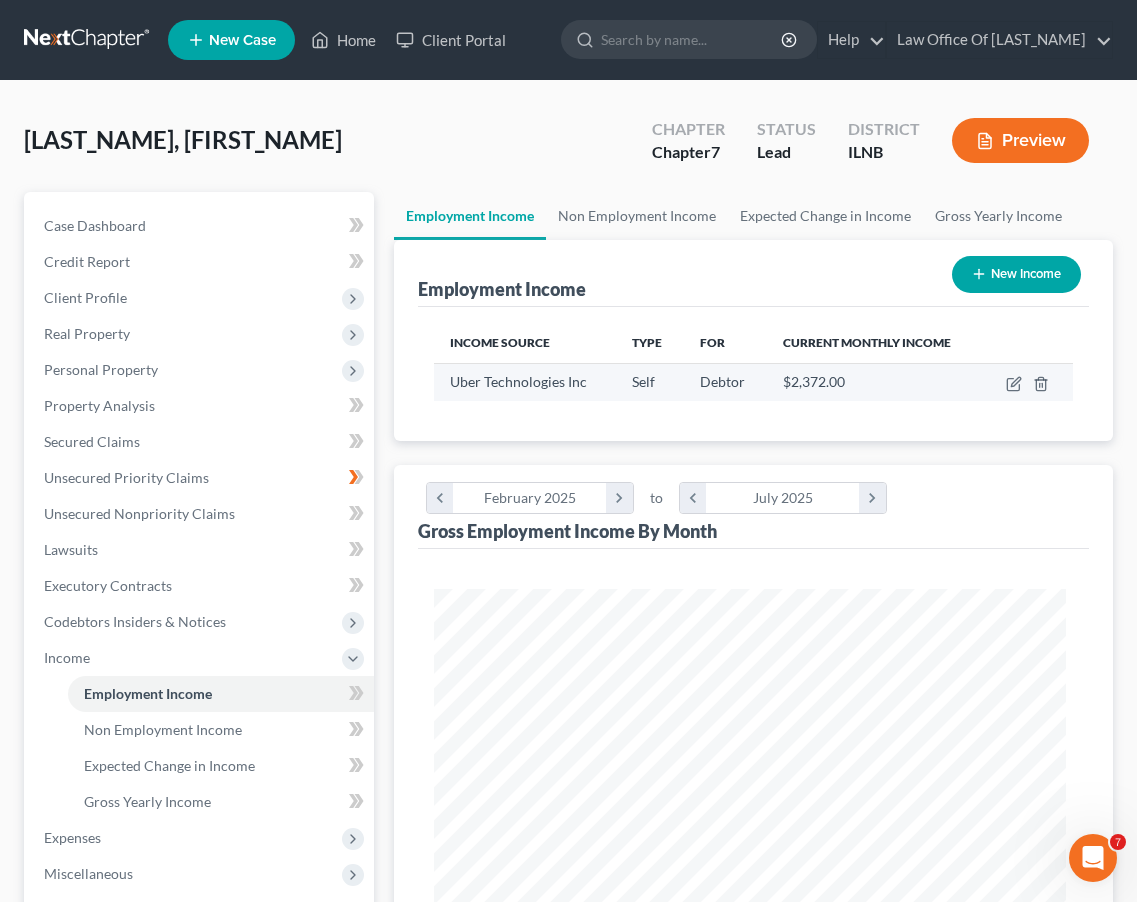 scroll, scrollTop: 999684, scrollLeft: 999327, axis: both 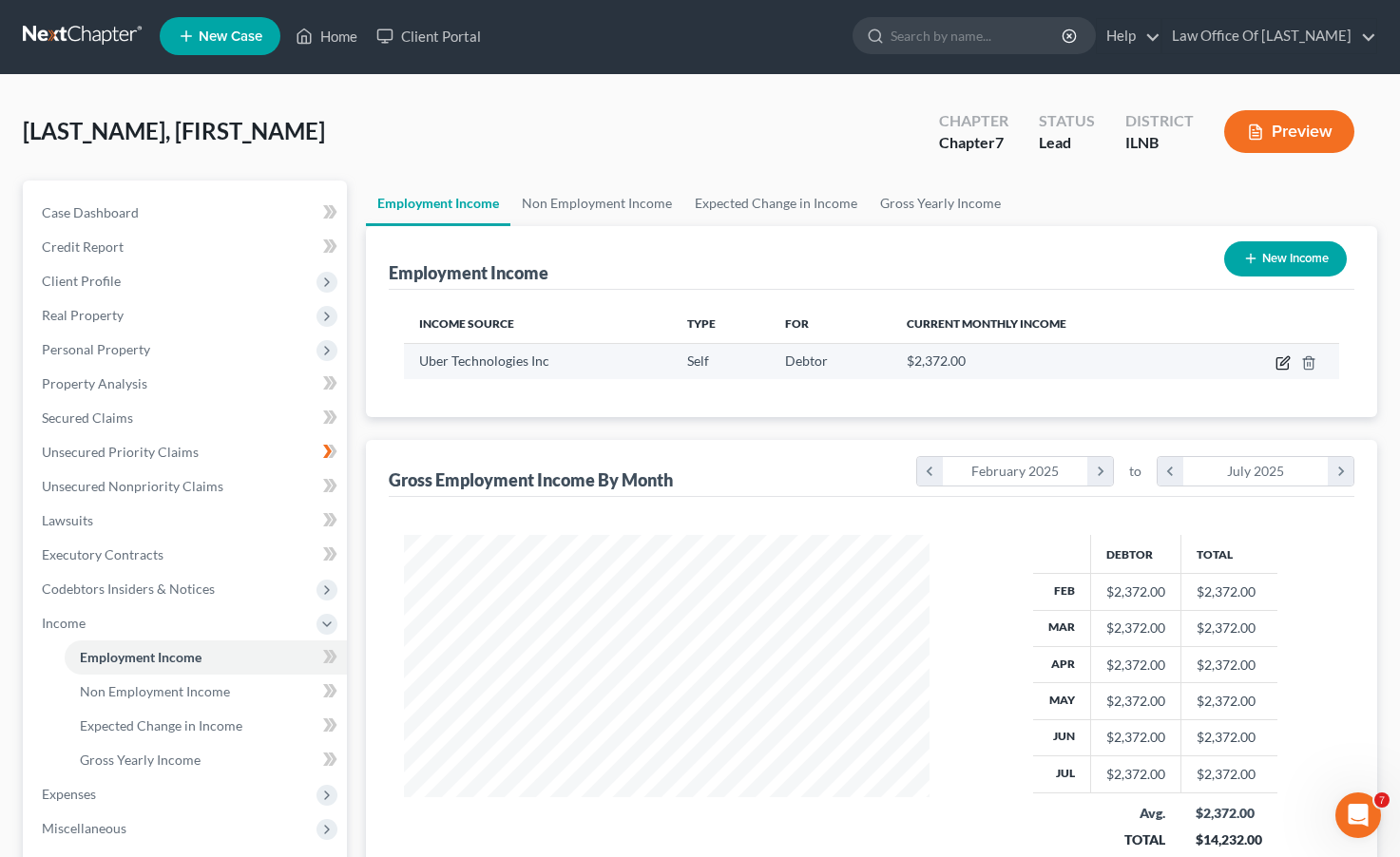 click 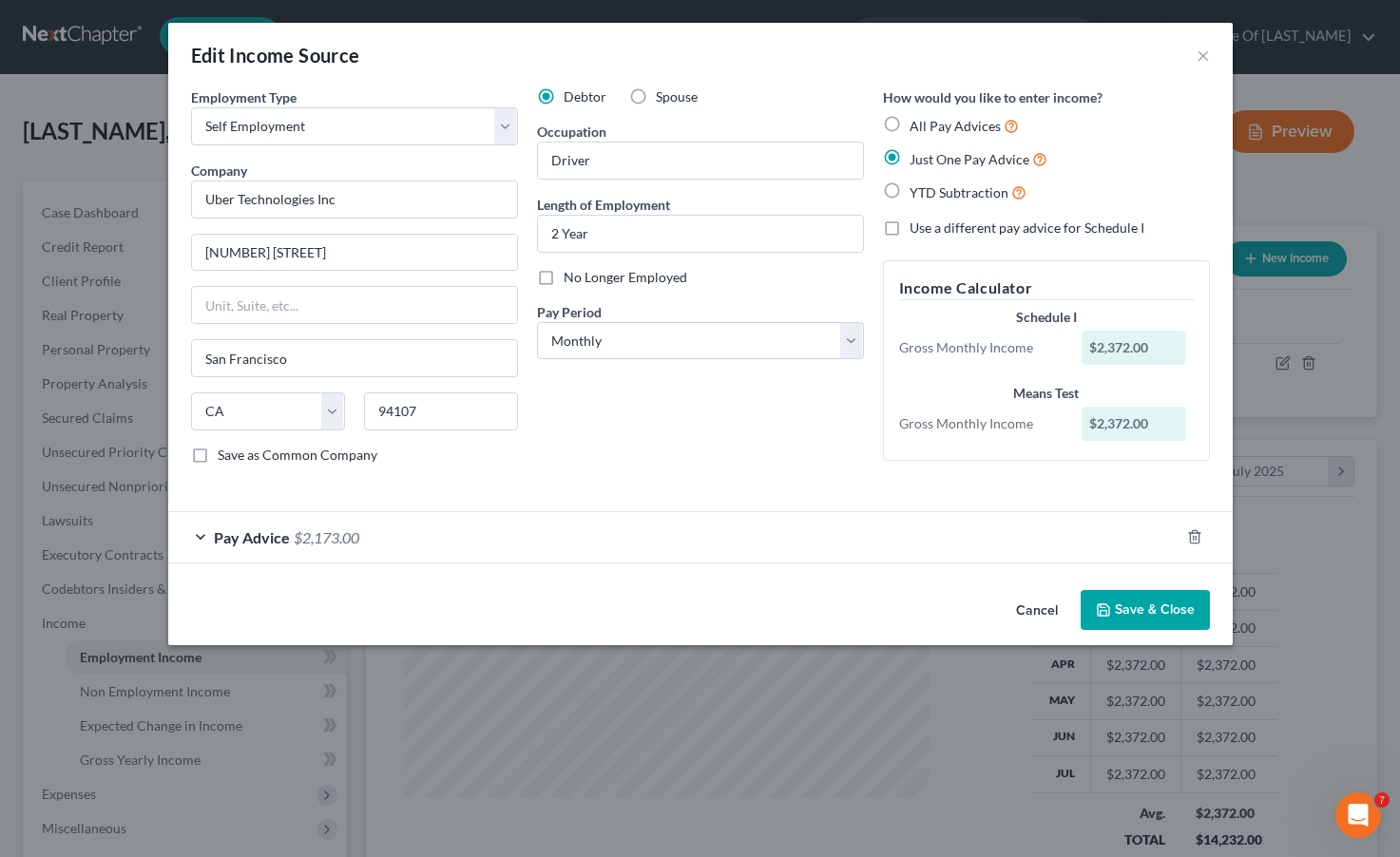 click on "Pay Advice $2,173.00" at bounding box center (674, 537) 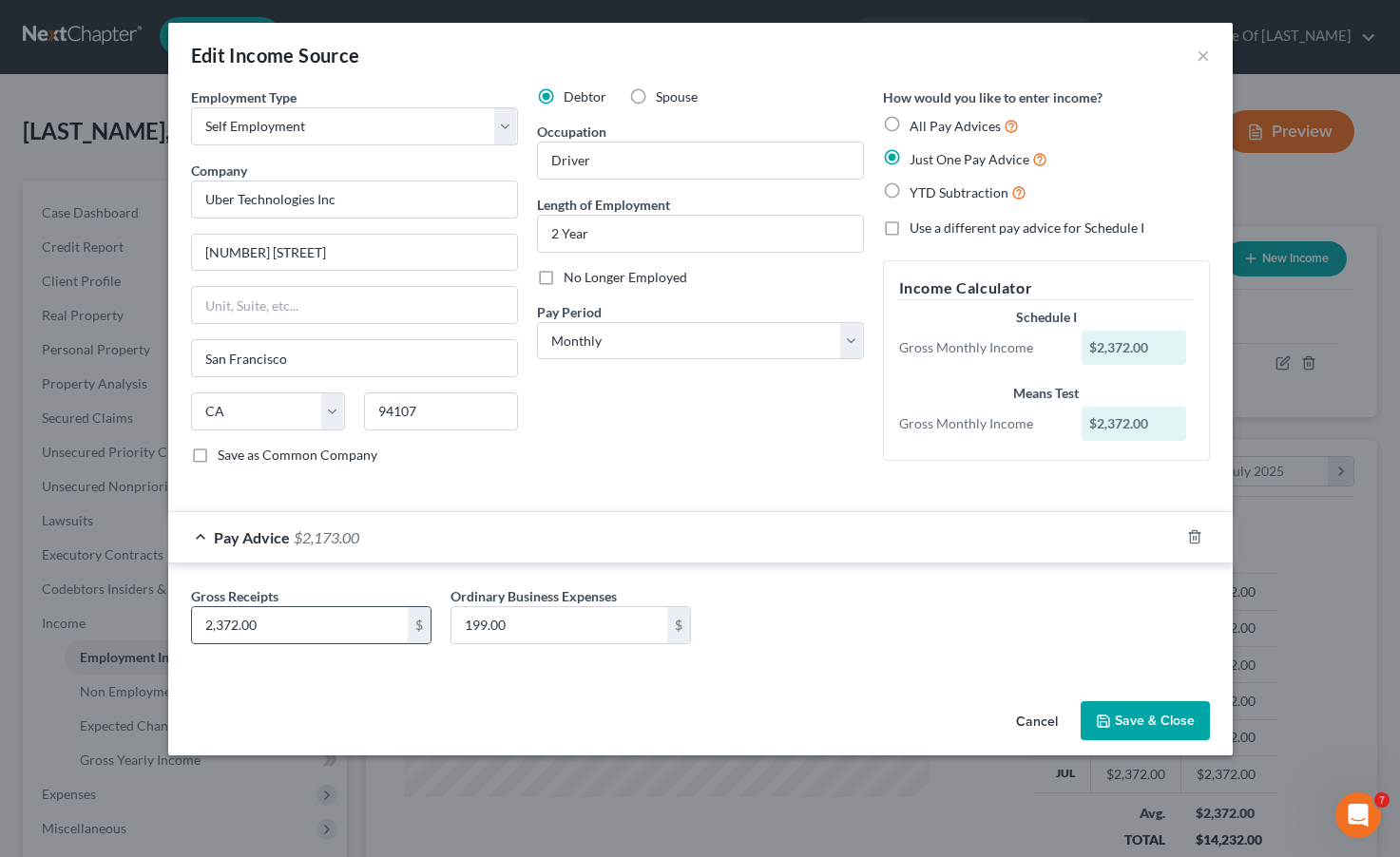 click on "2,372.00" at bounding box center [299, 625] 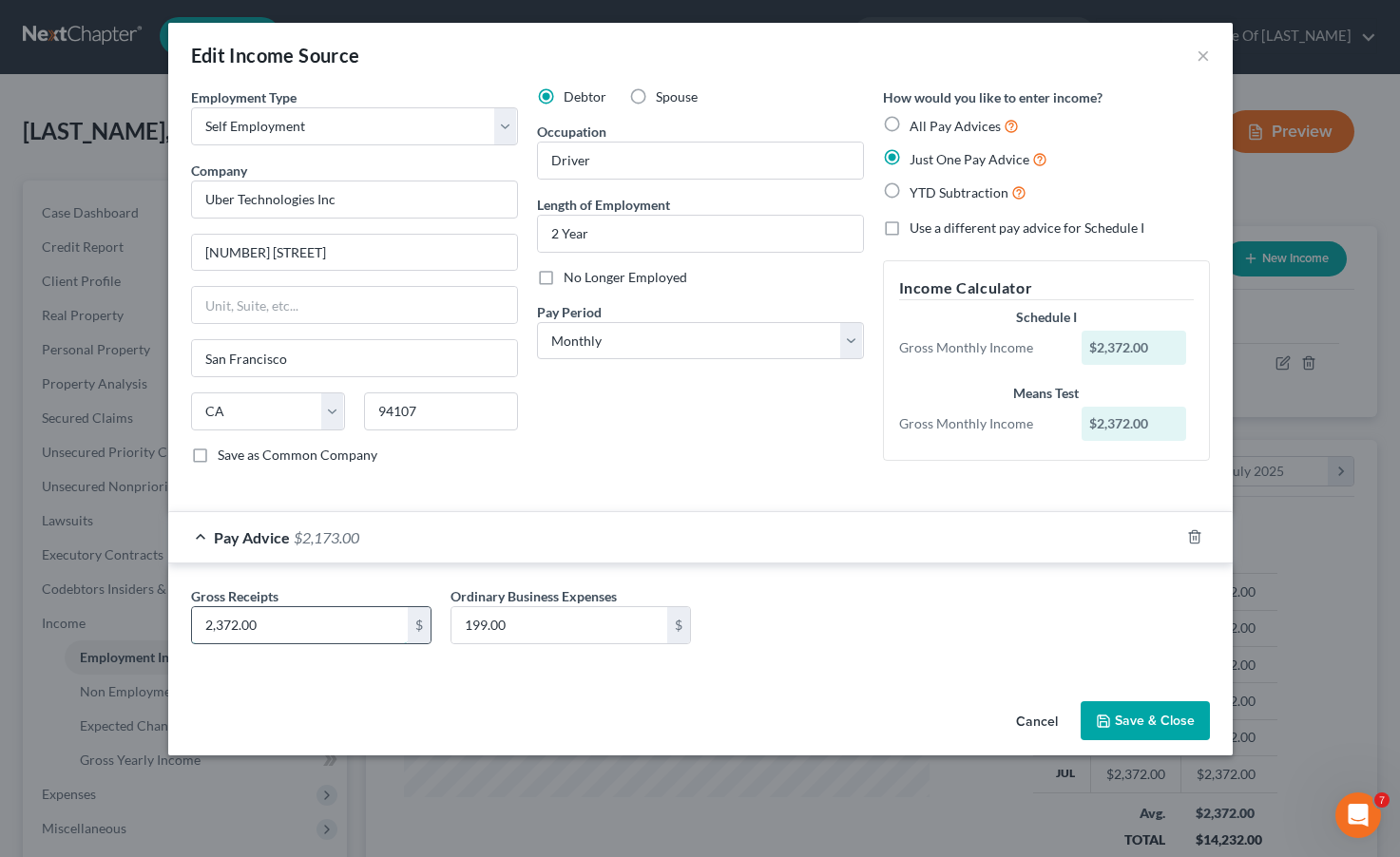 click on "2,372.00" at bounding box center [299, 625] 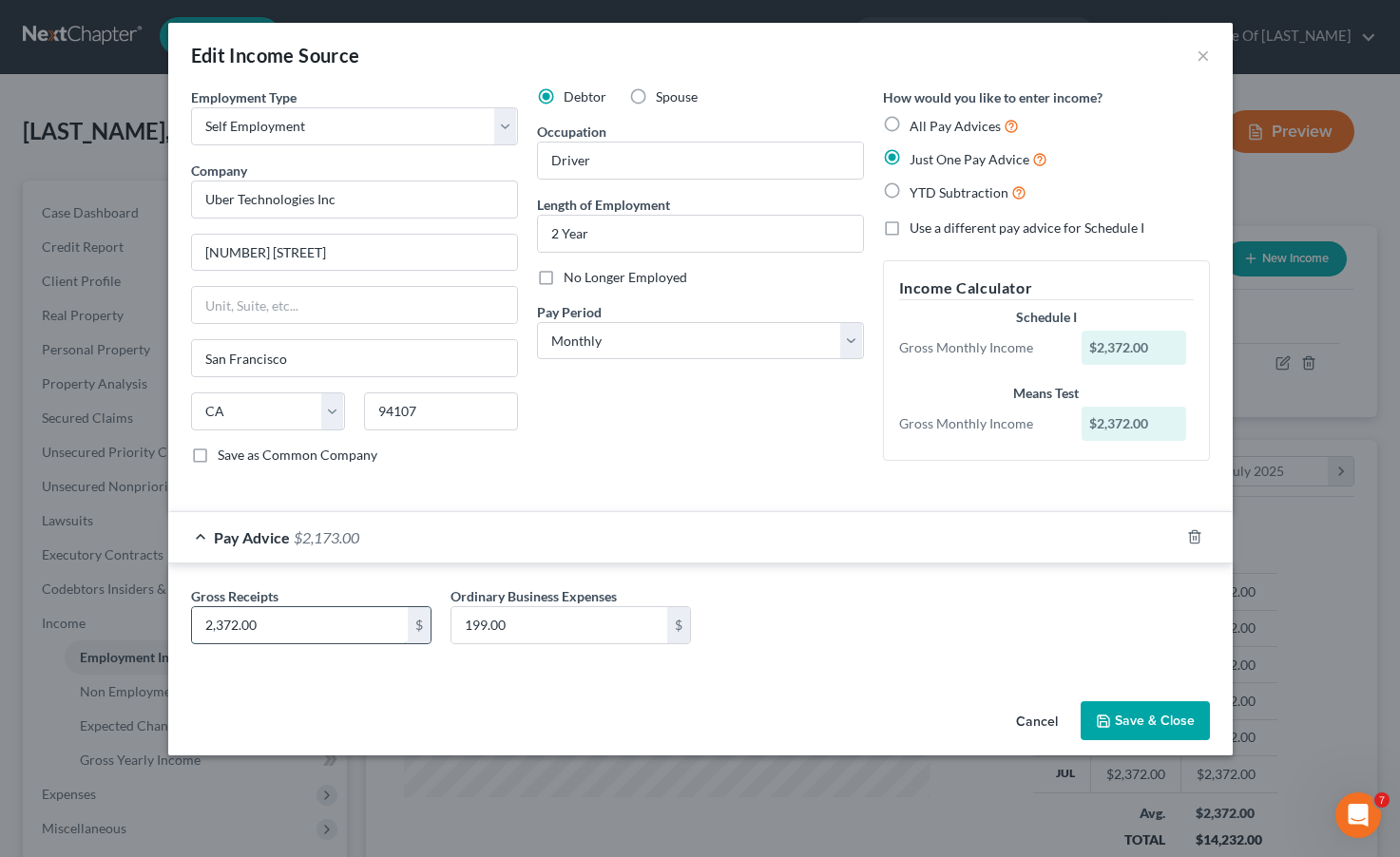 click on "2,372.00" at bounding box center [299, 625] 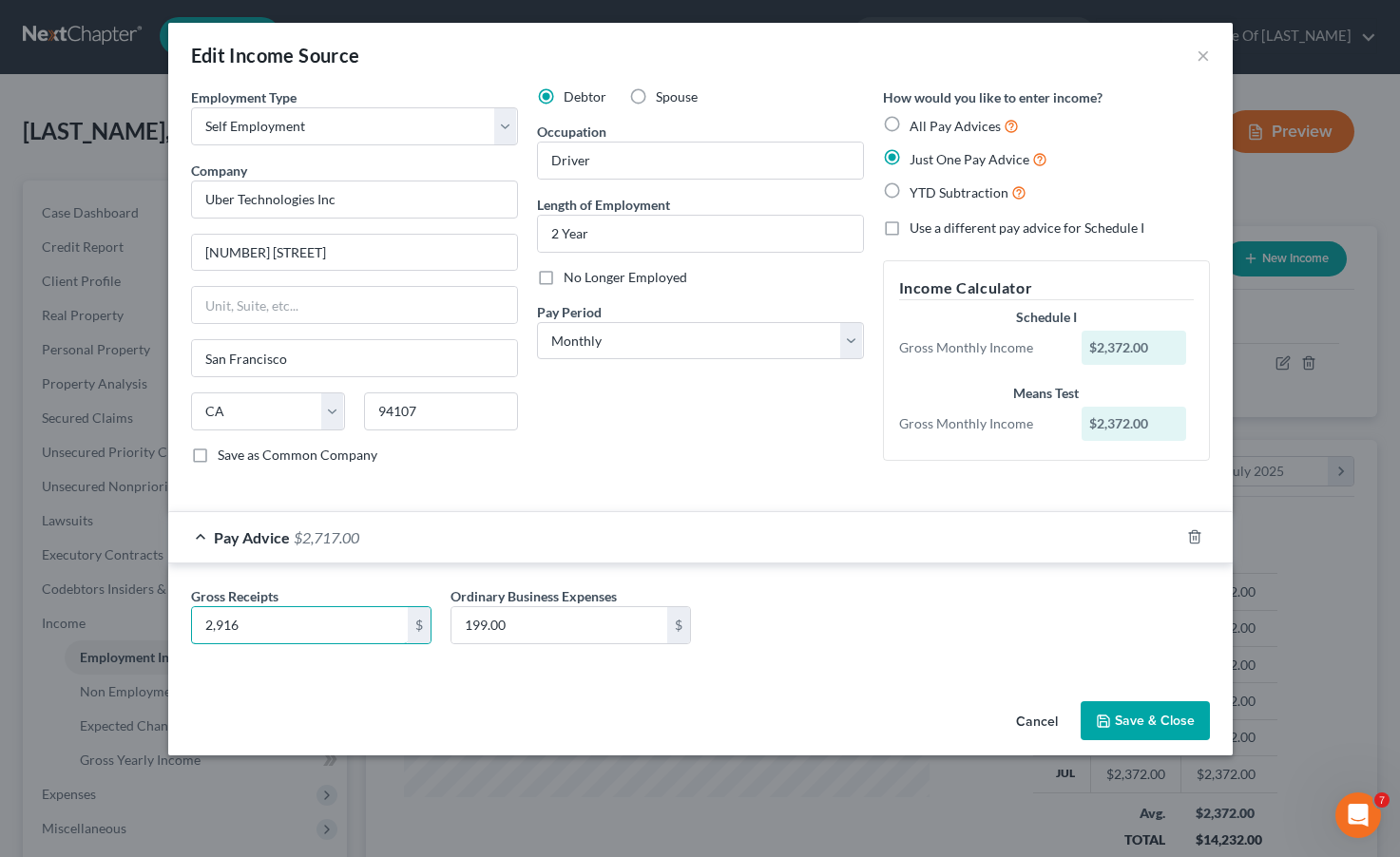 type on "2,916" 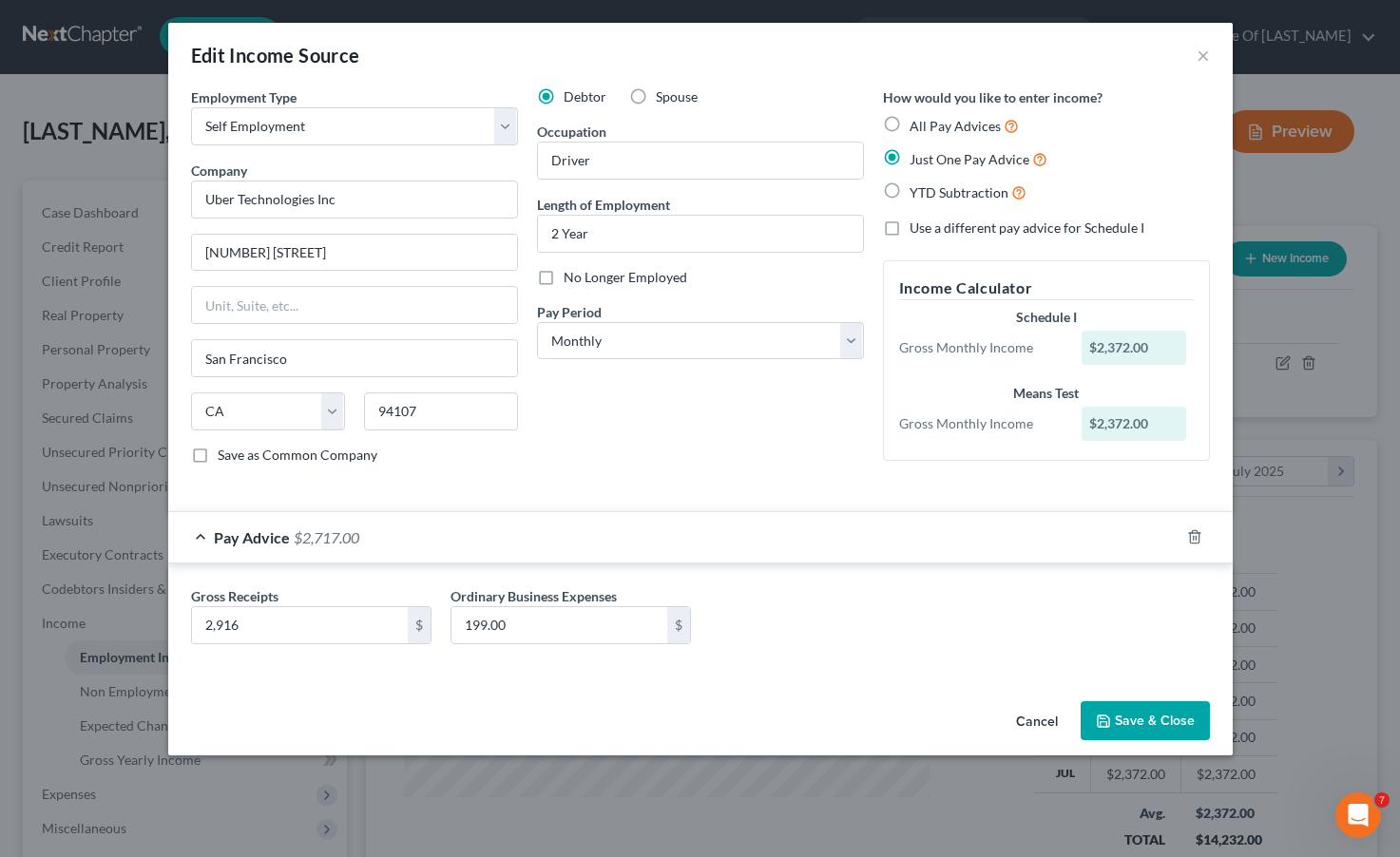click on "Employment Type
*
Select Full or Part Time Employment Self Employment
Company
*
Uber Technologies Inc                      [NUMBER] [STREET] [CITY] State AL AK AR AZ CA CO CT DE DC FL GA GU HI ID IL IN IA KS KY LA ME MD MA MI MN MS MO MT NC ND NE NV NH NJ NM NY OH OK OR PA PR RI SC SD TN TX UT VI VA VT WA WV WI WY [POSTAL_CODE] Save as Common Company Debtor Spouse Occupation Driver Length of Employment 2 Year No Longer Employed
Pay Period
*
Select Monthly Twice Monthly Every Other Week Weekly How would you like to enter income?
All Pay Advices
Just One Pay Advice
YTD Subtraction
Use a different pay advice for Schedule I Income Calculator
Schedule I Gross Monthly Income $[AMOUNT] Means Test Gross Monthly Income $[AMOUNT]
Pay Advice $[AMOUNT]
Gross Receipts [AMOUNT] $ Ordinary Business Expenses [AMOUNT] $" at bounding box center [700, 390] 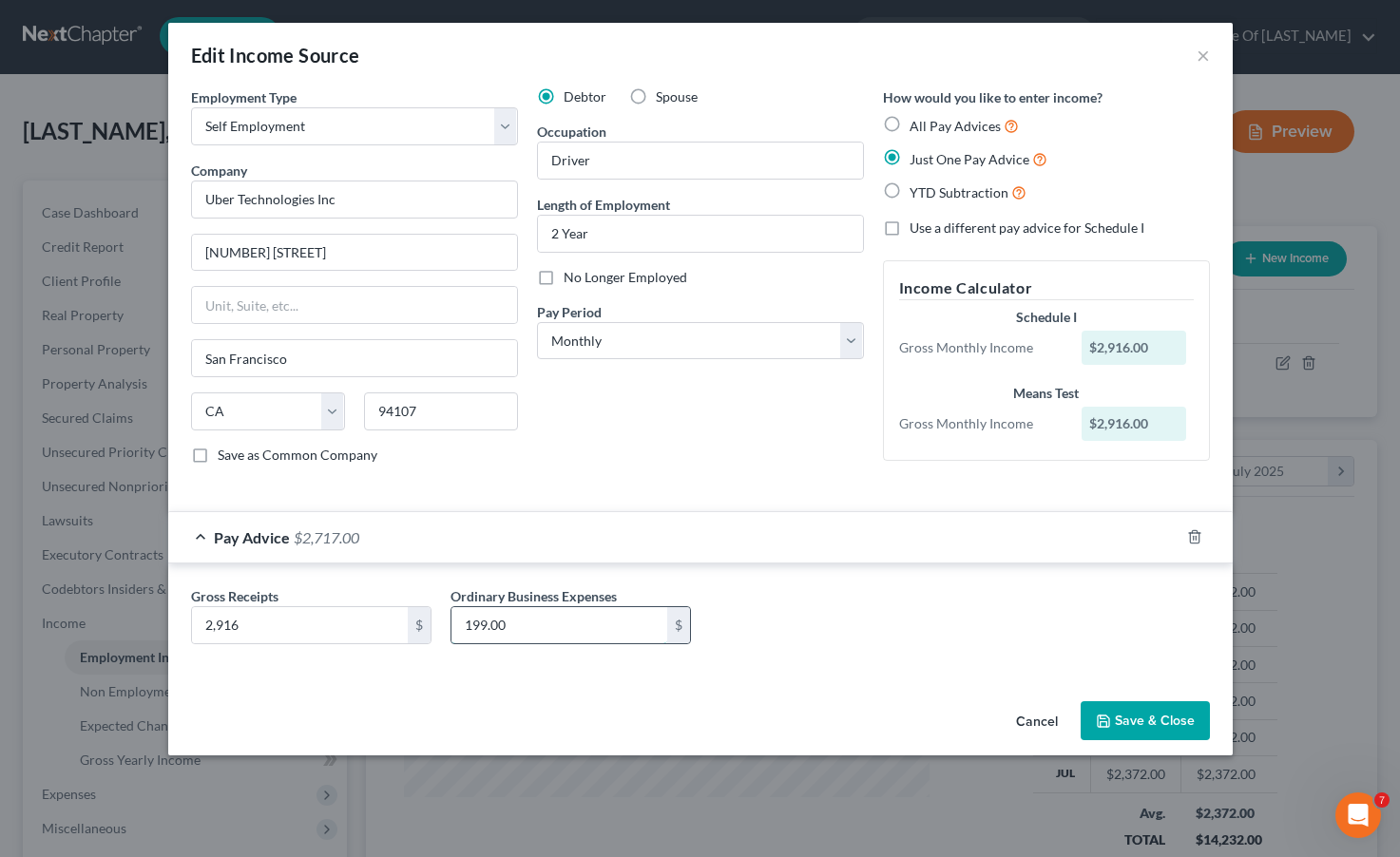 drag, startPoint x: 520, startPoint y: 665, endPoint x: 500, endPoint y: 660, distance: 20.615528 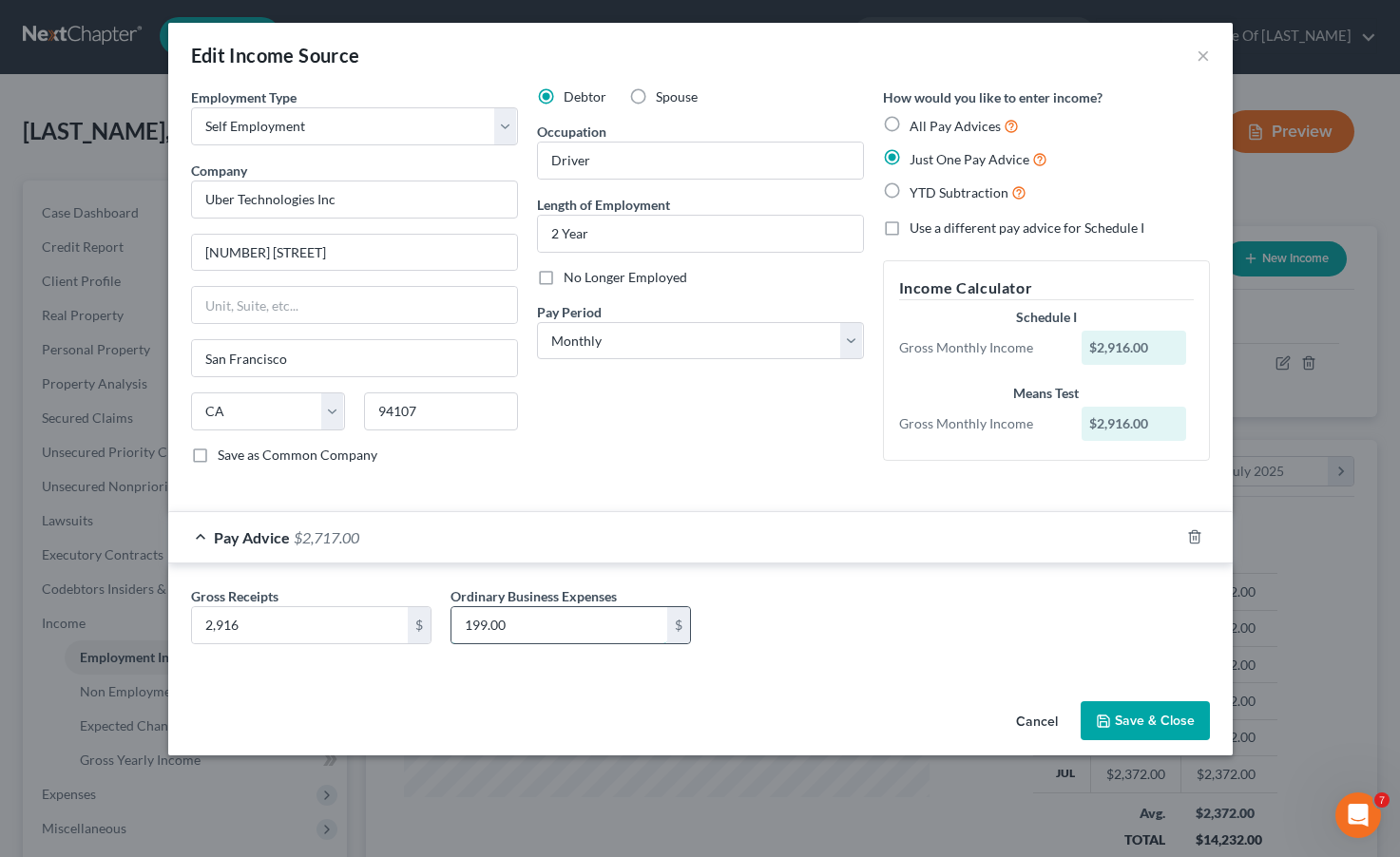 click on "199.00" at bounding box center [559, 625] 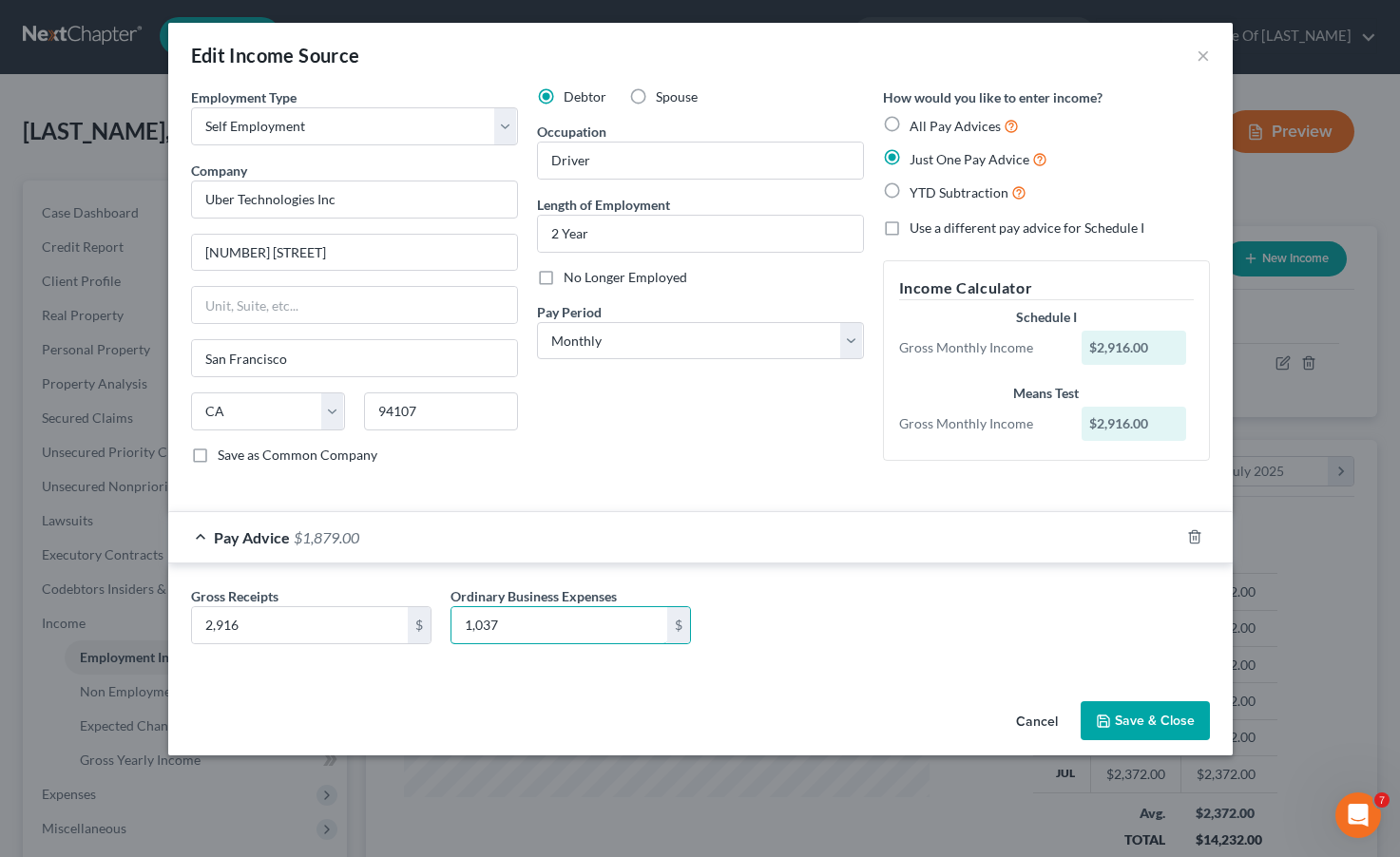 type on "1,037" 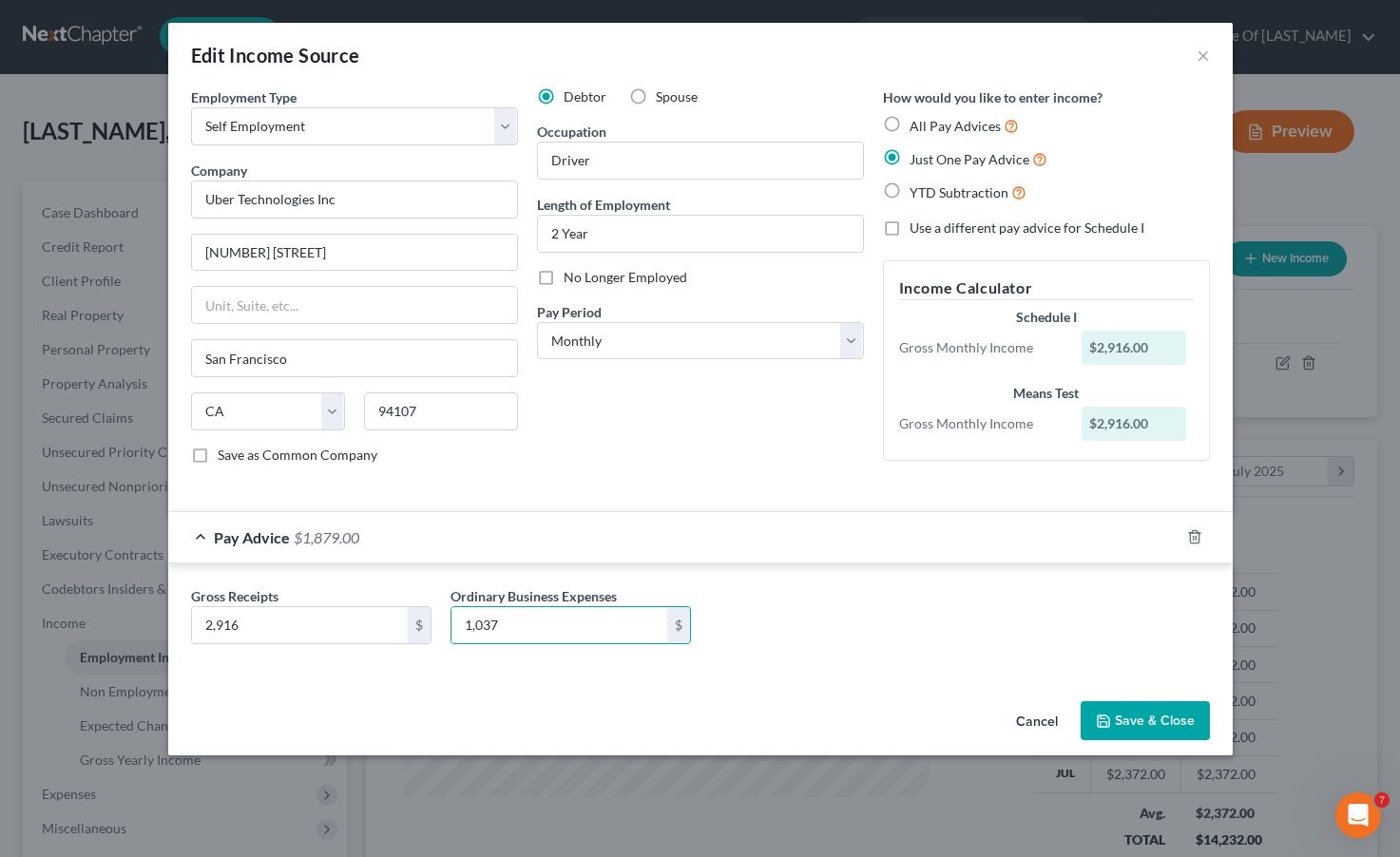 click on "Employment Type
*
Select Full or Part Time Employment Self Employment
Company
*
Uber Technologies Inc                      [NUMBER] [STREET] [CITY] State AL AK AR AZ CA CO CT DE DC FL GA GU HI ID IL IN IA KS KY LA ME MD MA MI MN MS MO MT NC ND NE NV NH NJ NM NY OH OK OR PA PR RI SC SD TN TX UT VI VA VT WA WV WI WY [POSTAL_CODE] Save as Common Company Debtor Spouse Occupation Driver Length of Employment 2 Year No Longer Employed
Pay Period
*
Select Monthly Twice Monthly Every Other Week Weekly How would you like to enter income?
All Pay Advices
Just One Pay Advice
YTD Subtraction
Use a different pay advice for Schedule I Income Calculator
Schedule I Gross Monthly Income $[AMOUNT] Means Test Gross Monthly Income $[AMOUNT]
Pay Advice $[AMOUNT]
Gross Receipts [AMOUNT] $ Ordinary Business Expenses [AMOUNT] $" at bounding box center [700, 390] 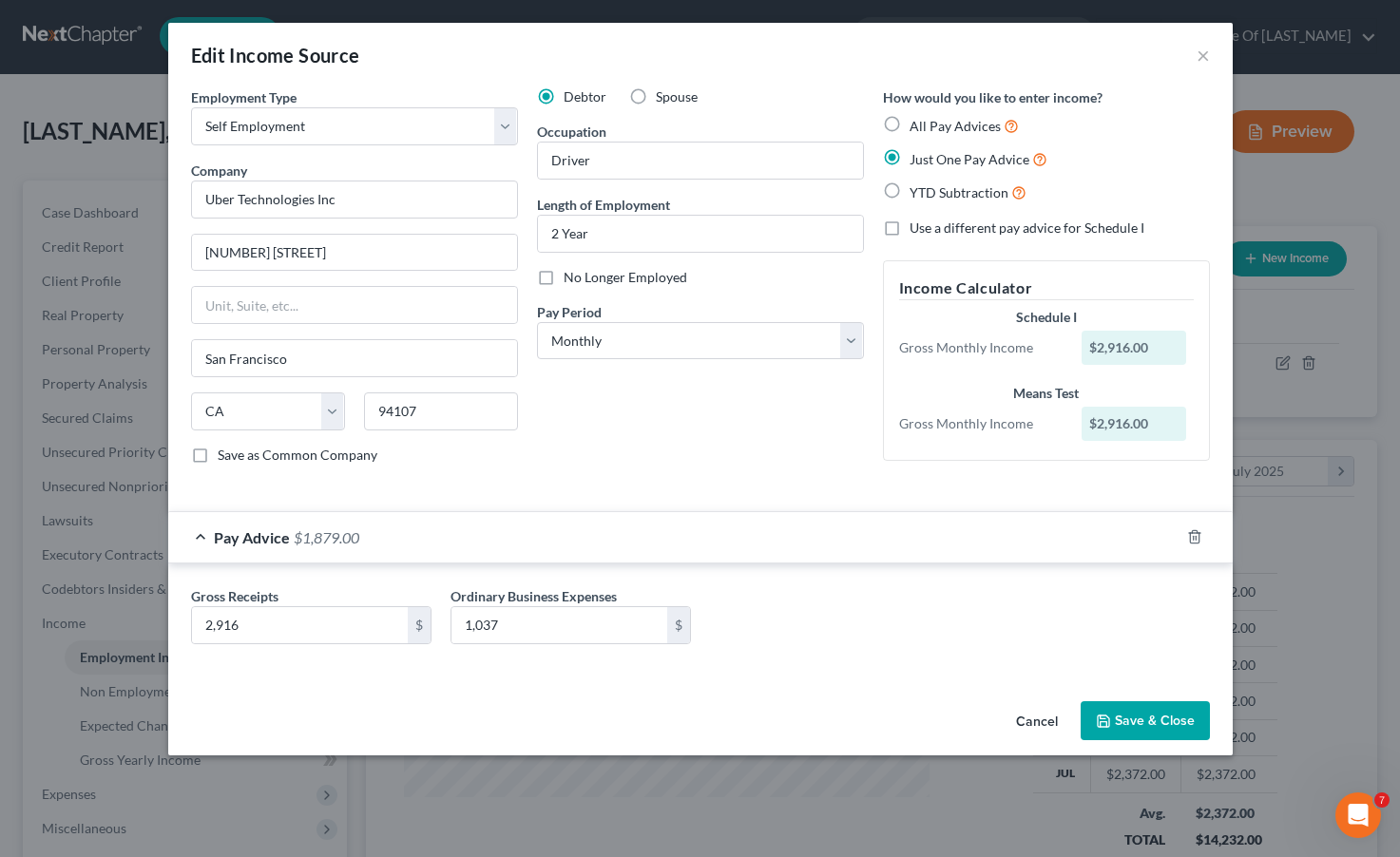 click on "Save & Close" at bounding box center [1145, 721] 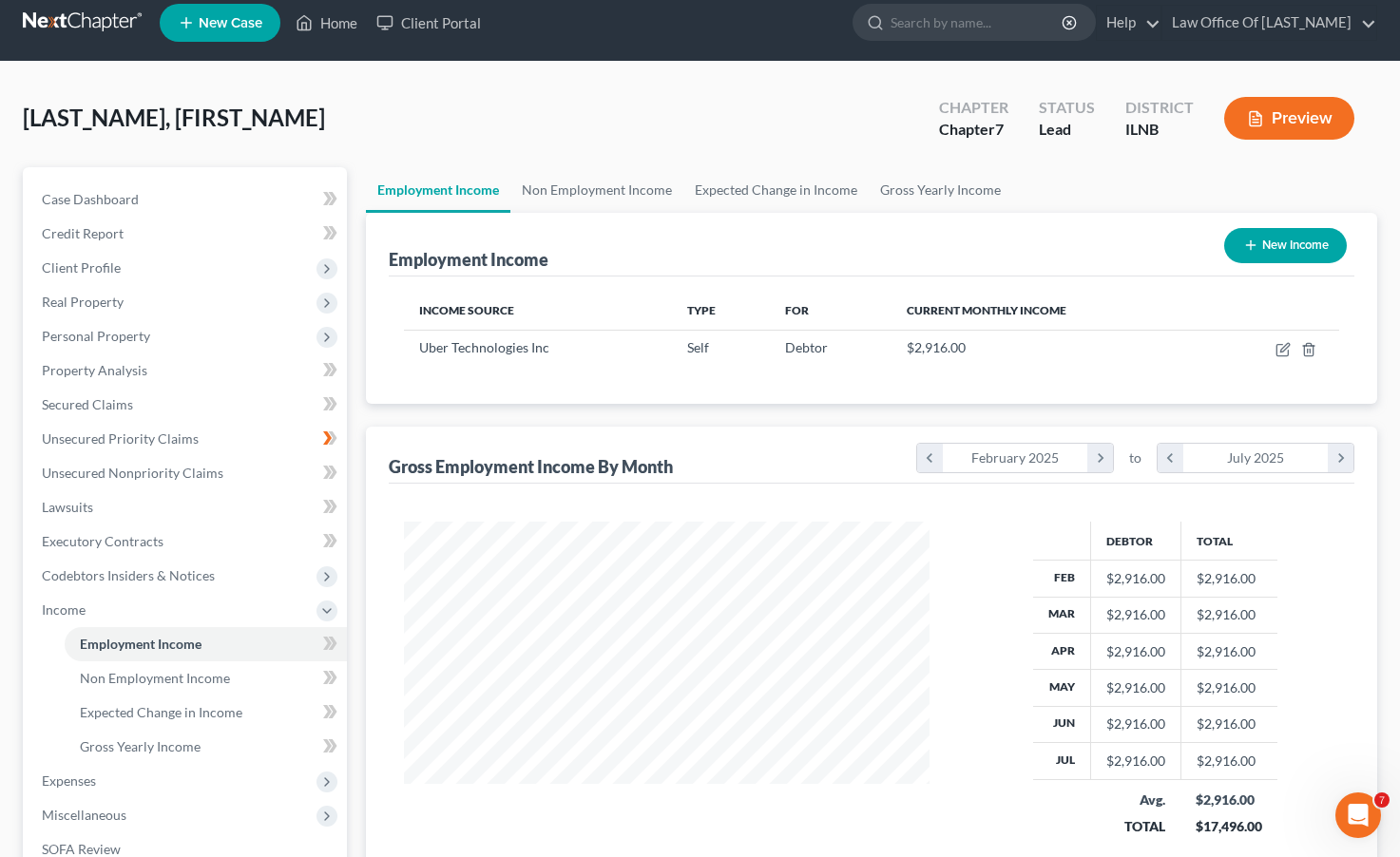 scroll, scrollTop: 5, scrollLeft: 0, axis: vertical 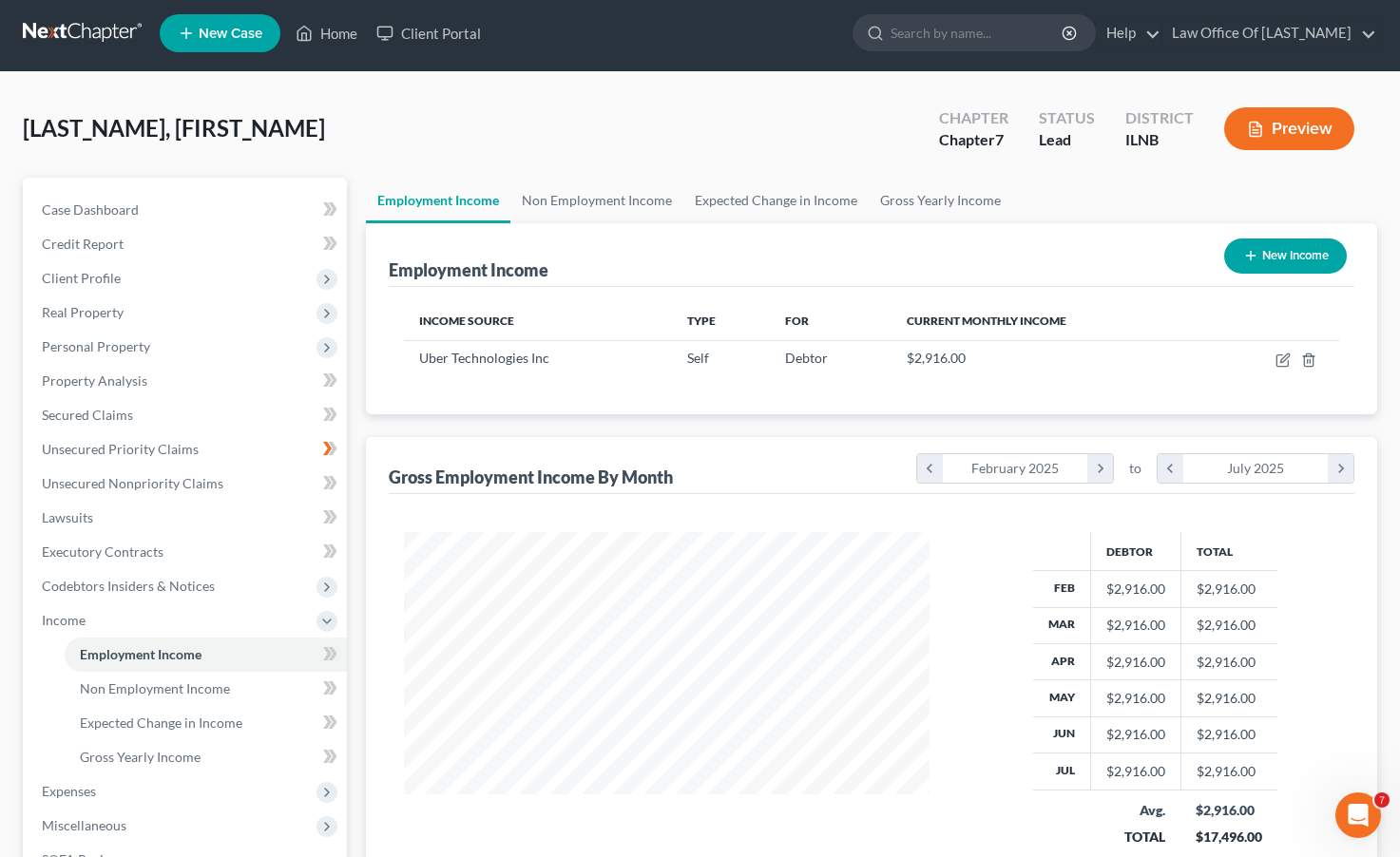 click on "New Income" at bounding box center [1285, 256] 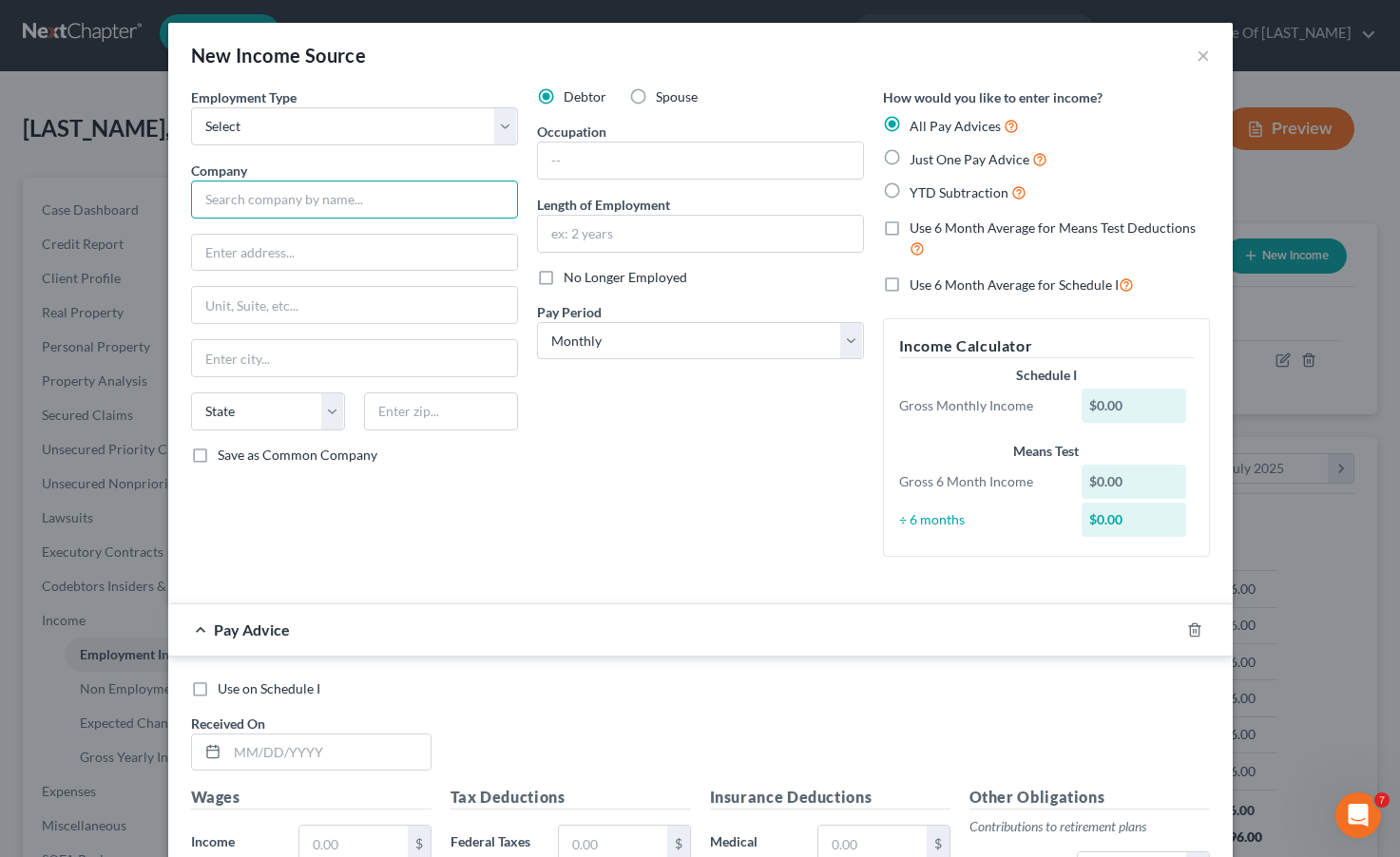 click at bounding box center (355, 200) 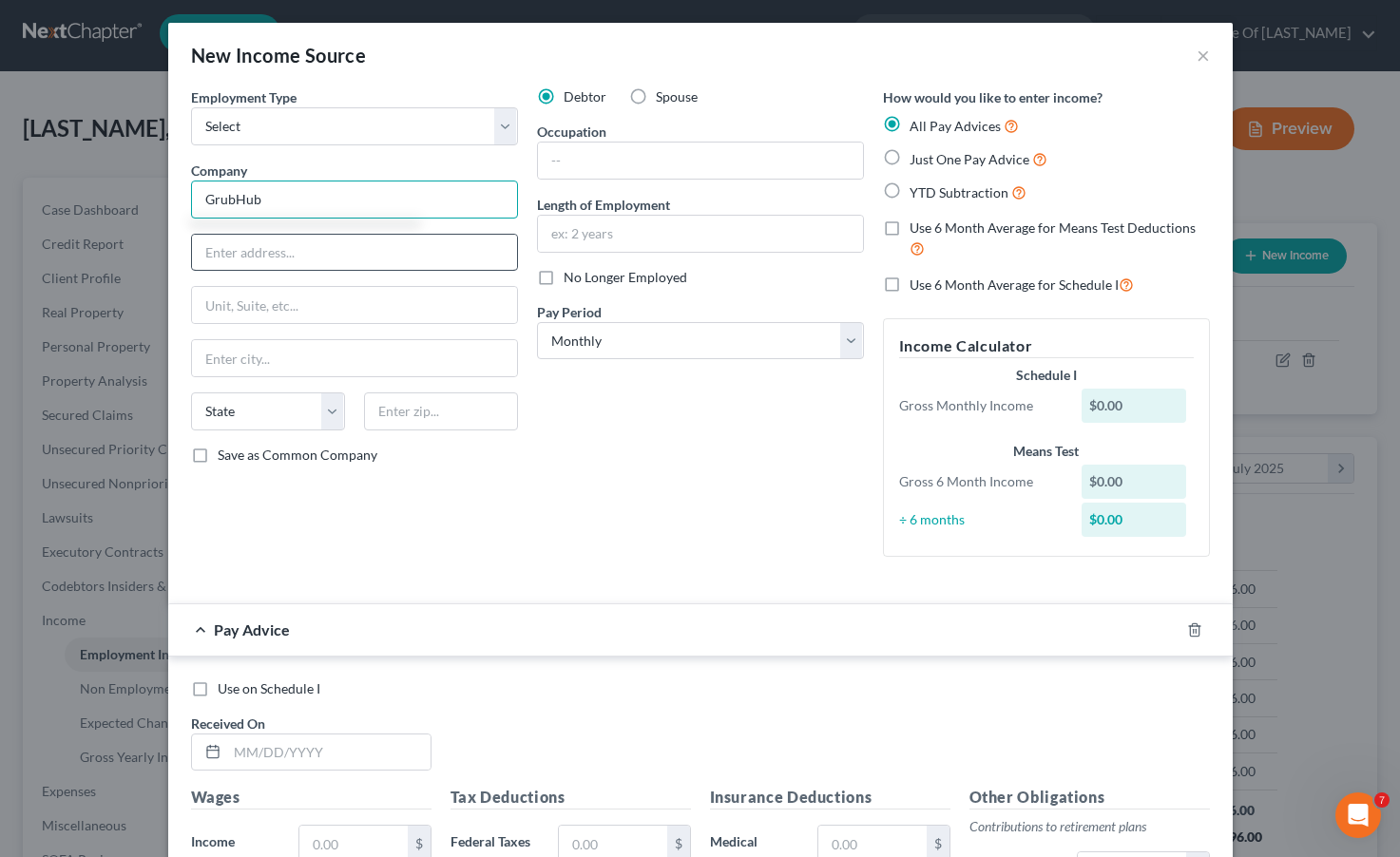 type on "GrubHub" 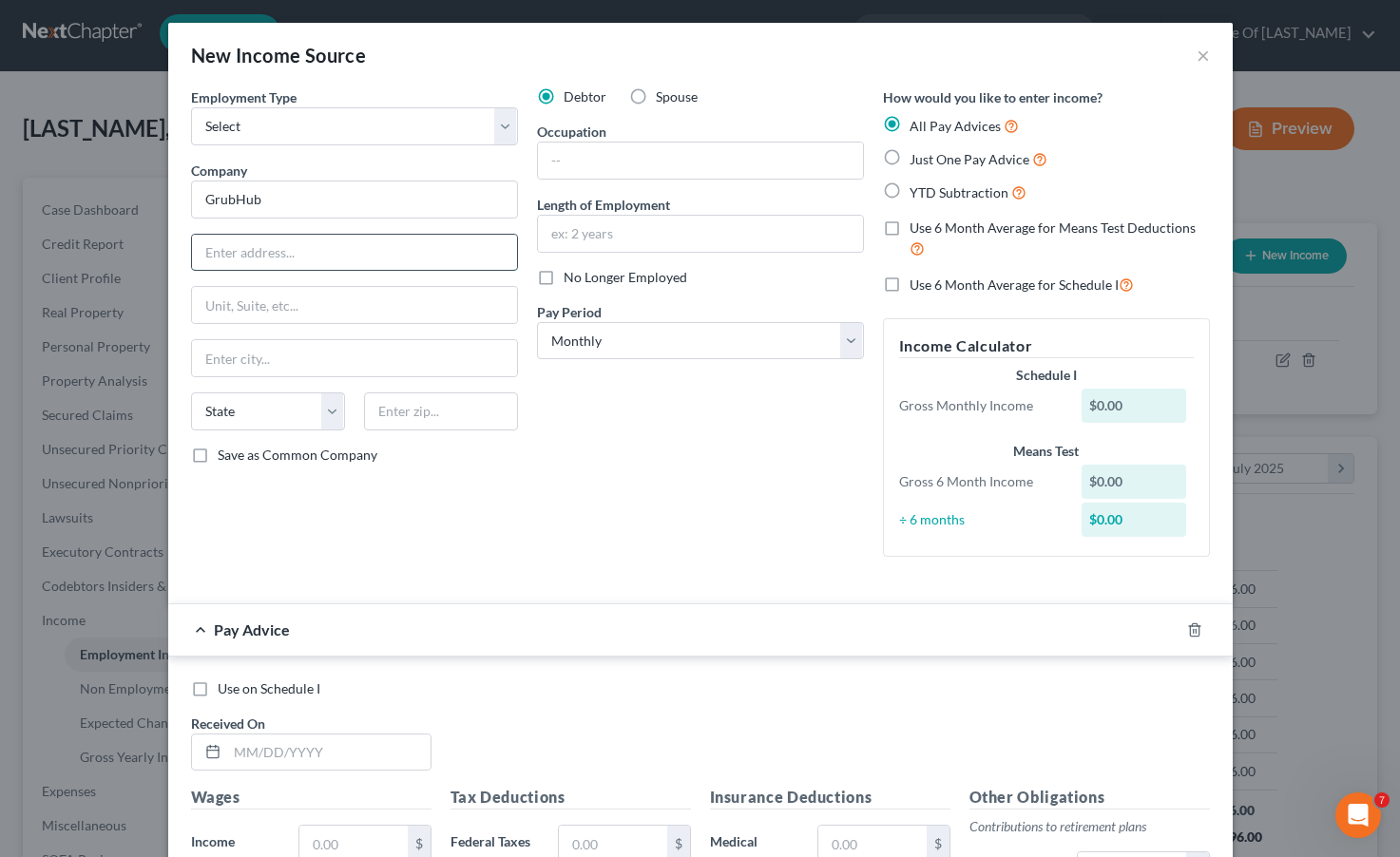 click at bounding box center (355, 253) 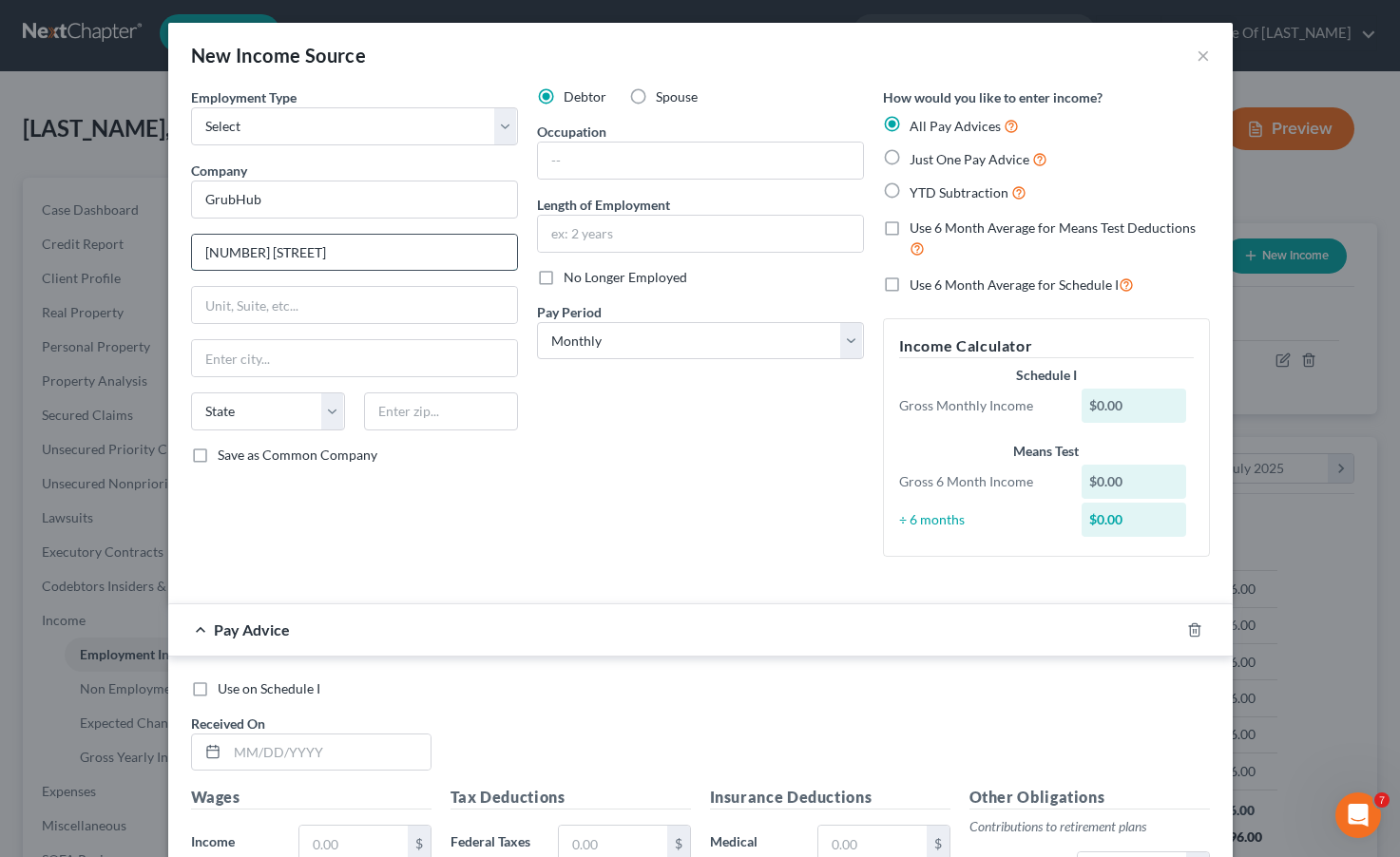 type on "[NUMBER] [STREET]" 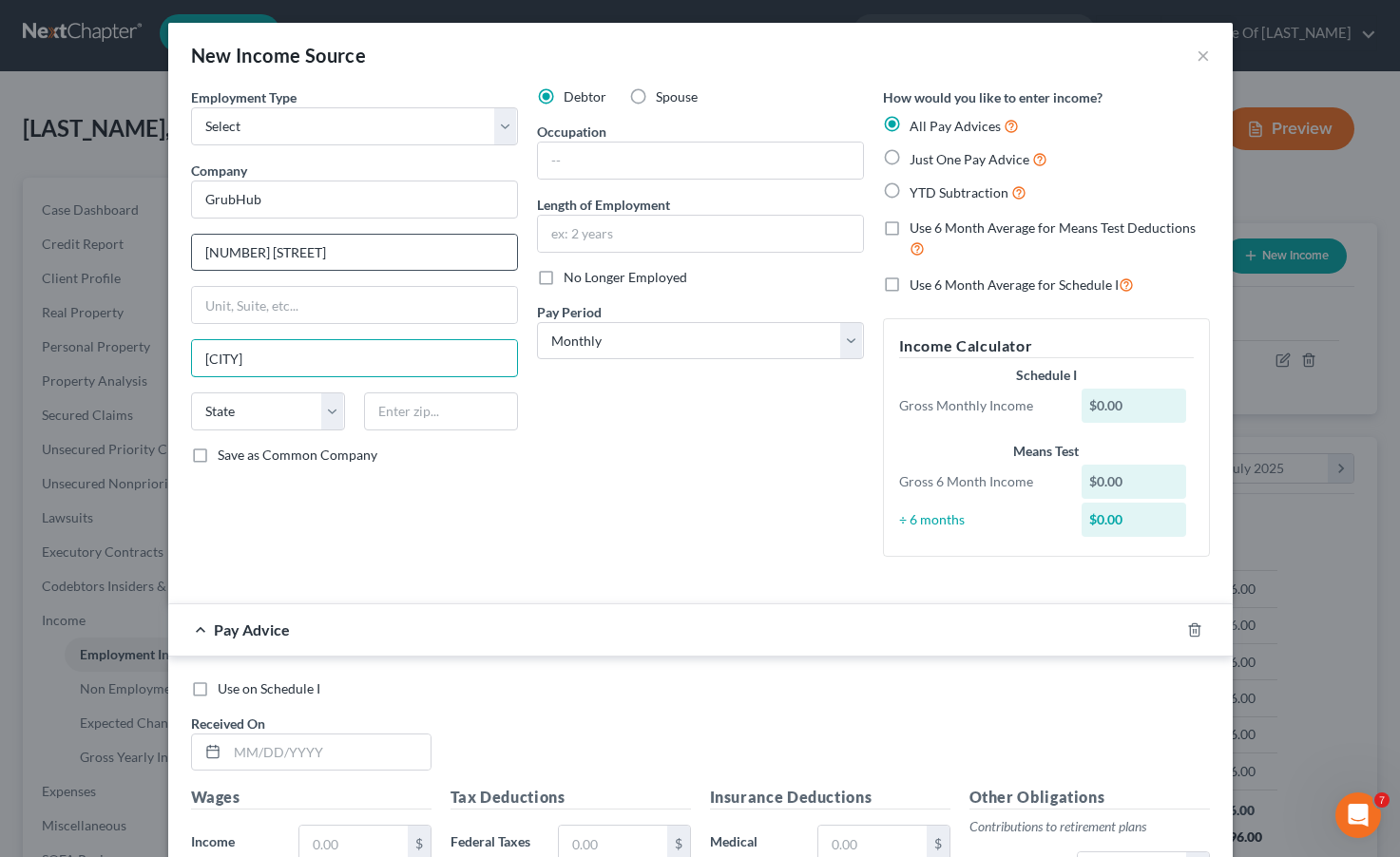 type on "San Francisco" 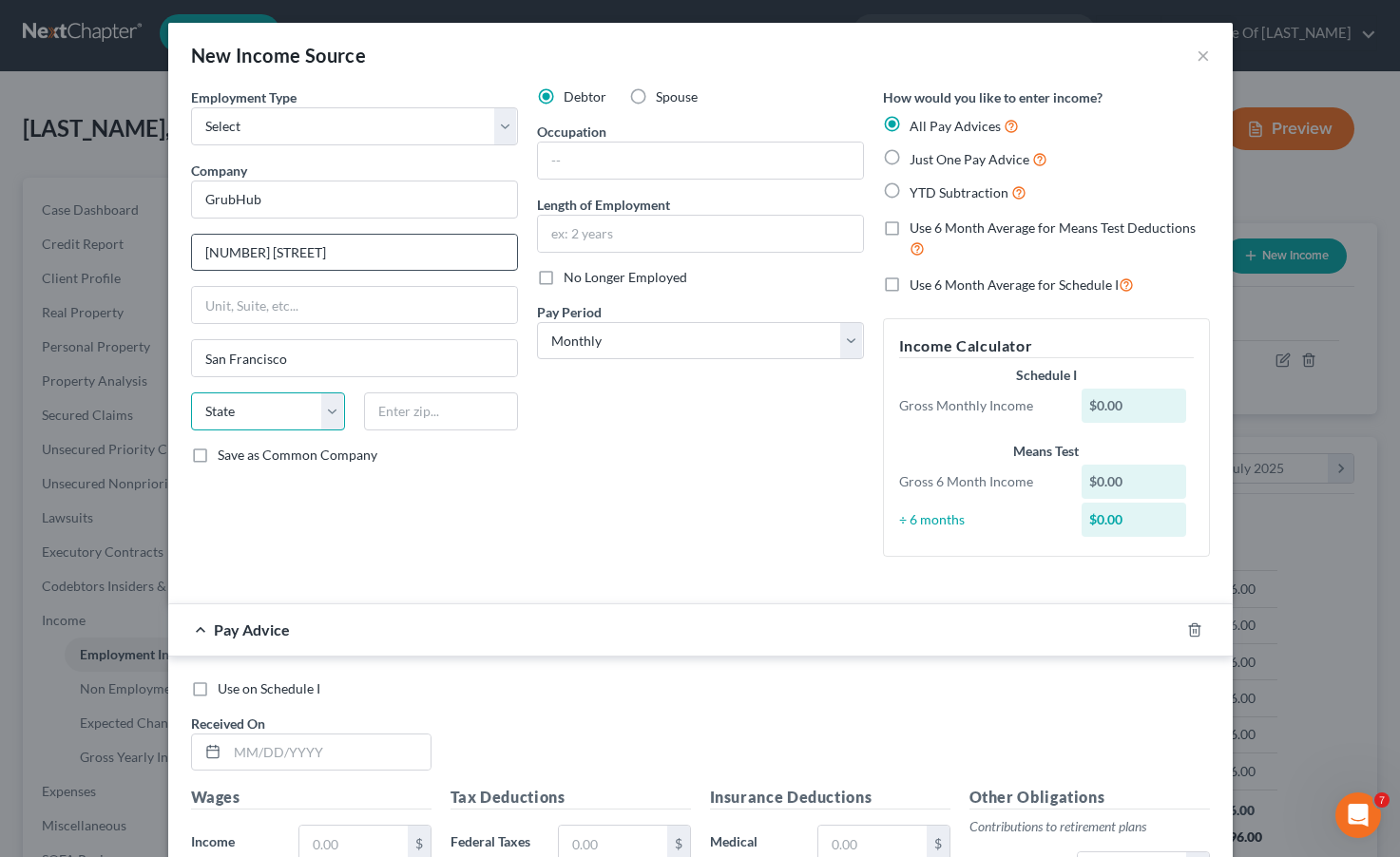 select on "4" 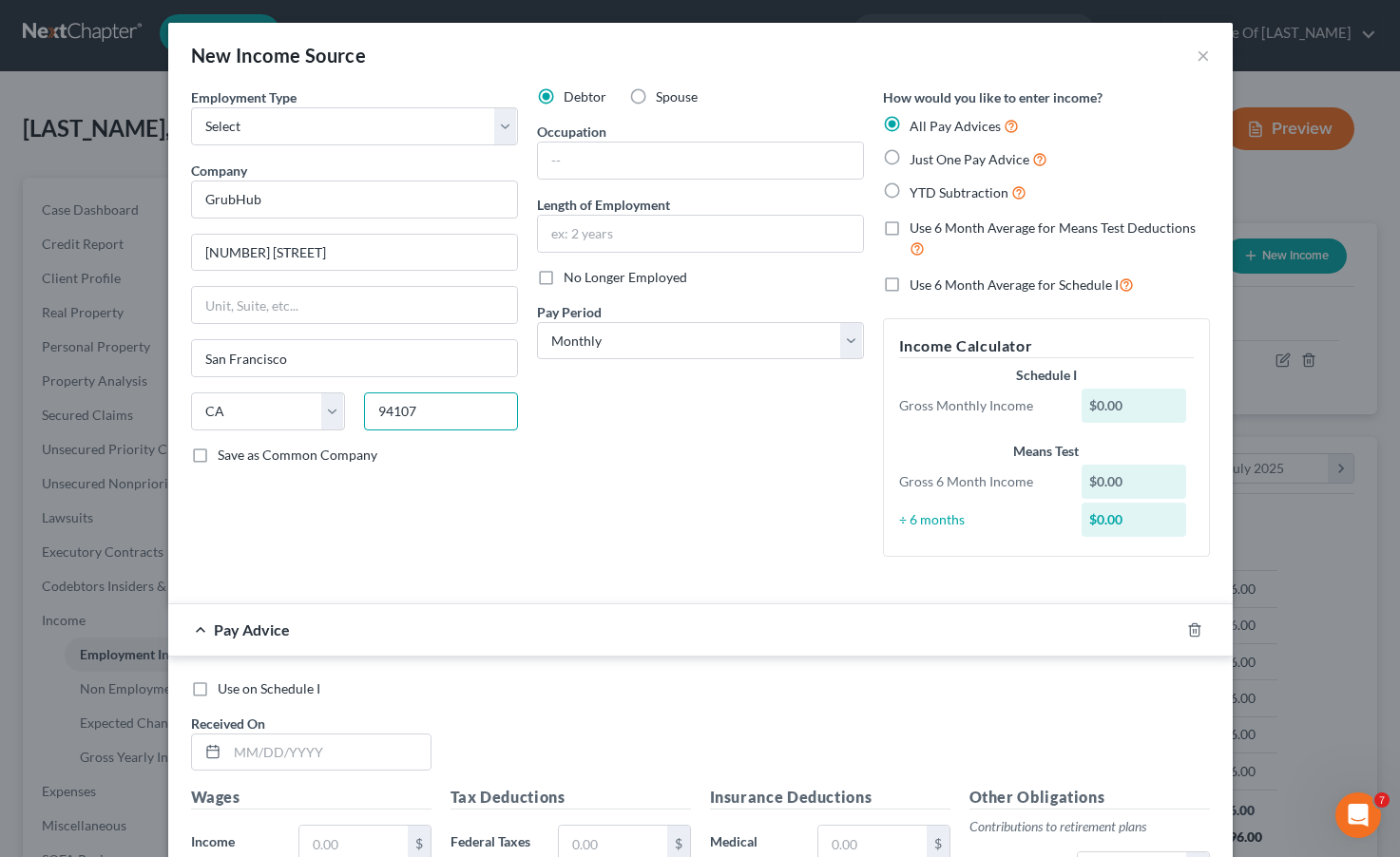 type on "94107" 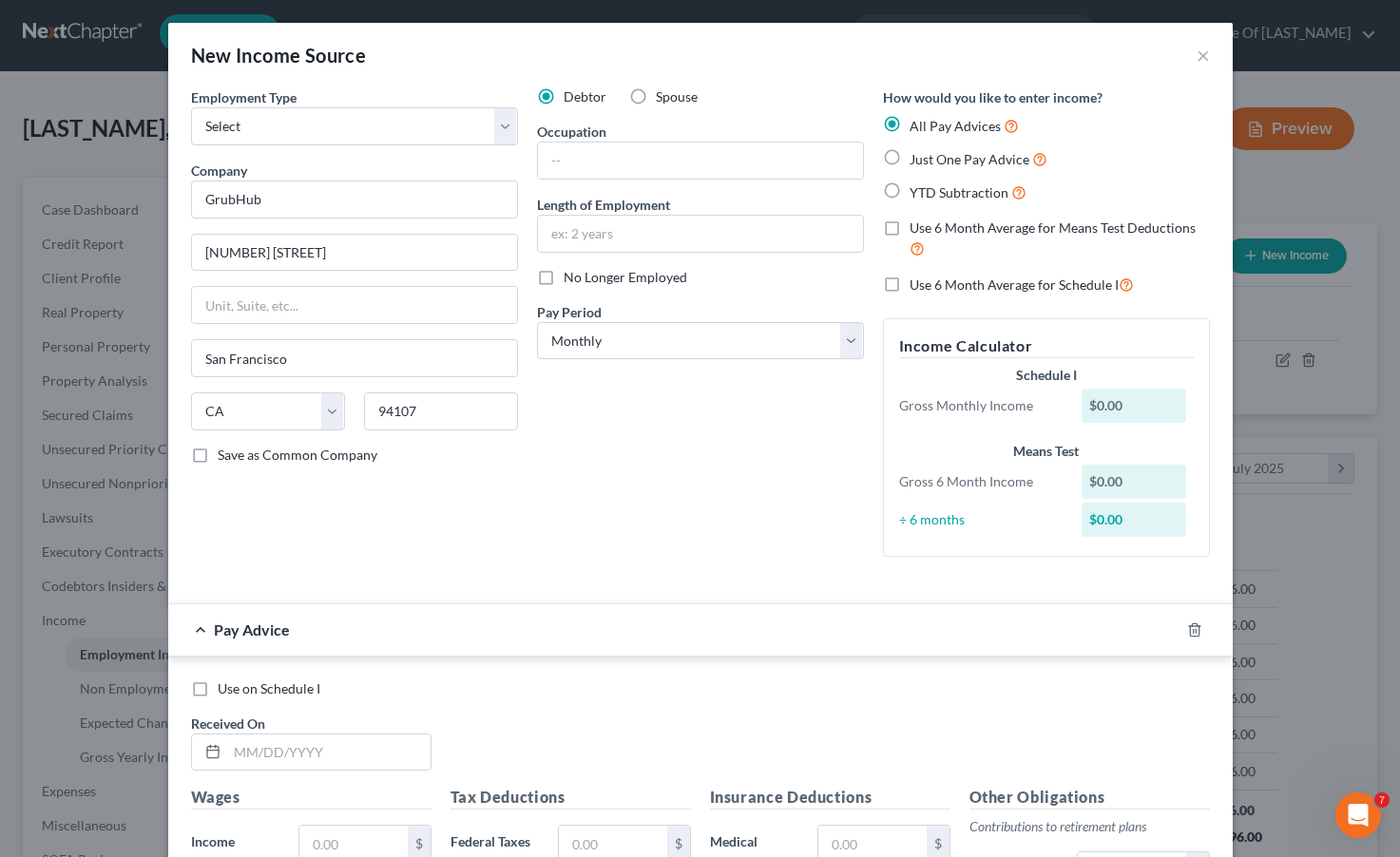 click on "Debtor Spouse Occupation Length of Employment No Longer Employed
Pay Period
*
Select Monthly Twice Monthly Every Other Week Weekly" at bounding box center (700, 330) 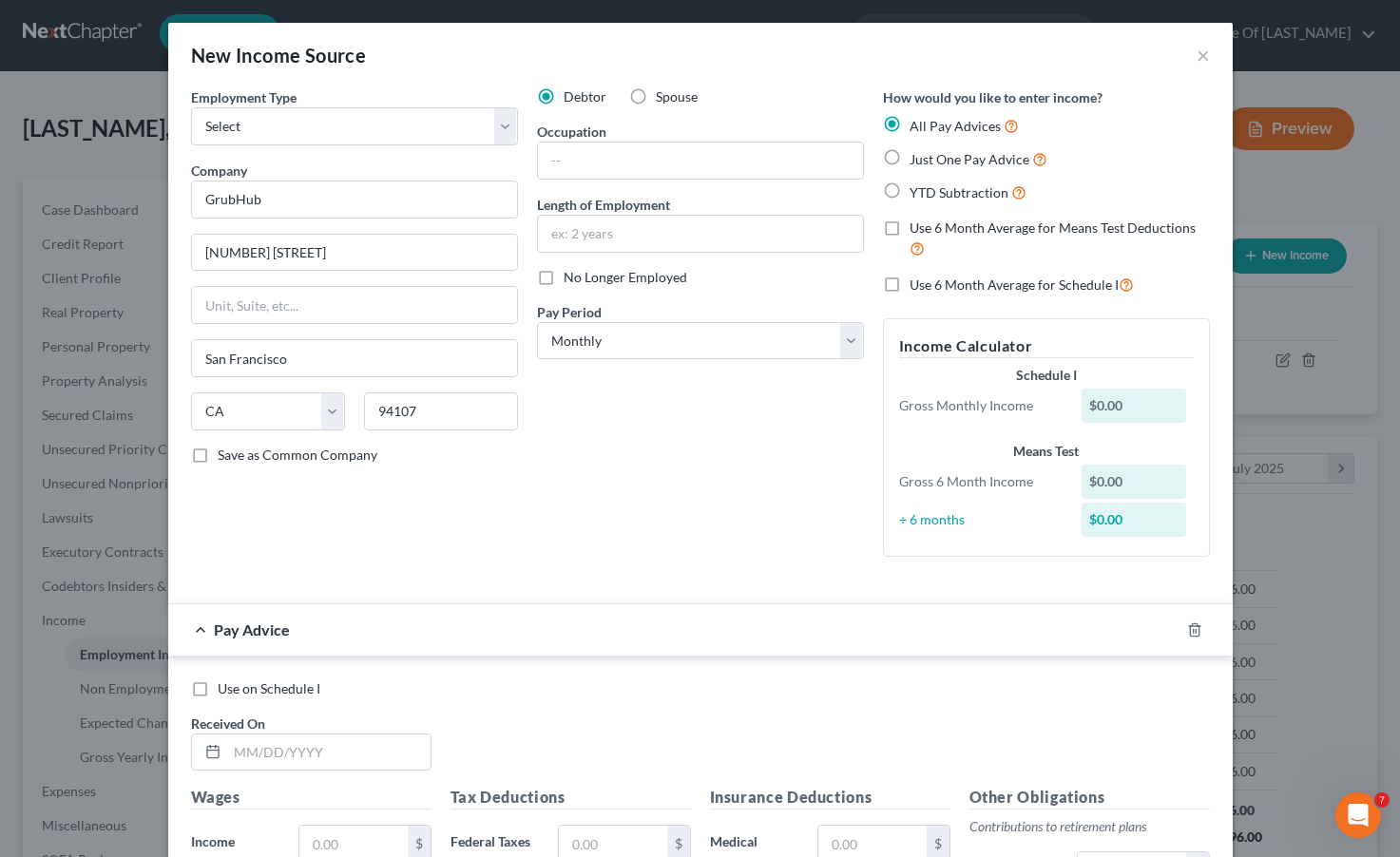 click on "Save as Common Company" at bounding box center [297, 454] 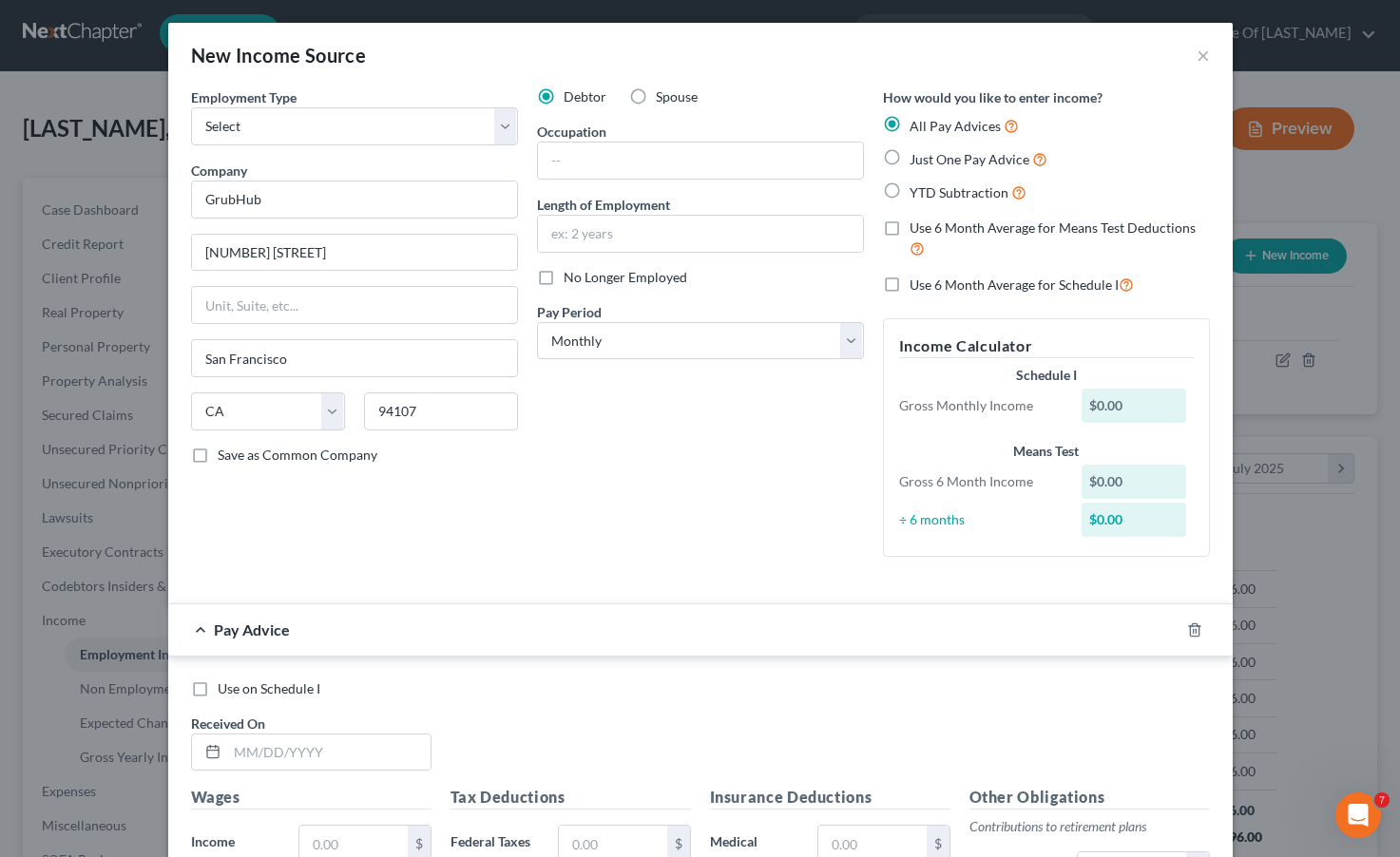 click on "Save as Common Company" at bounding box center (231, 451) 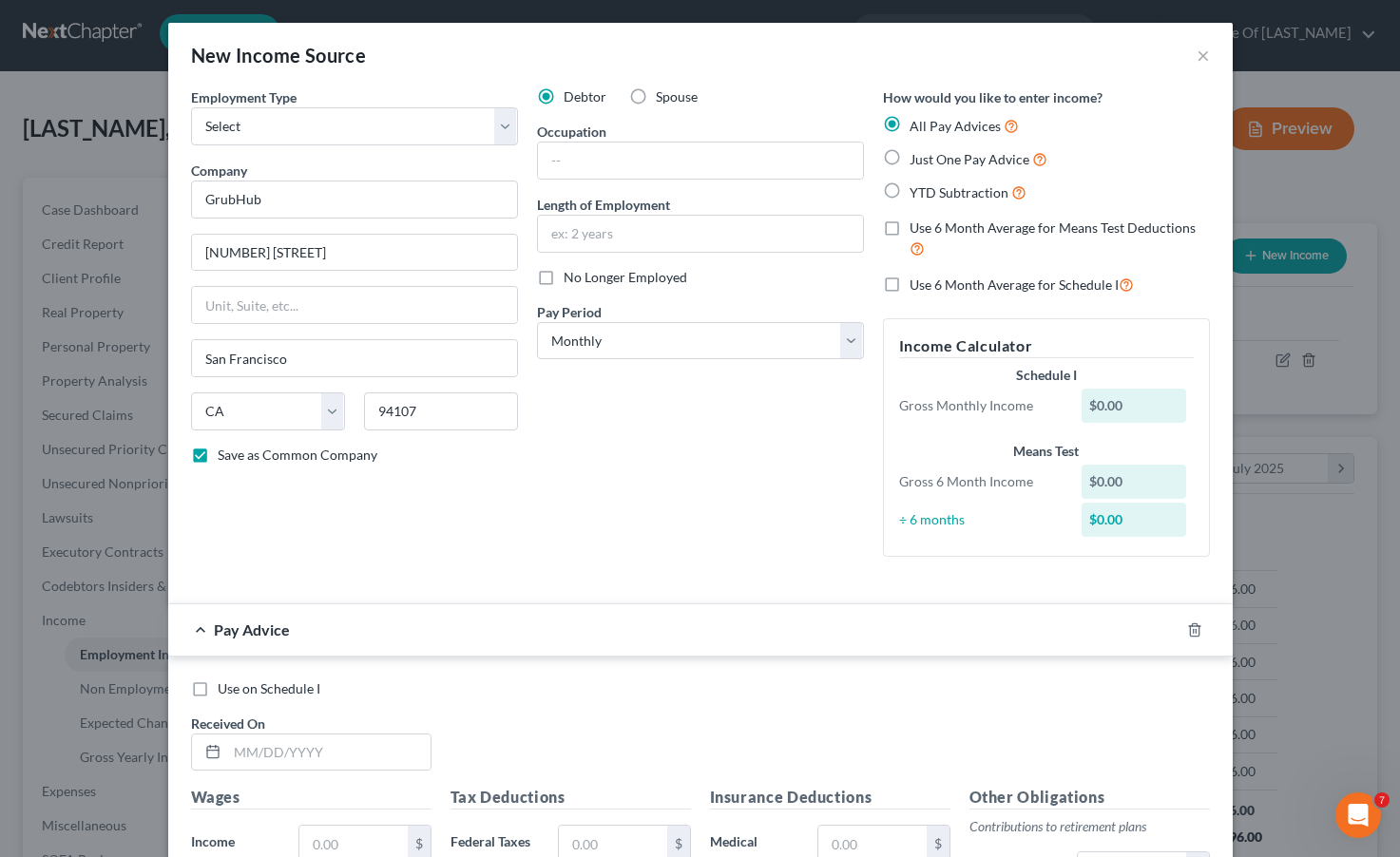 click on "Employment Type
*
Select Full or Part Time Employment Self Employment
Company
*
GrubHub                      [NUMBER] [STREET] [CITY] State AL AK AR AZ CA CO CT DE DC FL GA GU HI ID IL IN IA KS KY LA ME MD MA MI MN MS MO MT NC ND NE NV NH NJ NM NY OH OK OR PA PR RI SC SD TN TX UT VI VA VT WA WV WI WY [POSTAL_CODE] Save as Common Company" at bounding box center (355, 330) 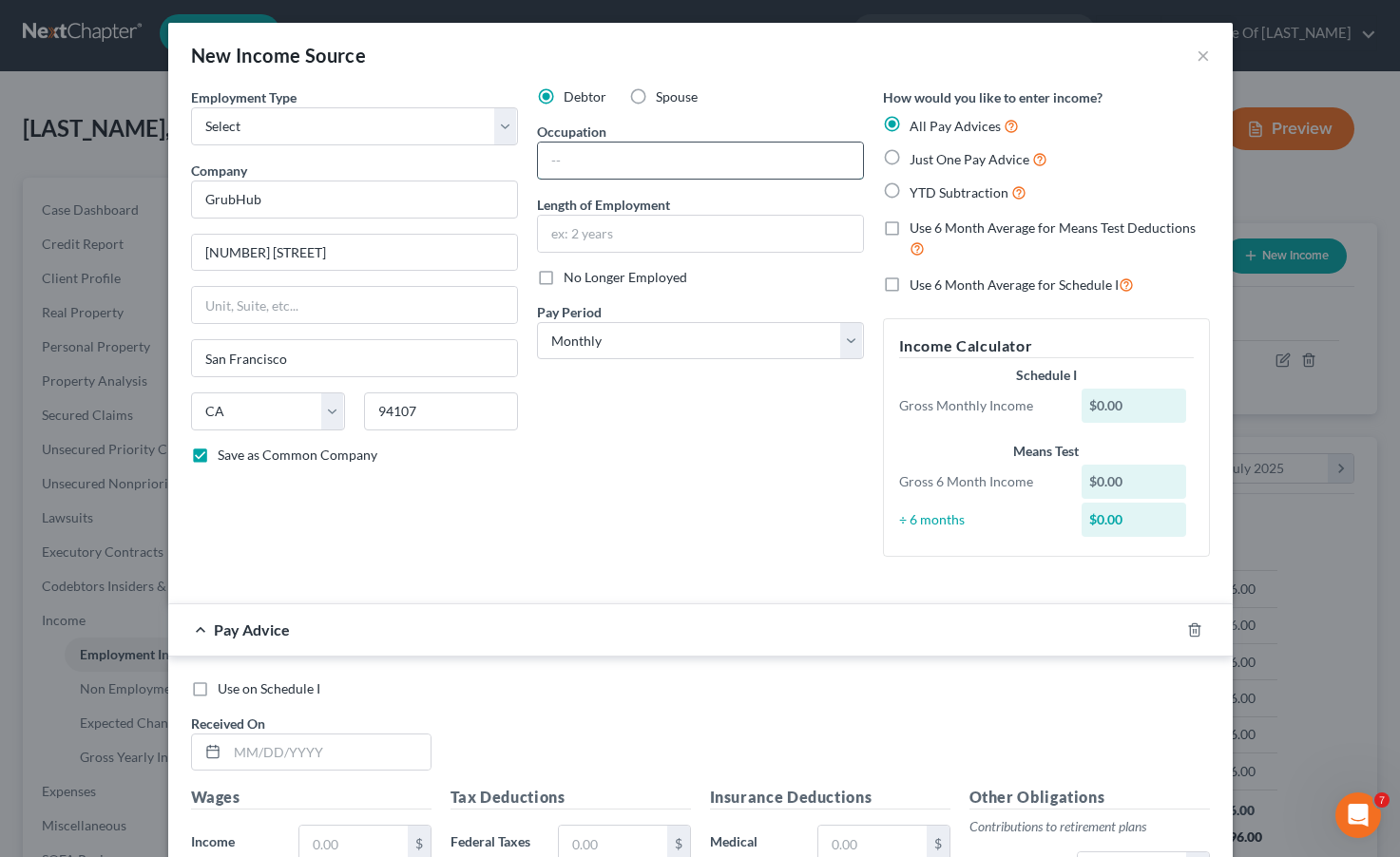 click at bounding box center [700, 161] 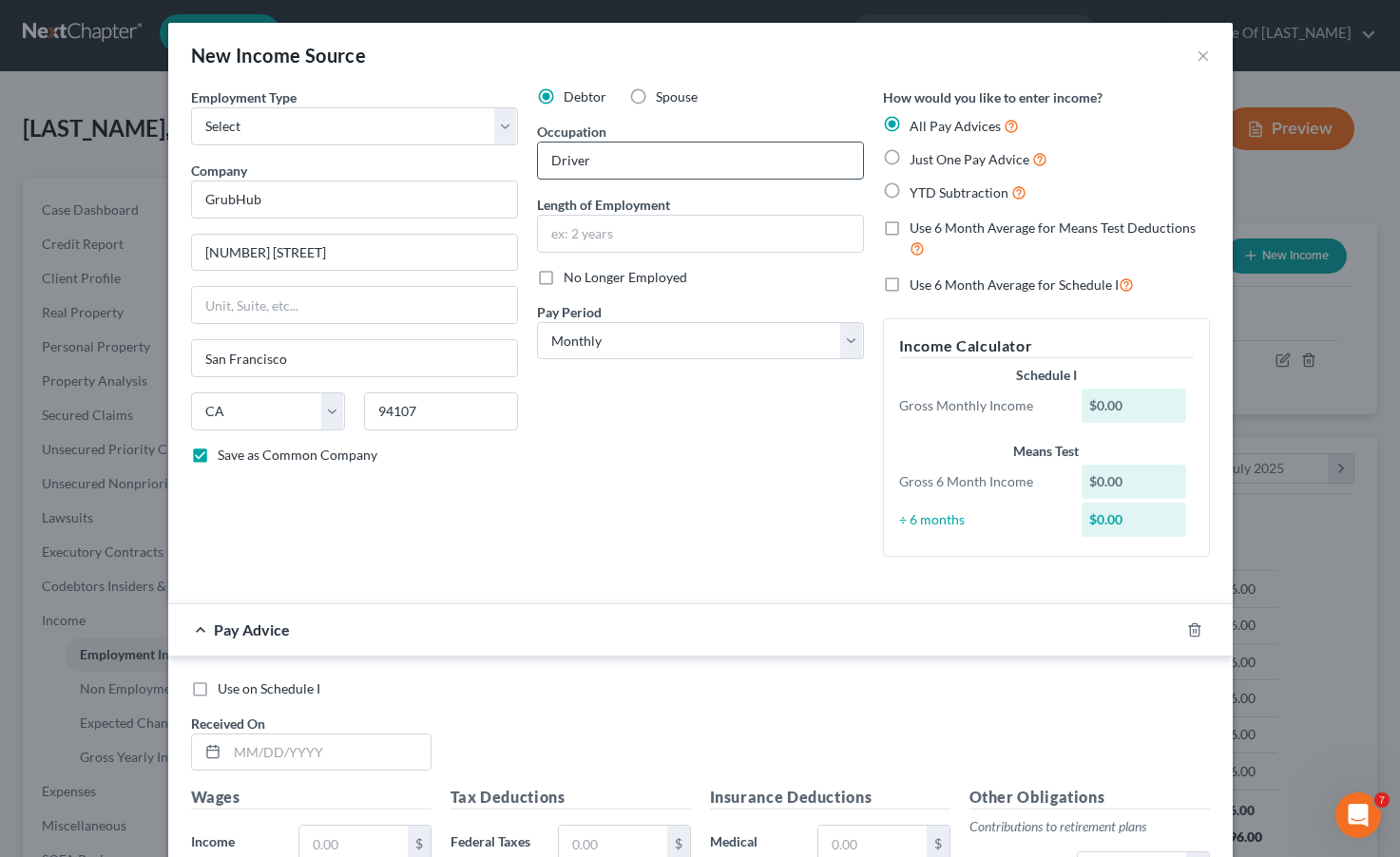 type on "Driver" 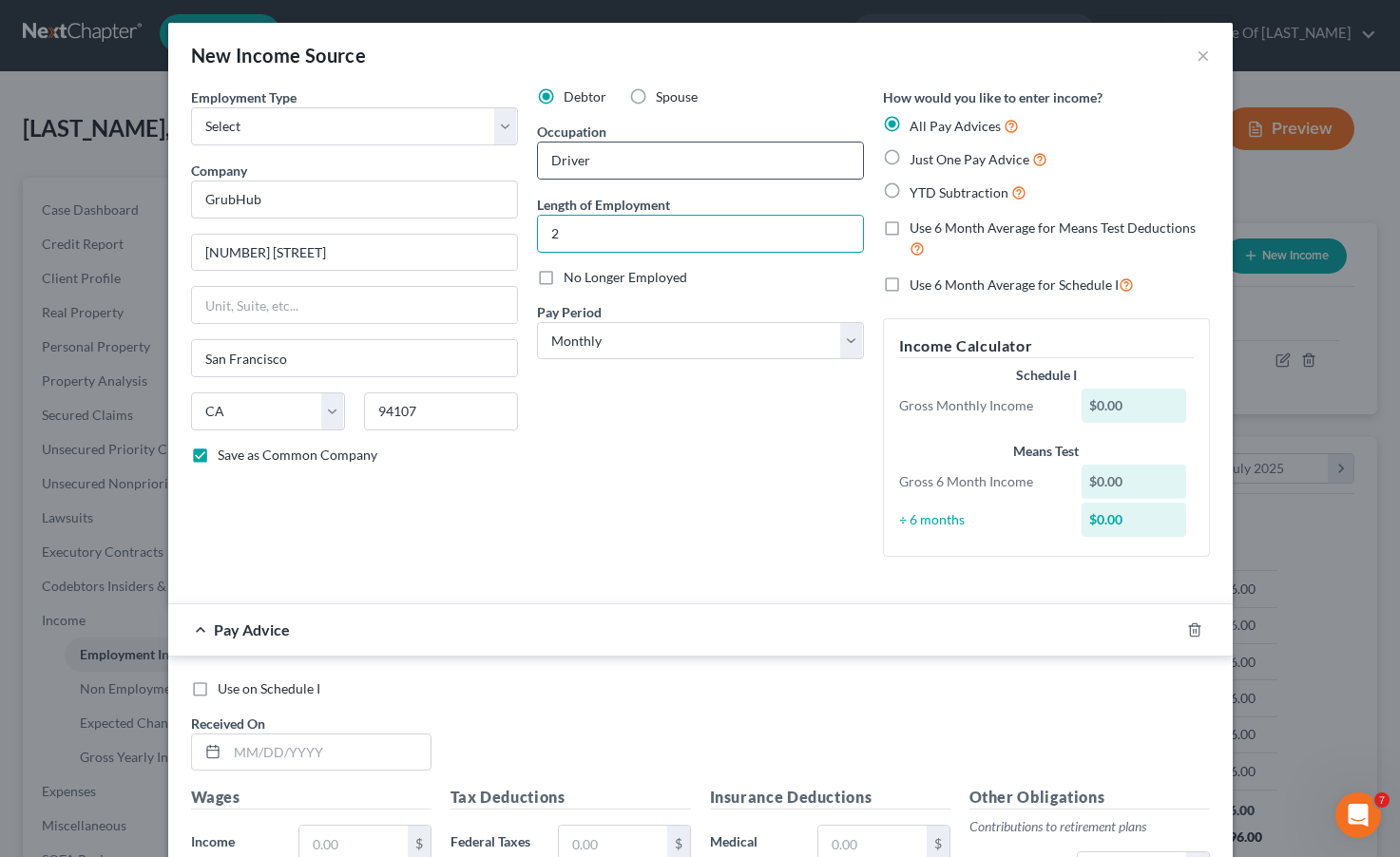 type on "2" 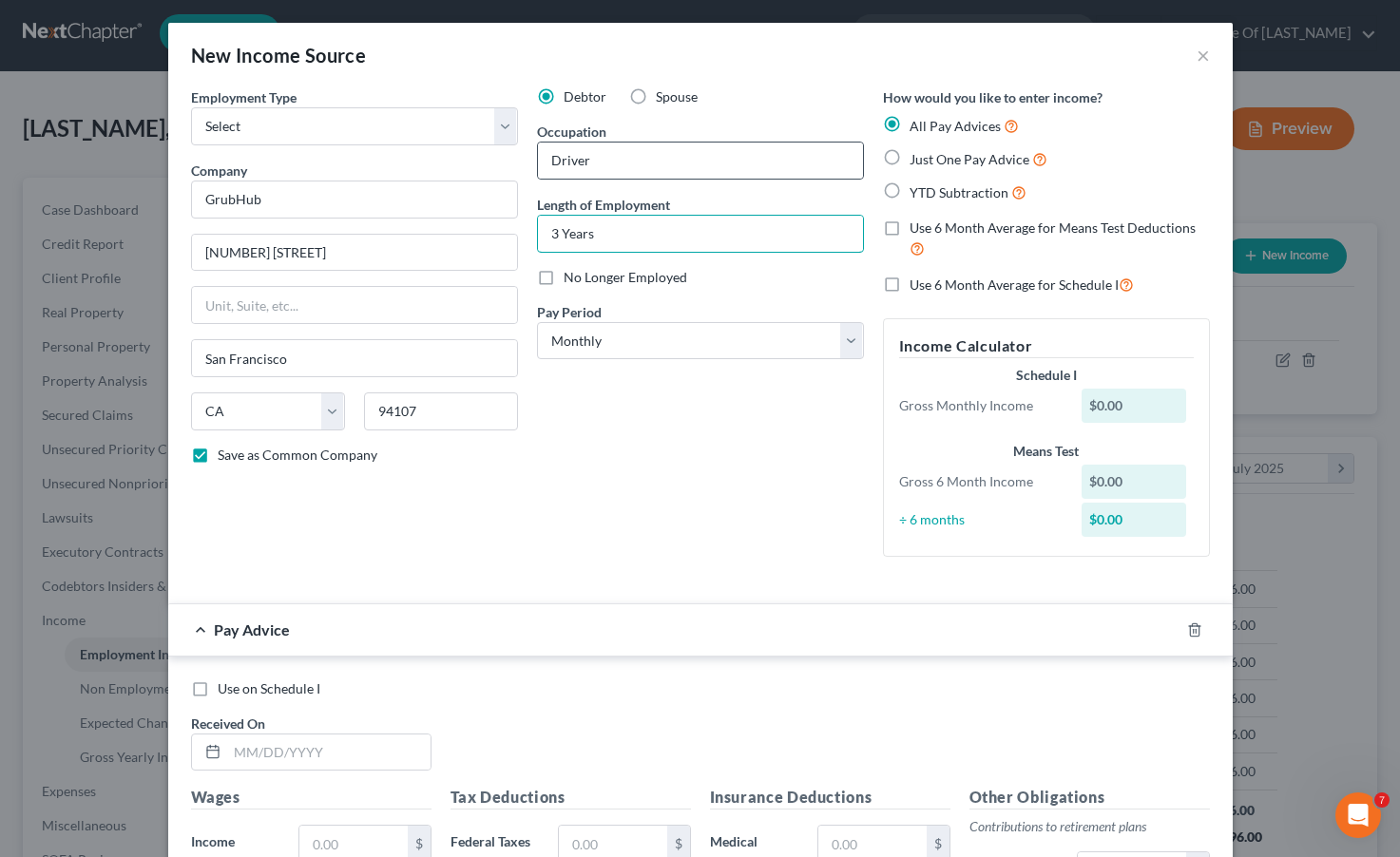 type on "3 Years" 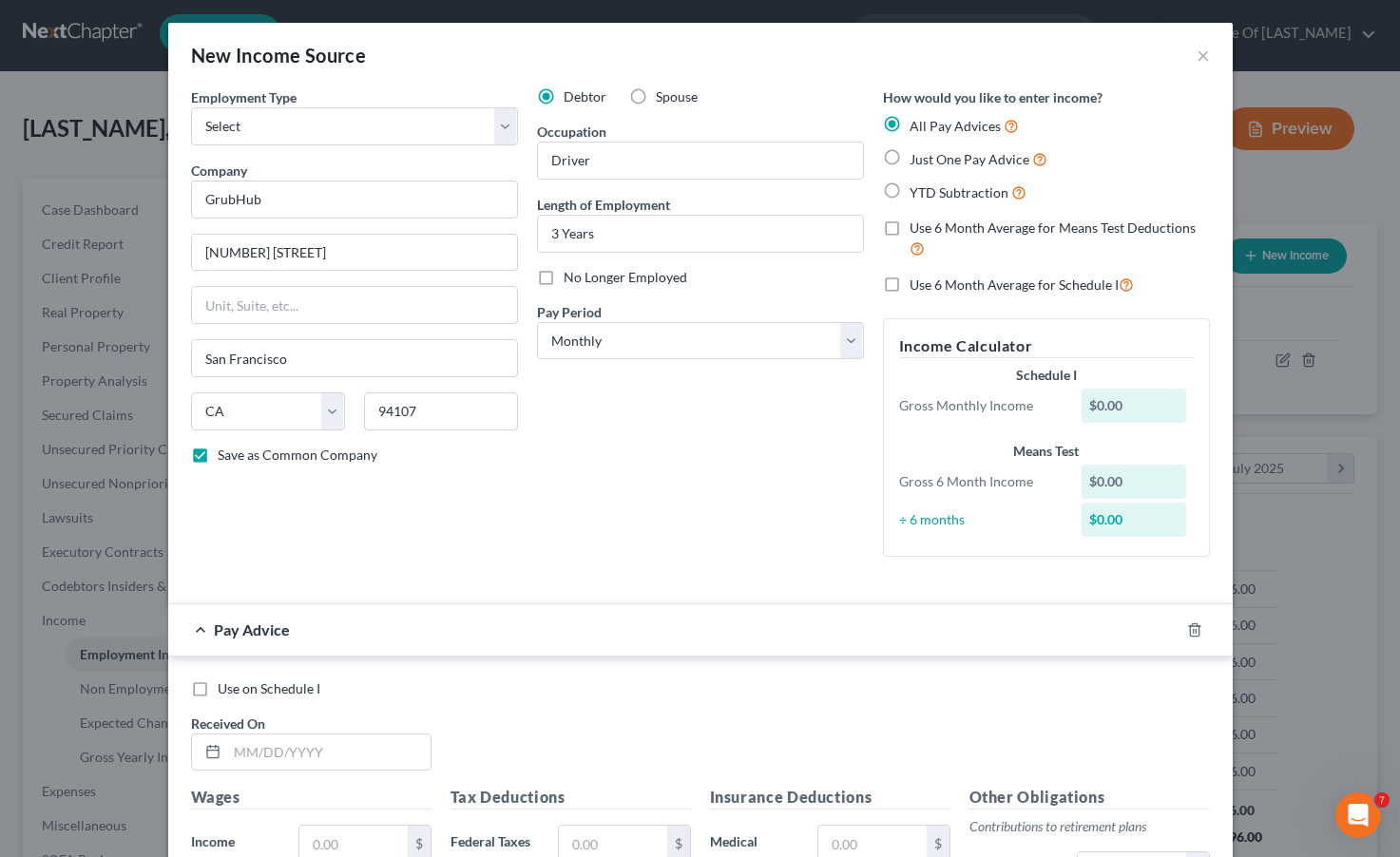 click on "Debtor Spouse Occupation Driver Length of Employment 3 Years No Longer Employed
Pay Period
*
Select Monthly Twice Monthly Every Other Week Weekly" at bounding box center (700, 330) 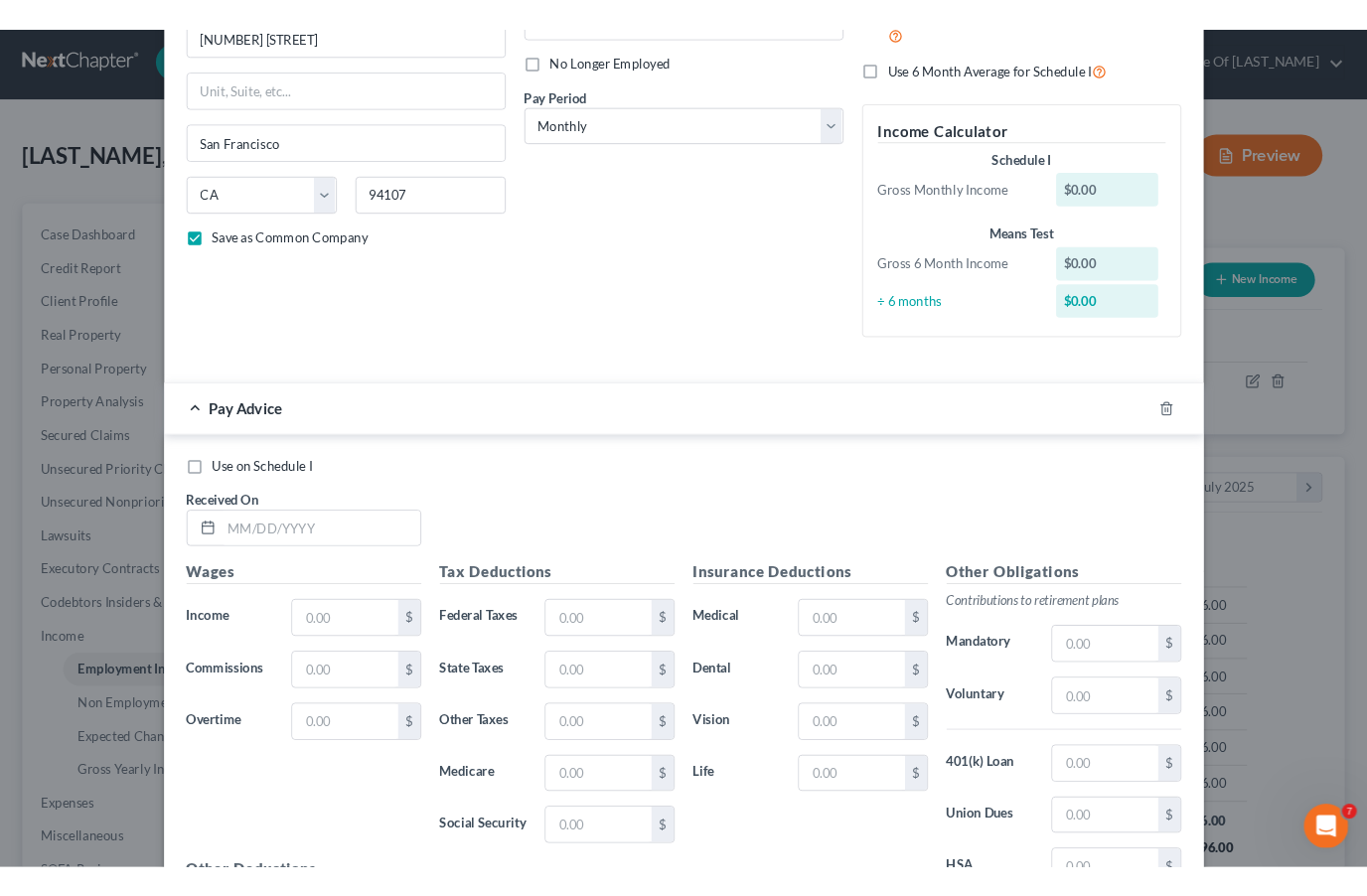 scroll, scrollTop: 0, scrollLeft: 0, axis: both 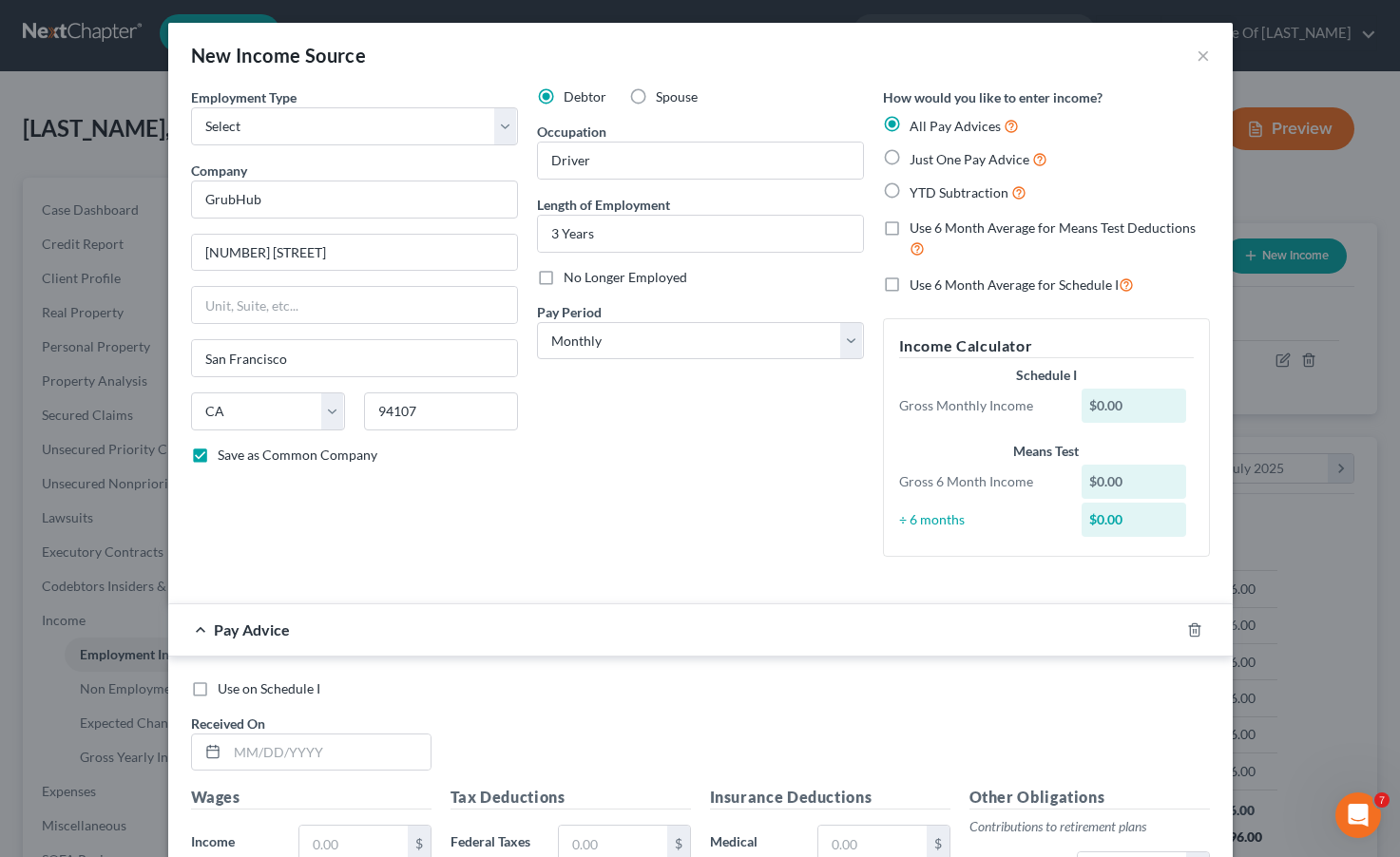 click on "Just One Pay Advice" at bounding box center (969, 159) 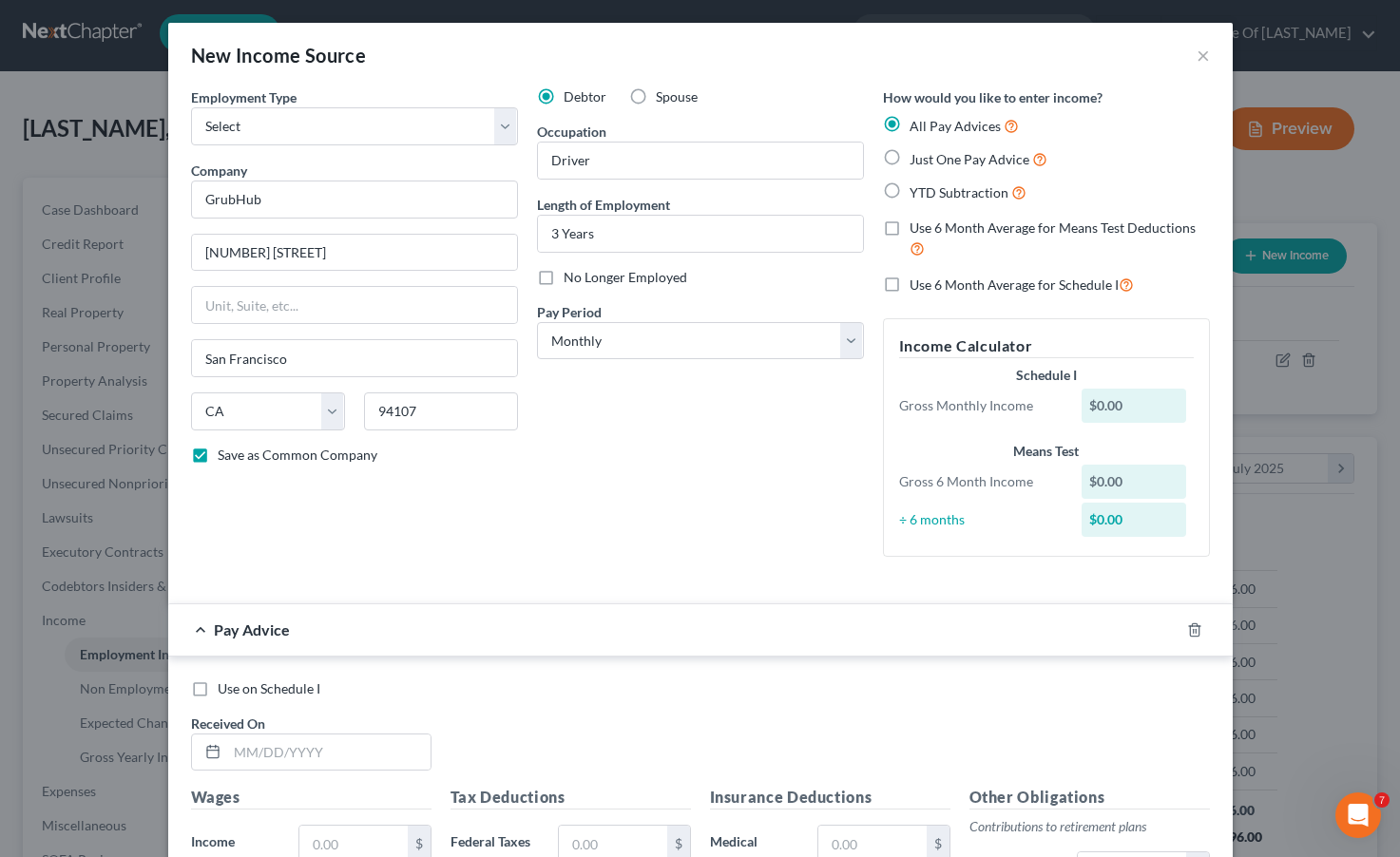 click on "Just One Pay Advice" at bounding box center [923, 154] 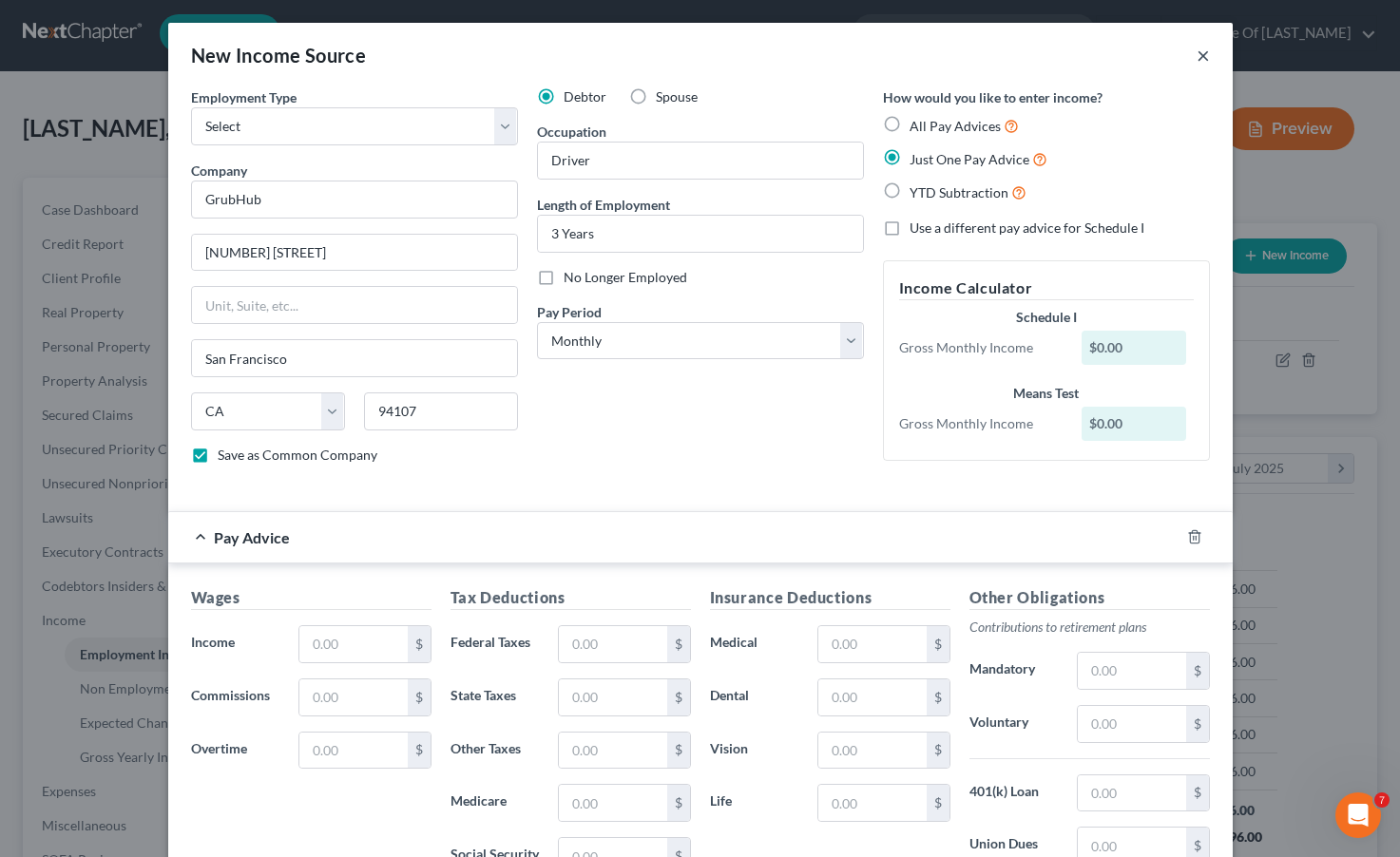 click on "×" at bounding box center (1203, 55) 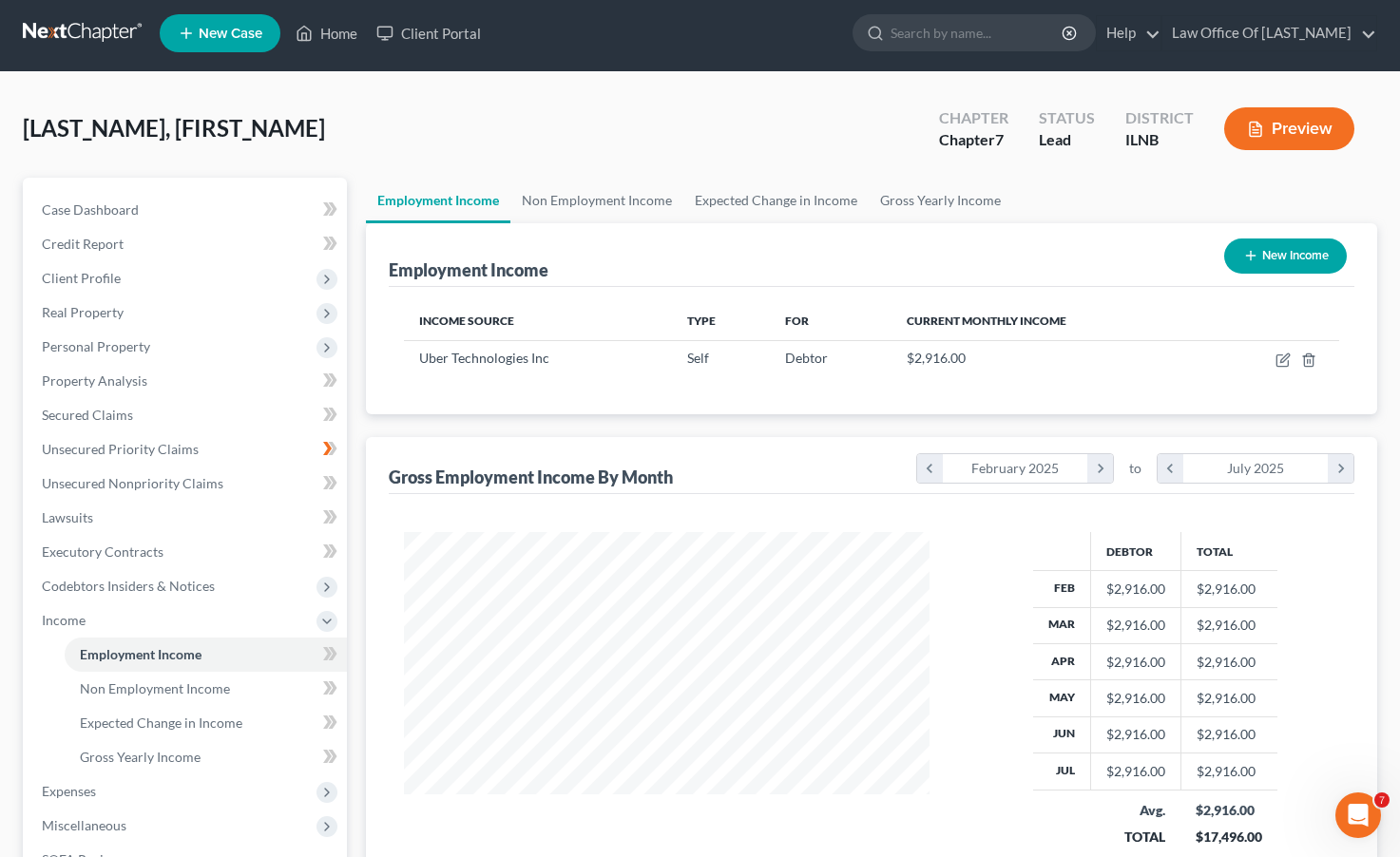 click on "New Income" at bounding box center (1285, 256) 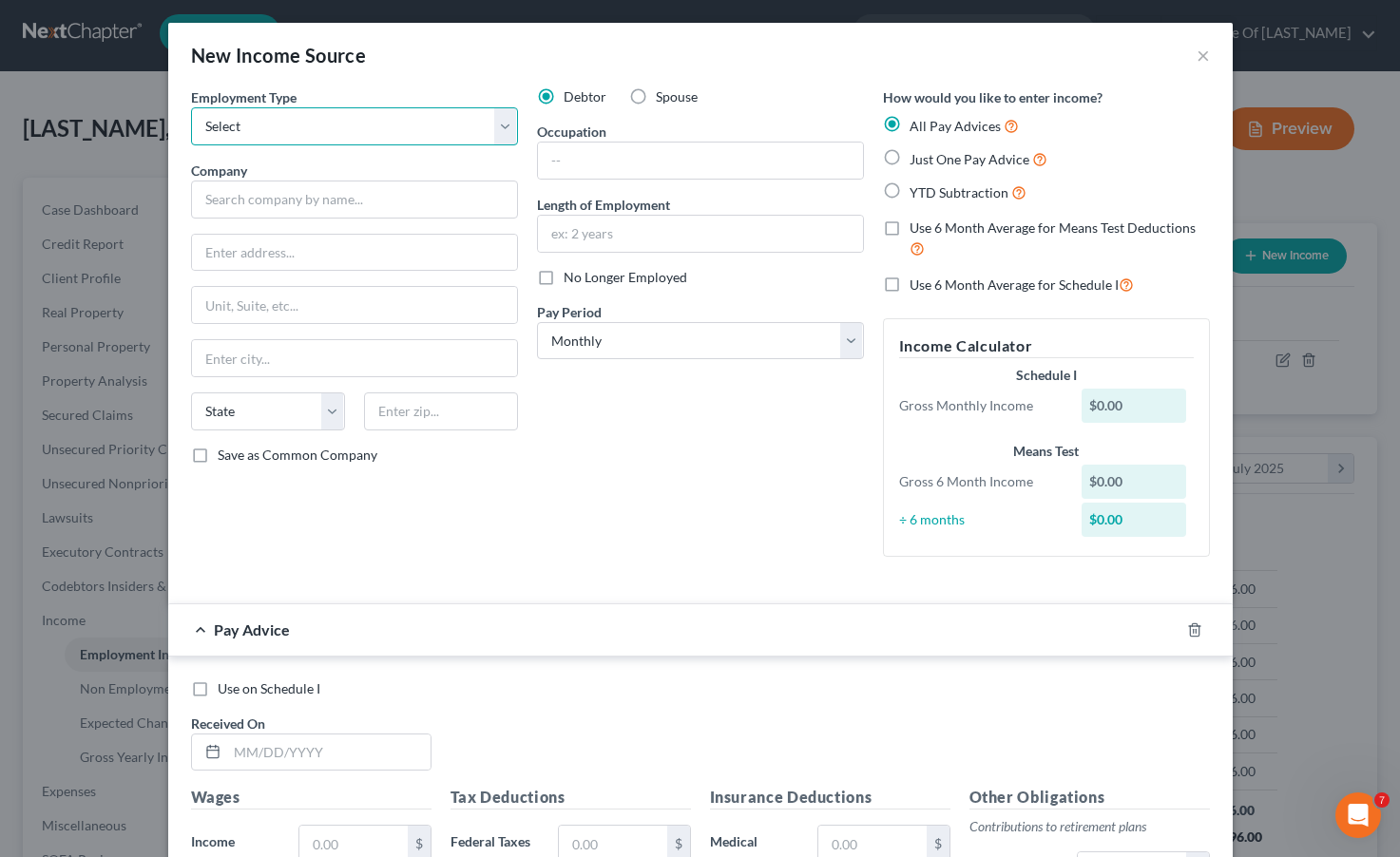 click on "Select Full or Part Time Employment Self Employment" at bounding box center (355, 126) 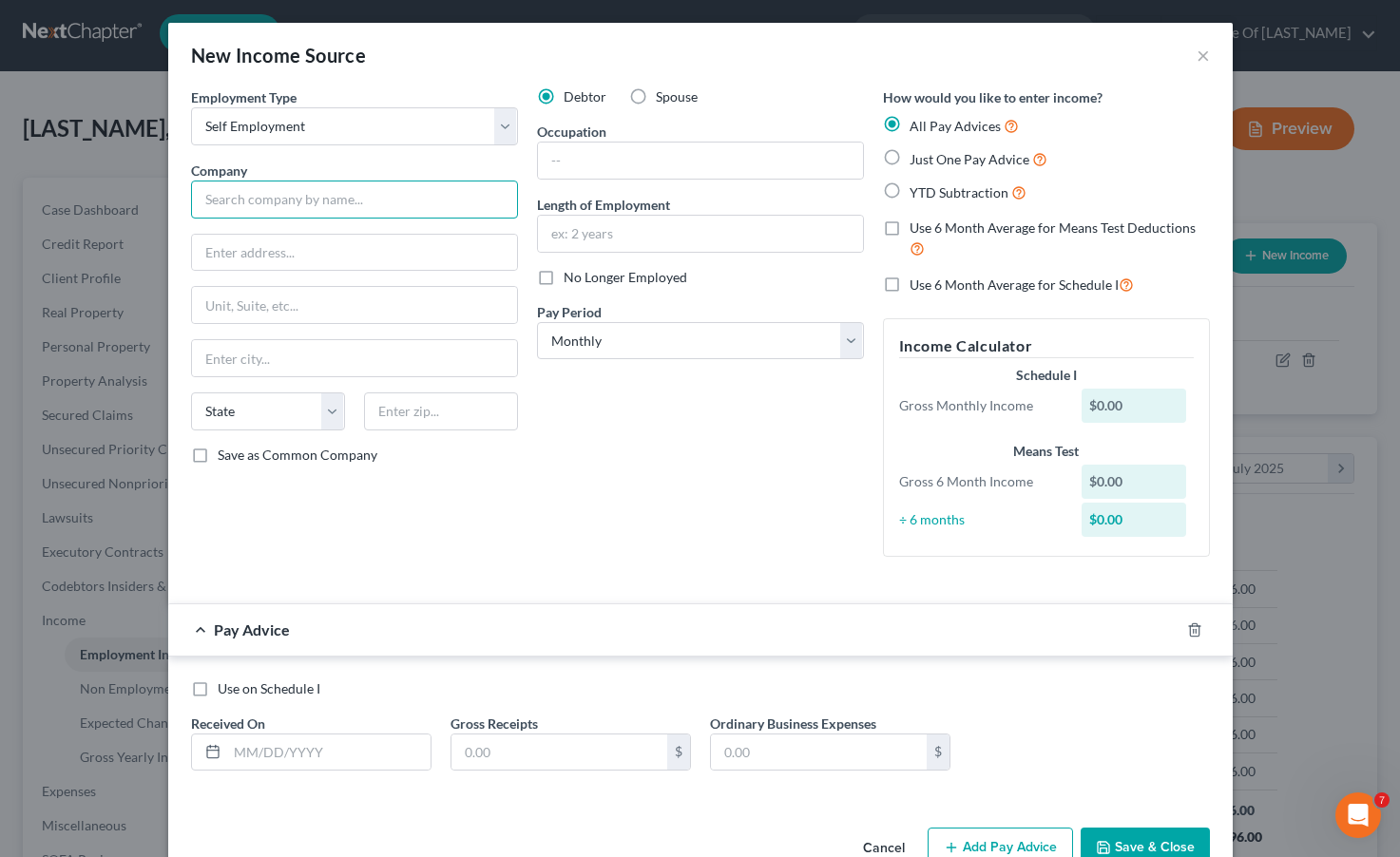 click at bounding box center [355, 200] 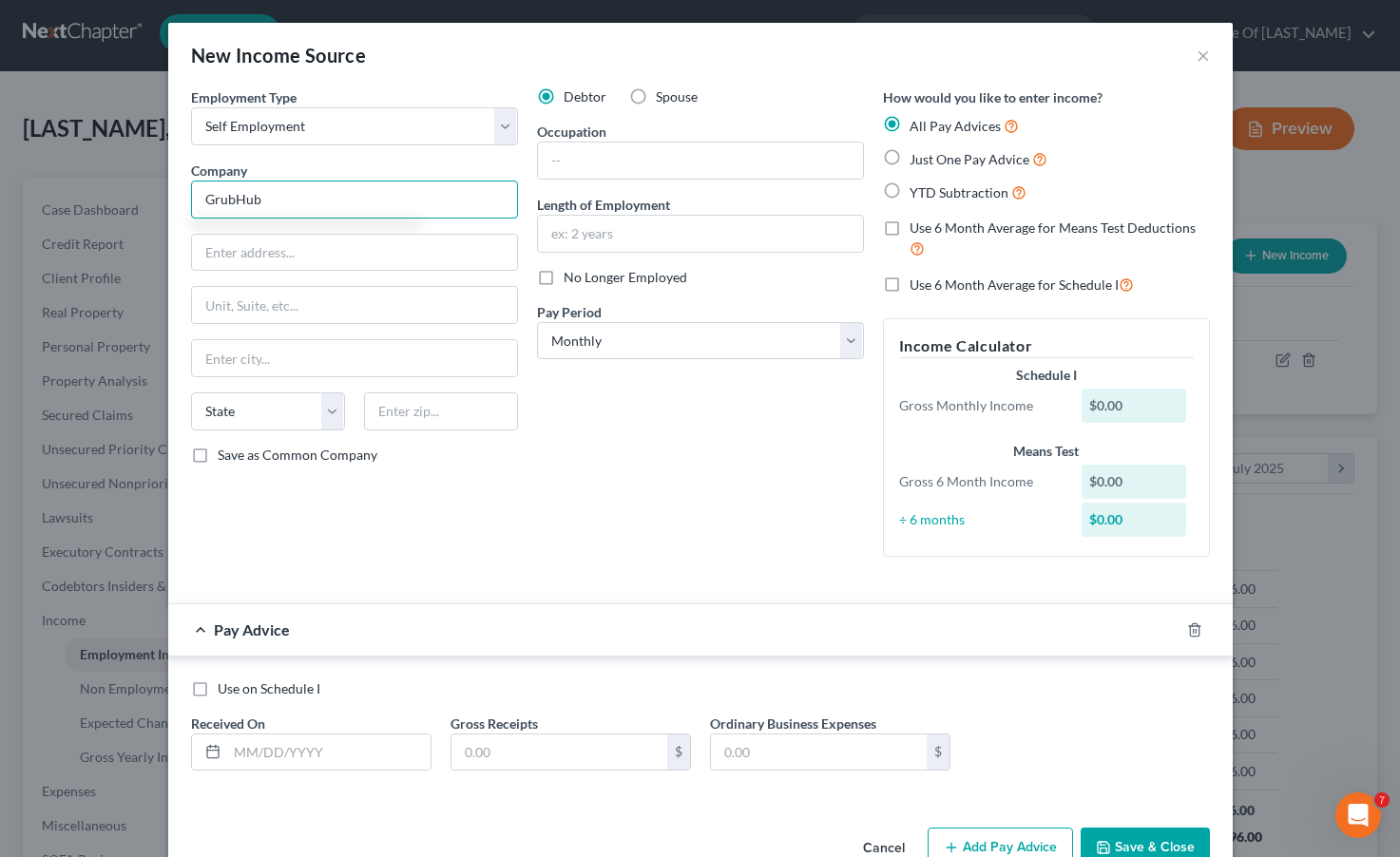 type on "GrubHub" 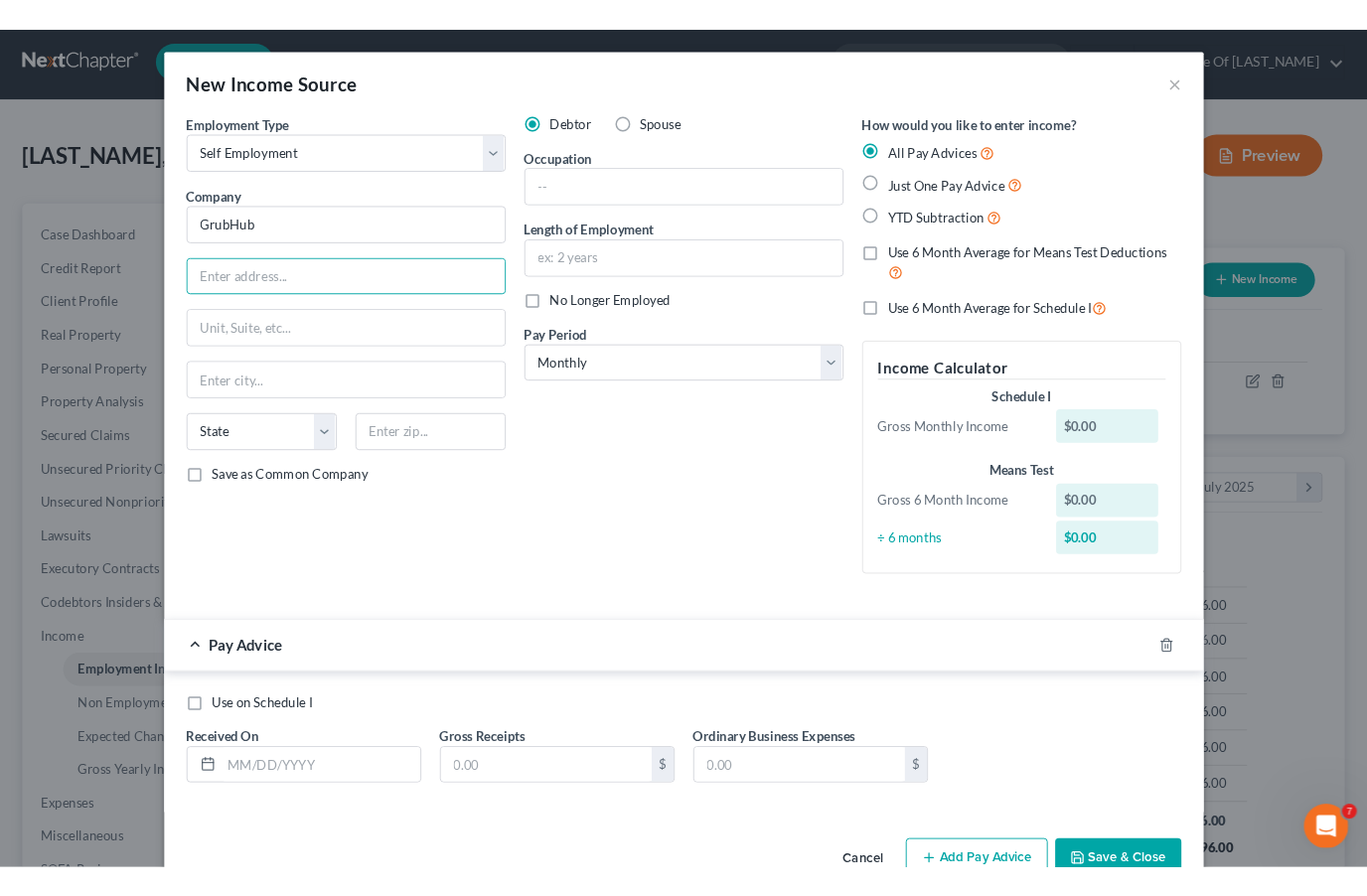 scroll, scrollTop: 377, scrollLeft: 546, axis: both 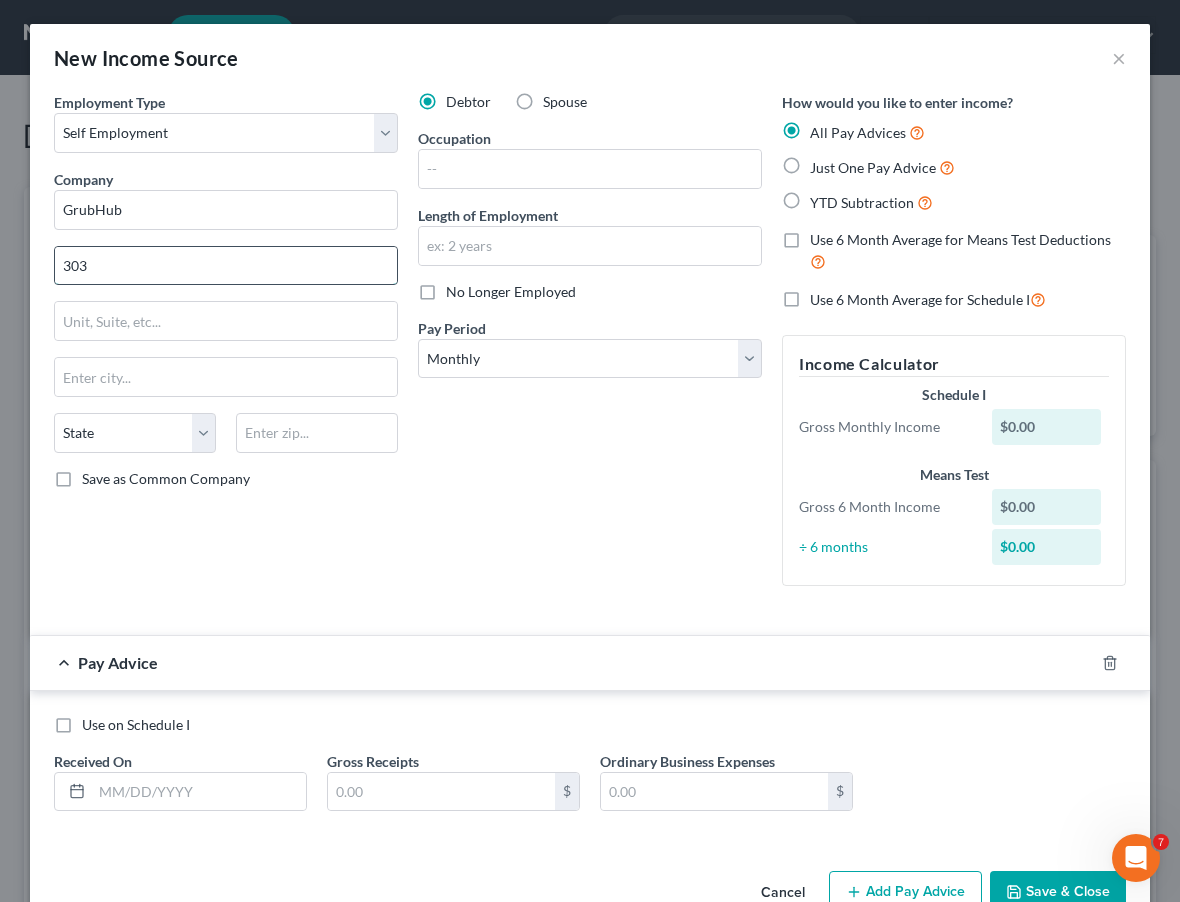 type on "[NUMBER] [STREET]" 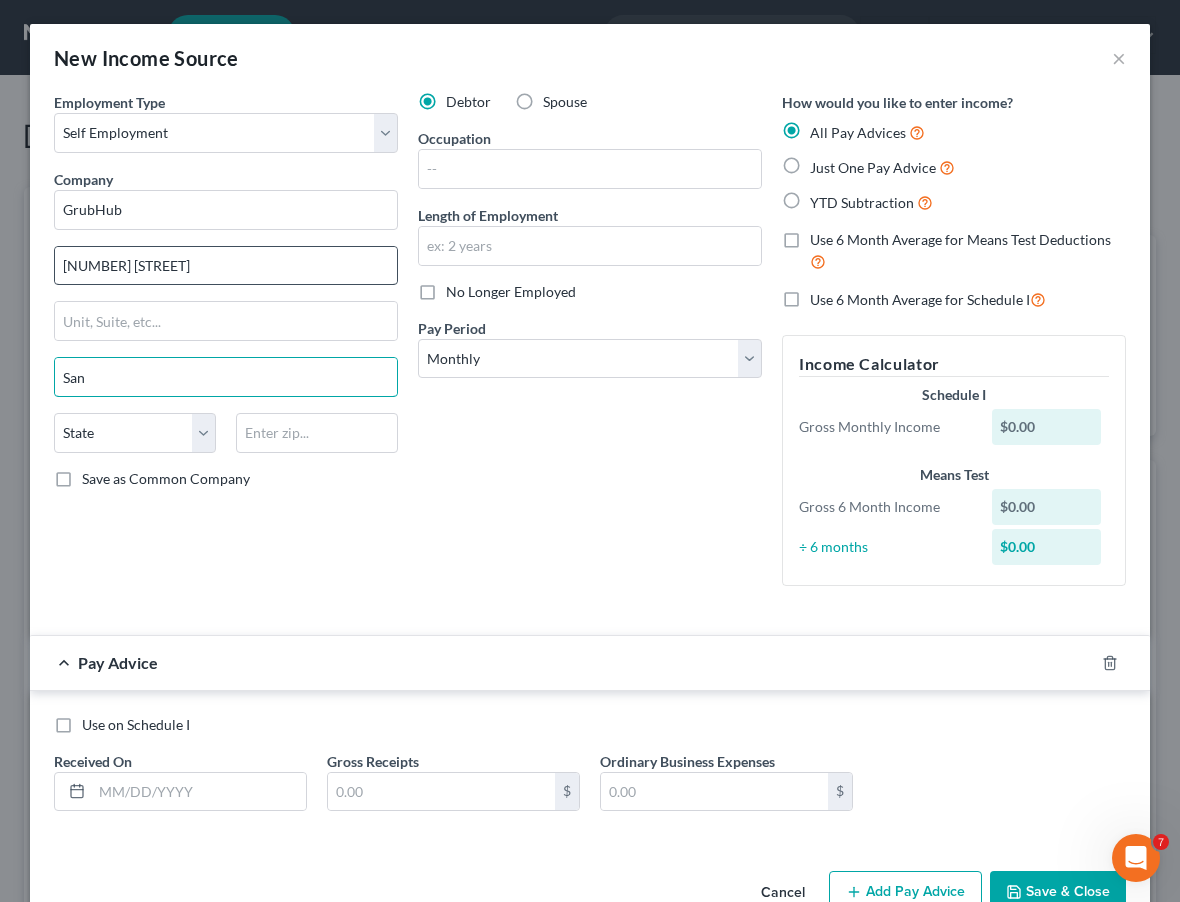 type on "San Francisco" 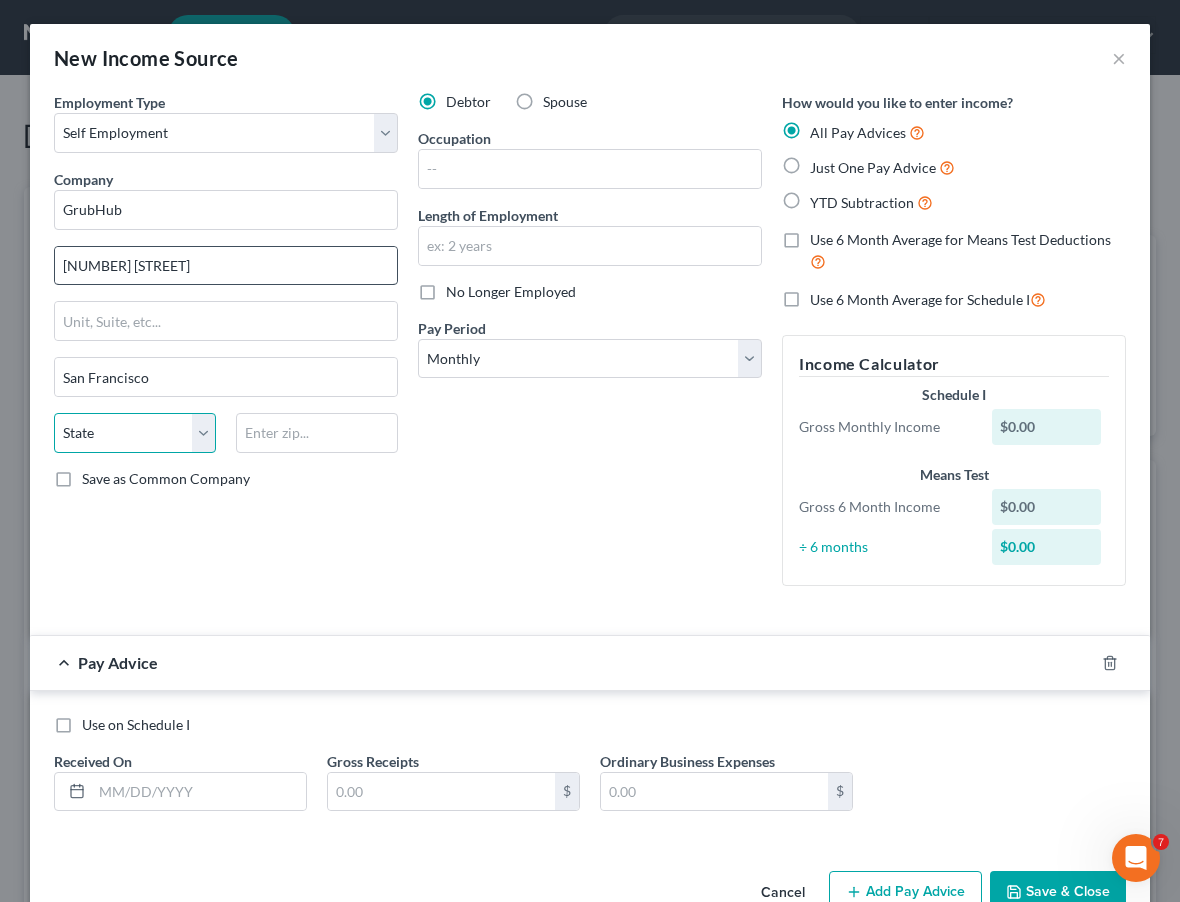 select on "4" 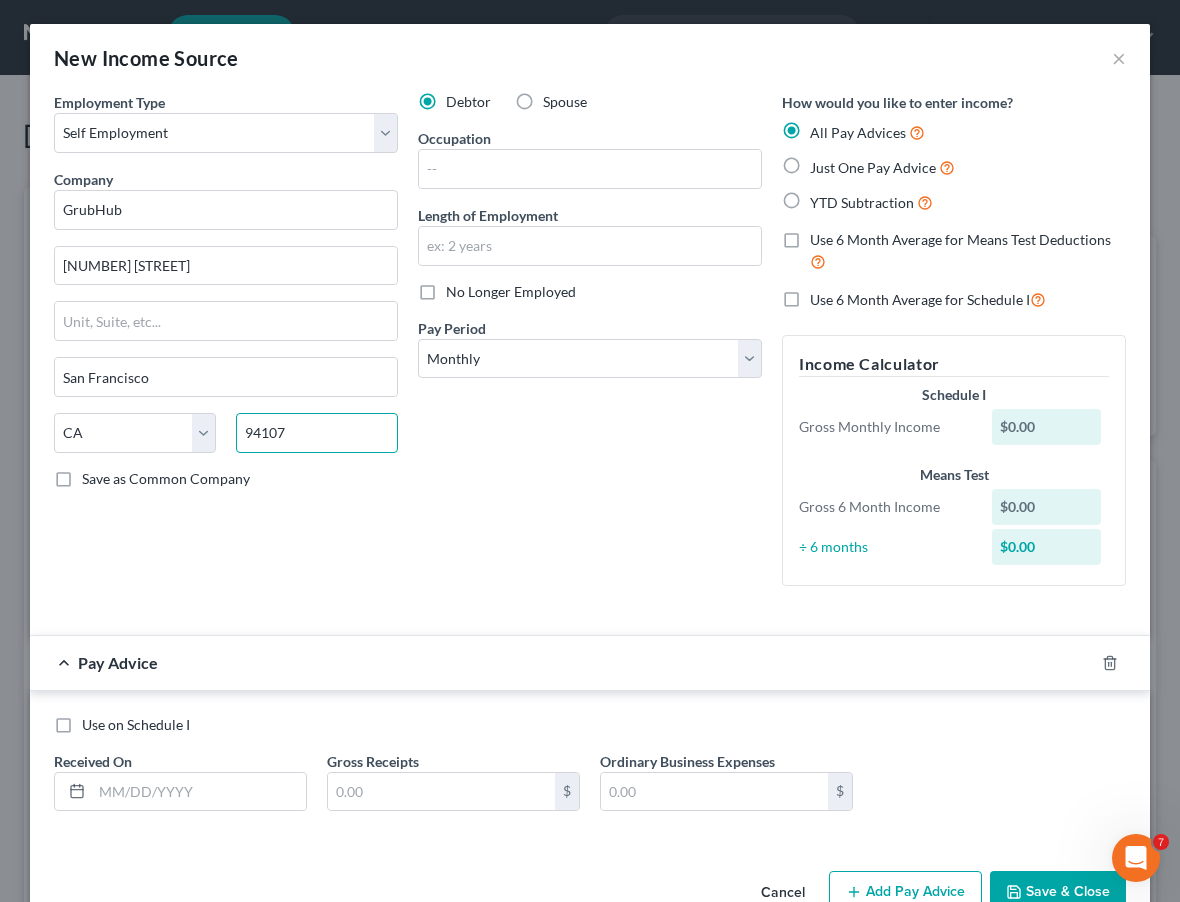 type on "94107" 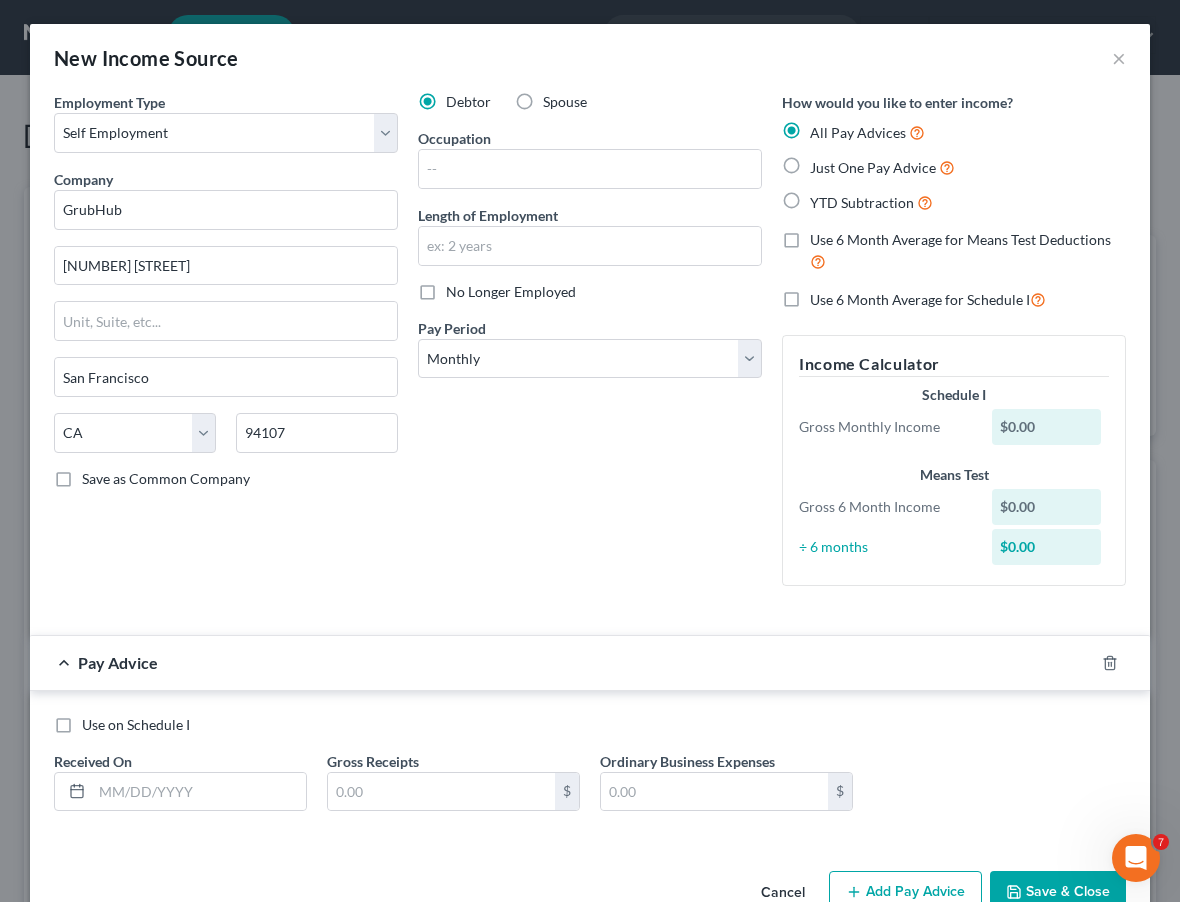 click on "Debtor Spouse Occupation Length of Employment No Longer Employed
Pay Period
*
Select Monthly Twice Monthly Every Other Week Weekly" at bounding box center [590, 347] 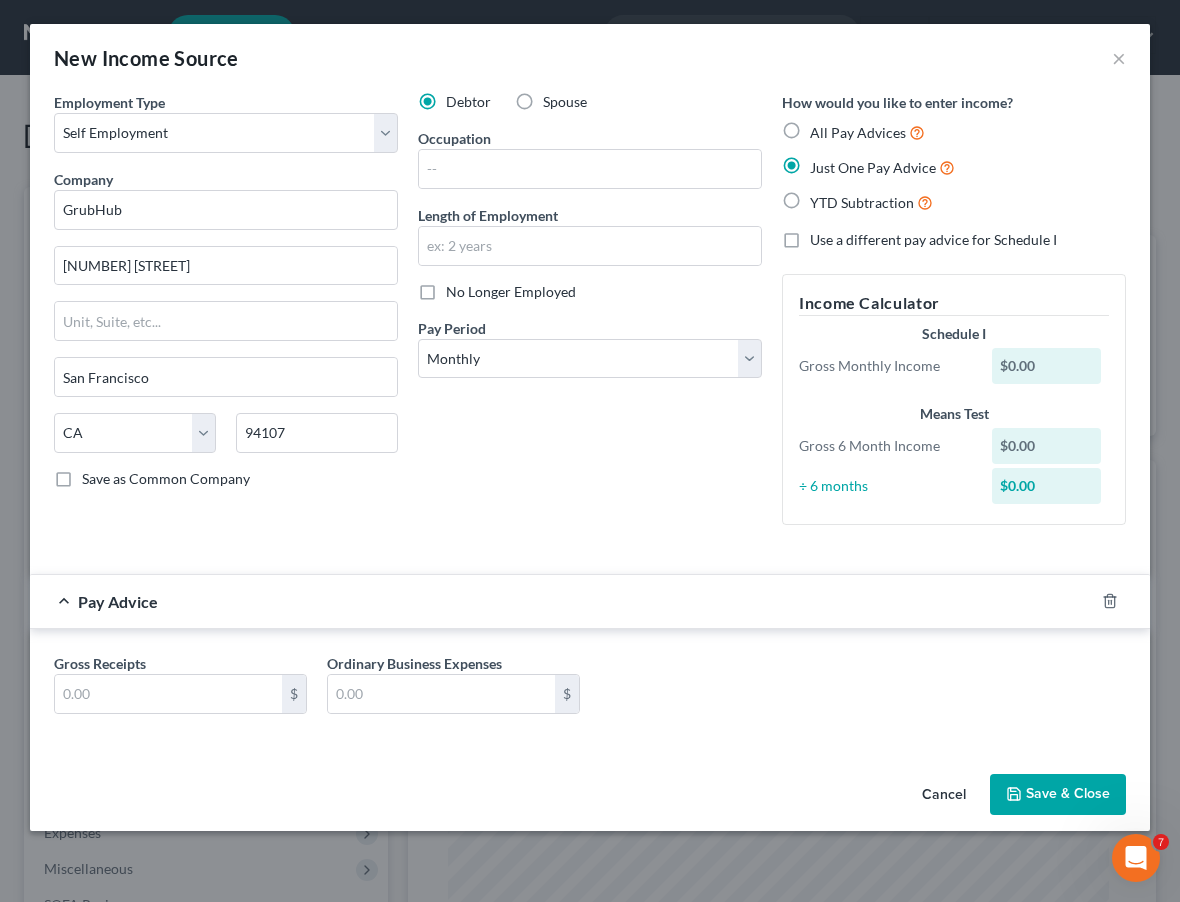 click on "Just One Pay Advice" at bounding box center (873, 167) 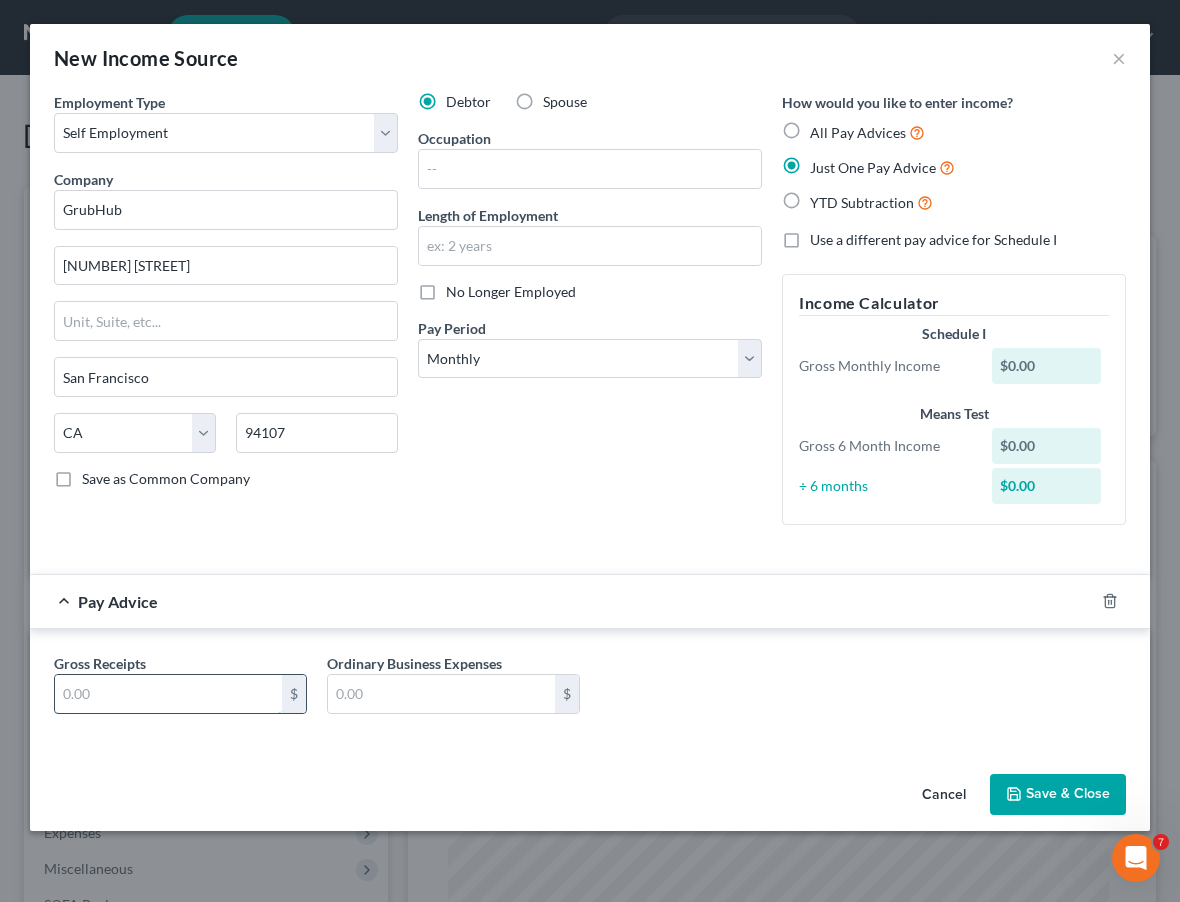 click at bounding box center [168, 694] 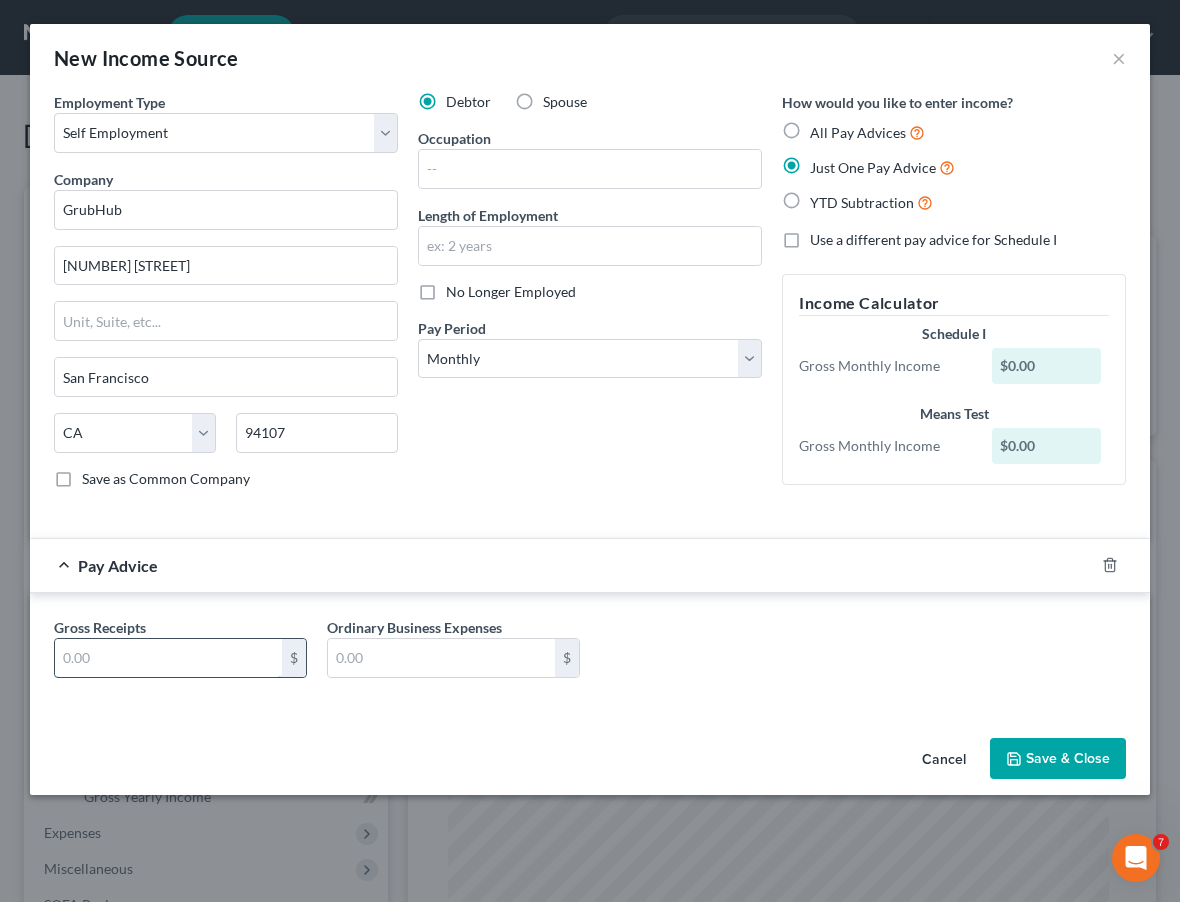 click at bounding box center [168, 658] 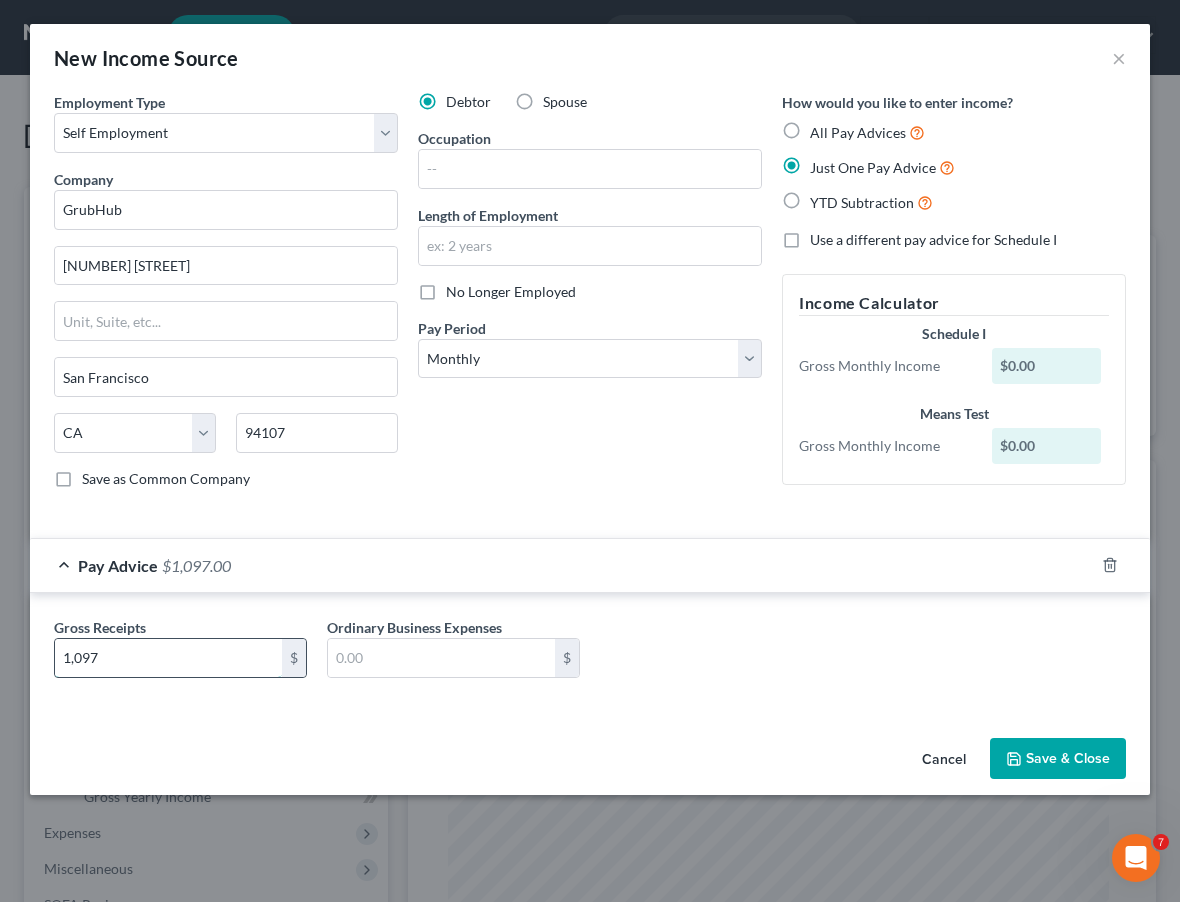 type on "1,097" 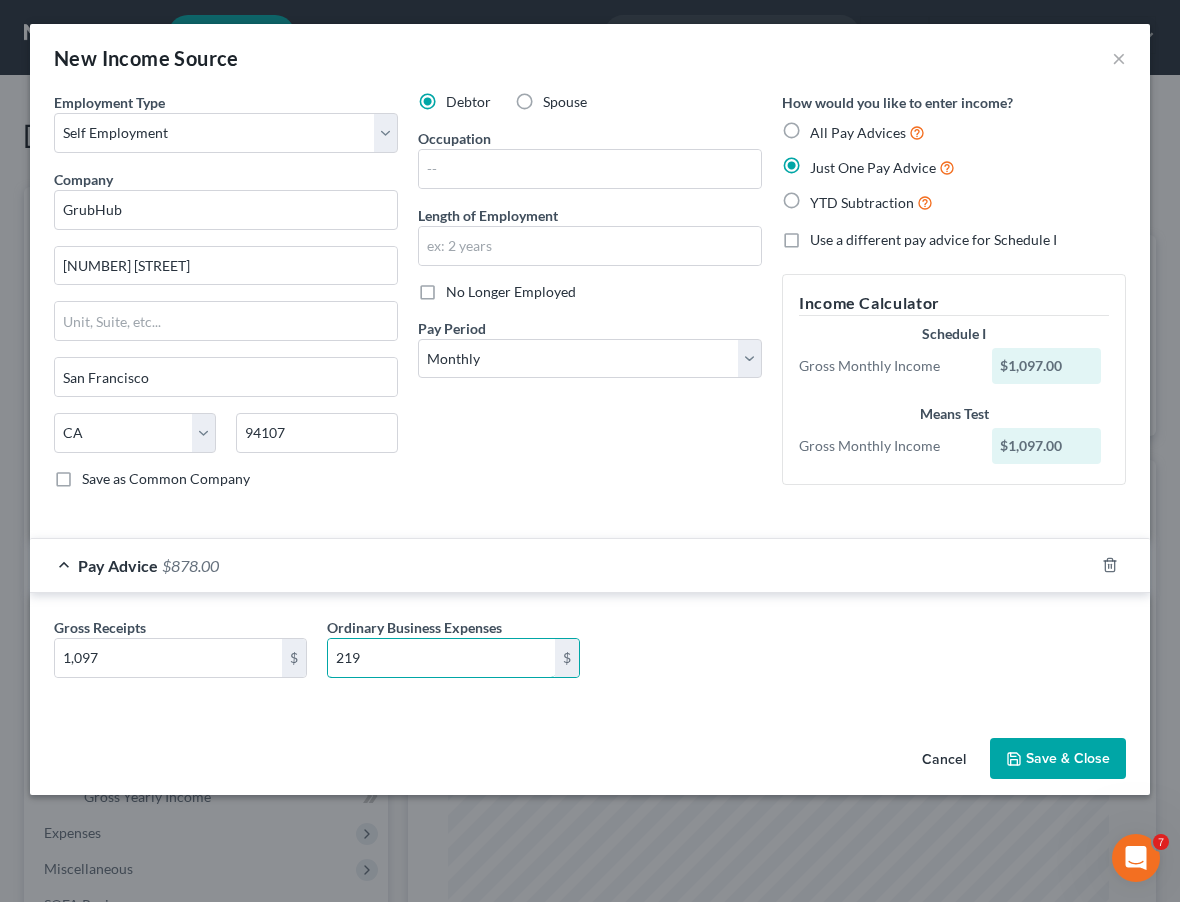 type on "219" 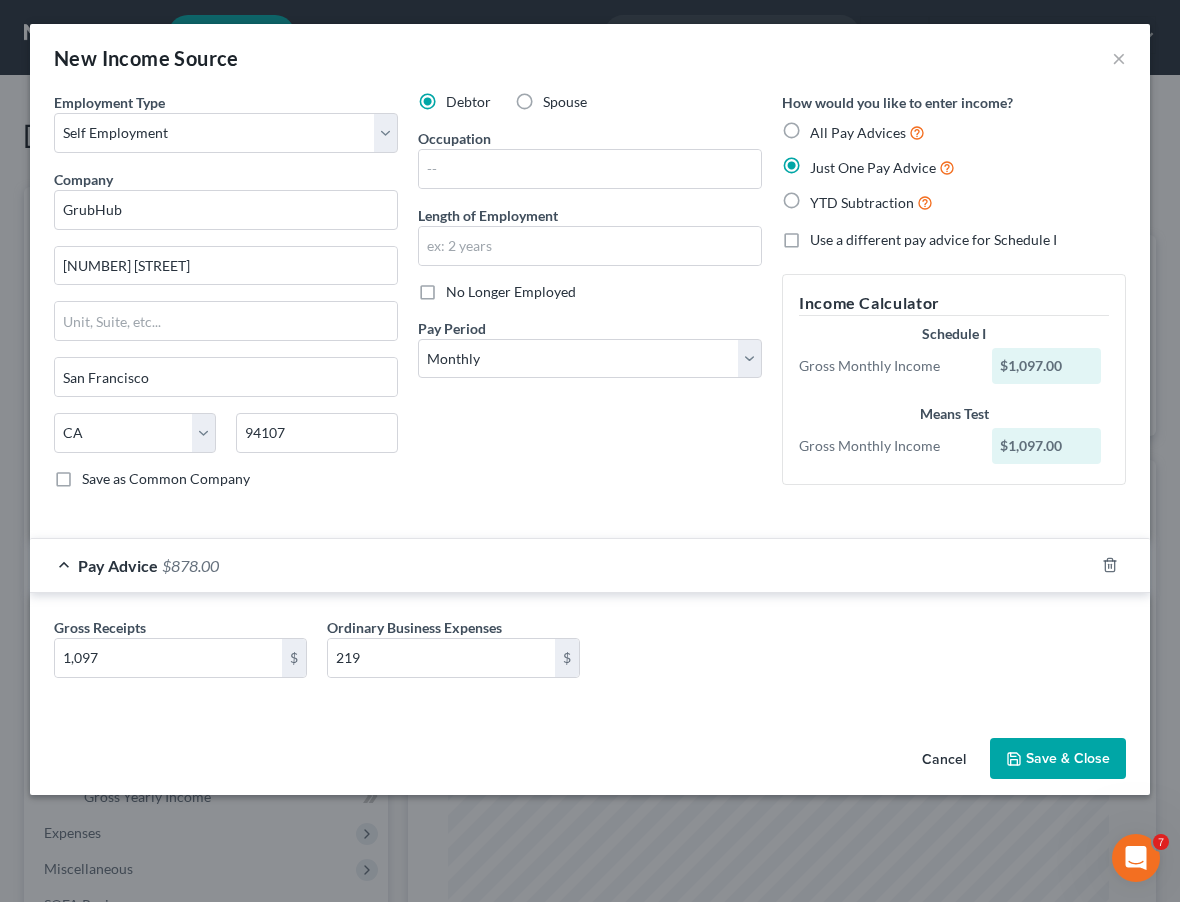 click on "Gross Receipts [AMOUNT] $ Ordinary Business Expenses [AMOUNT] $" at bounding box center [590, 655] 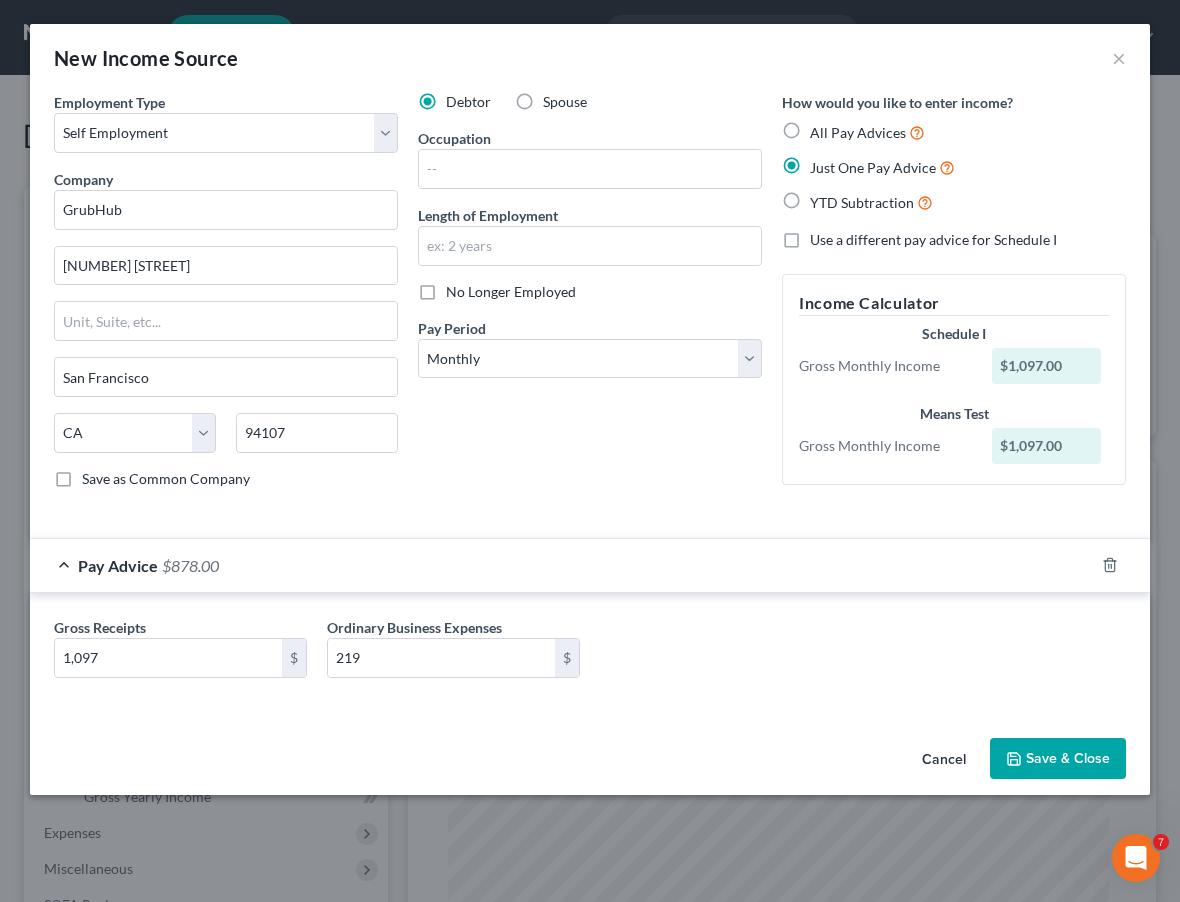click on "Save & Close" at bounding box center [1058, 759] 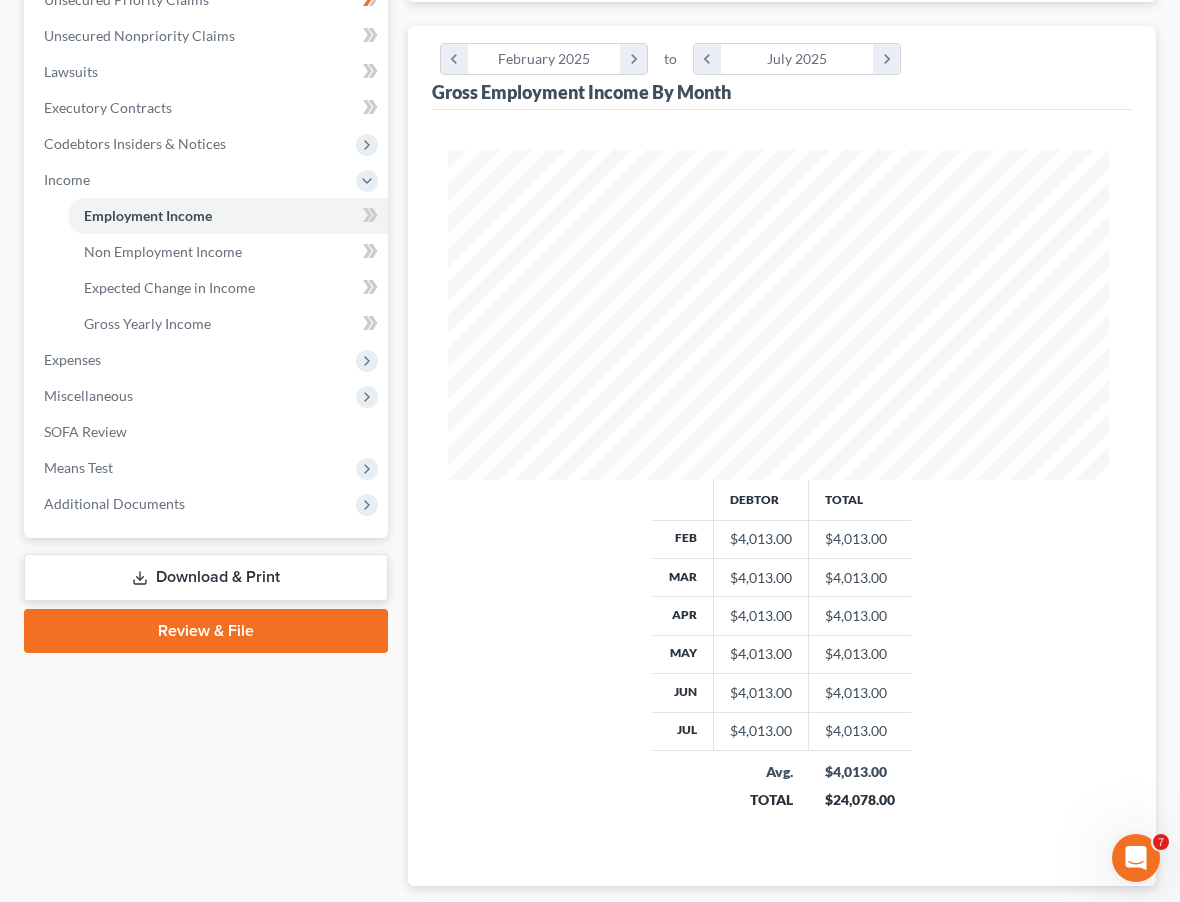 scroll, scrollTop: 479, scrollLeft: 0, axis: vertical 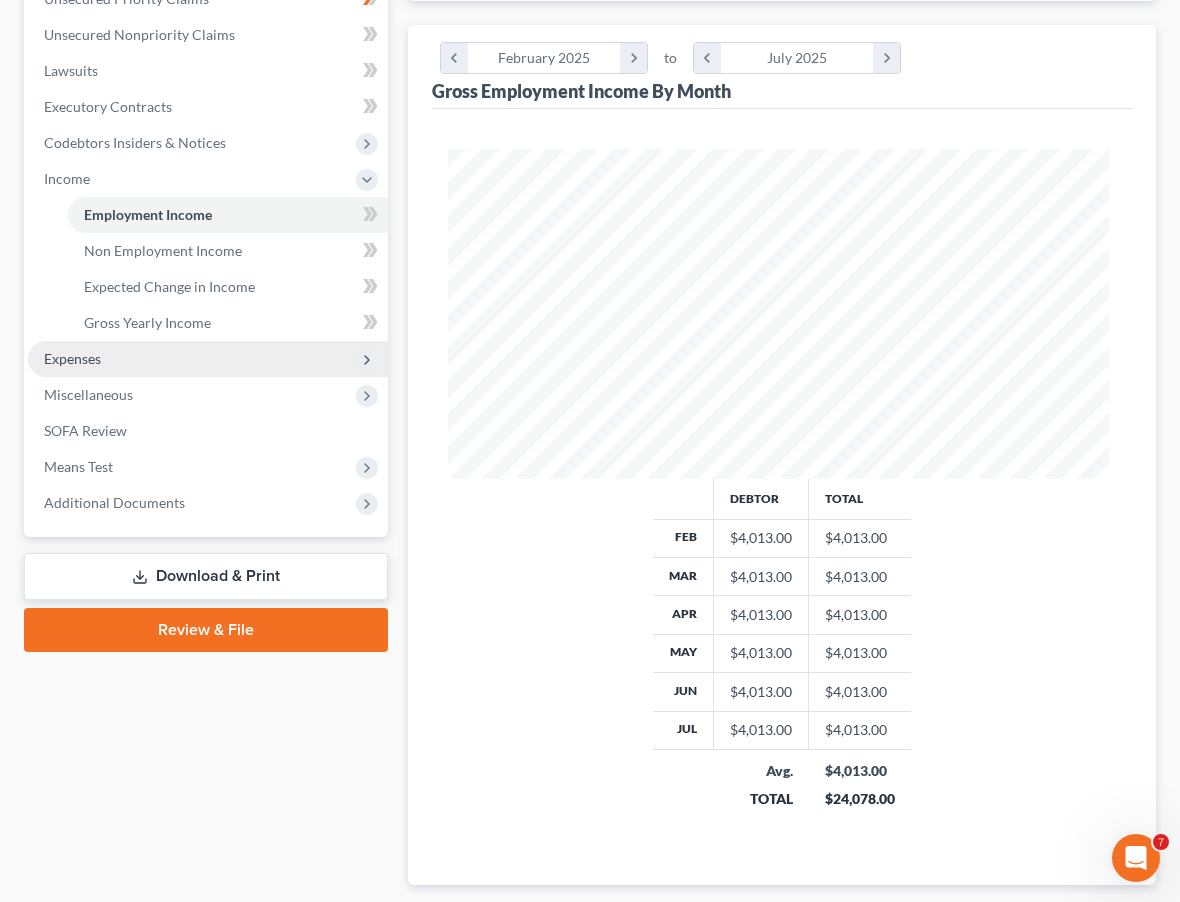 click on "Expenses" at bounding box center [208, 359] 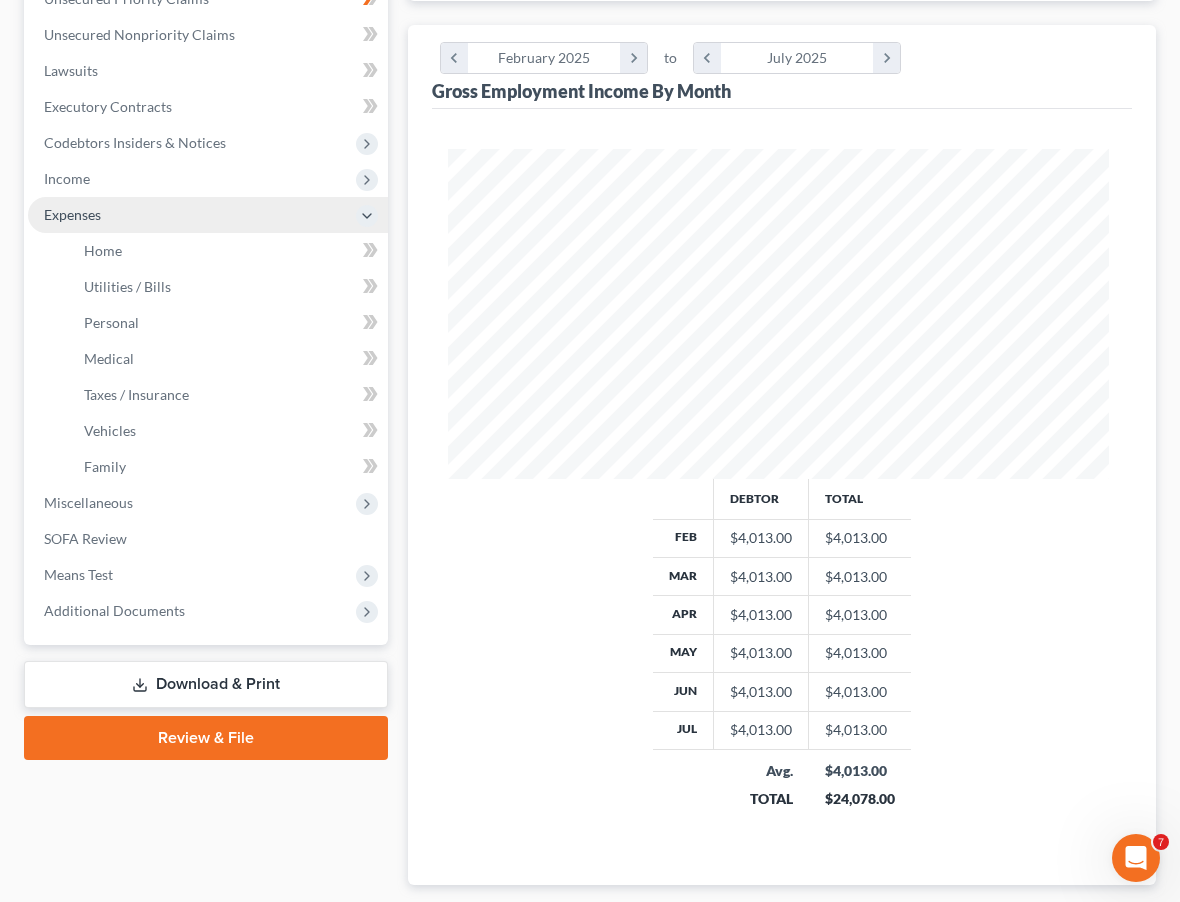 click on "Expenses" at bounding box center (208, 215) 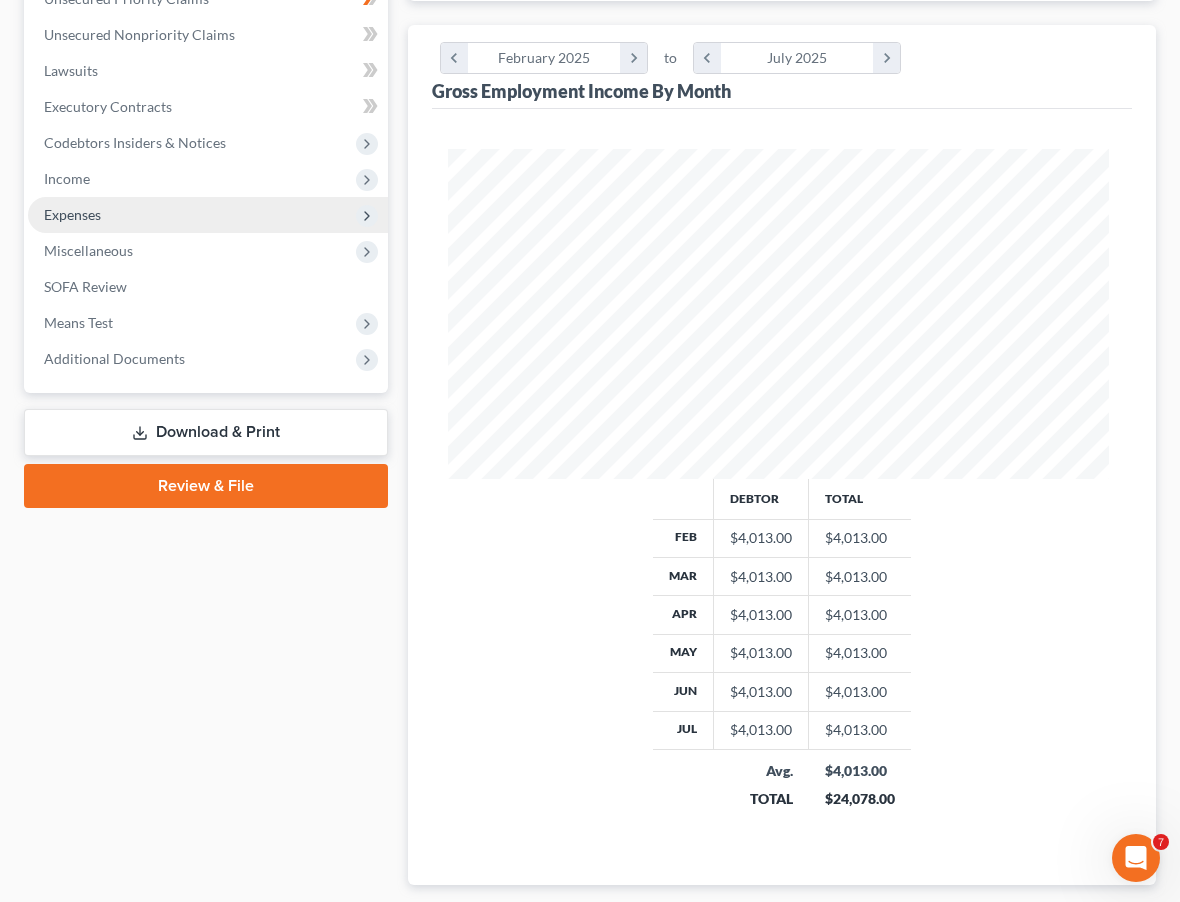 click on "Expenses" at bounding box center (208, 215) 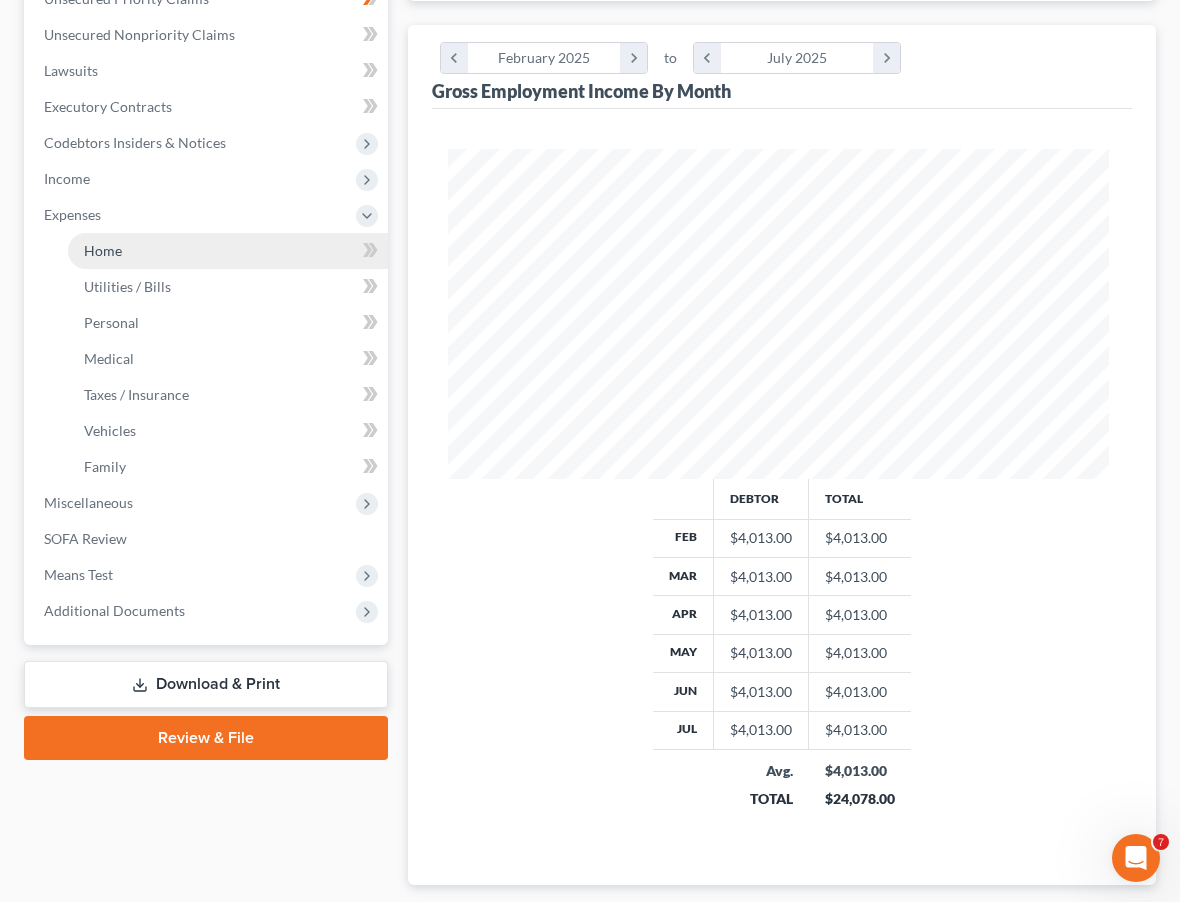 click on "Home" at bounding box center (228, 251) 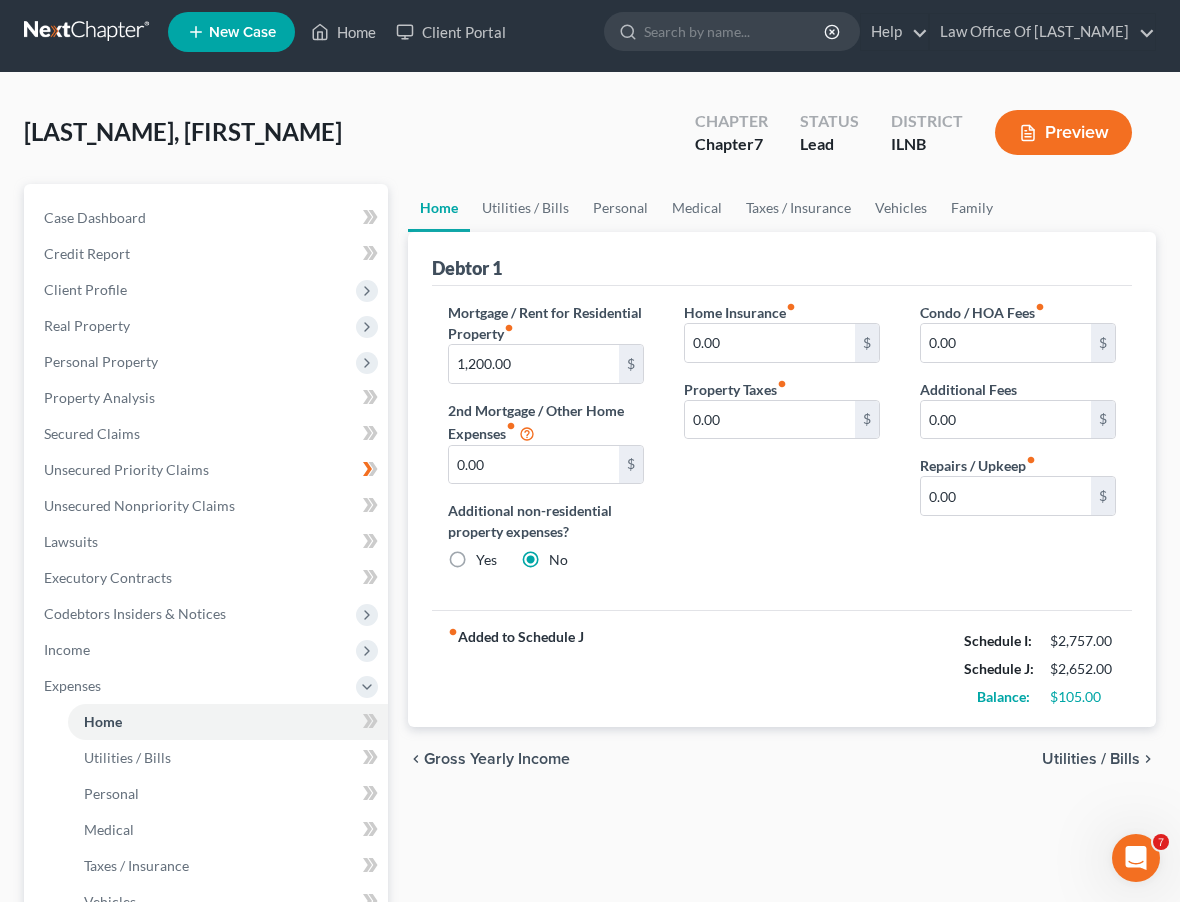 scroll, scrollTop: 0, scrollLeft: 0, axis: both 